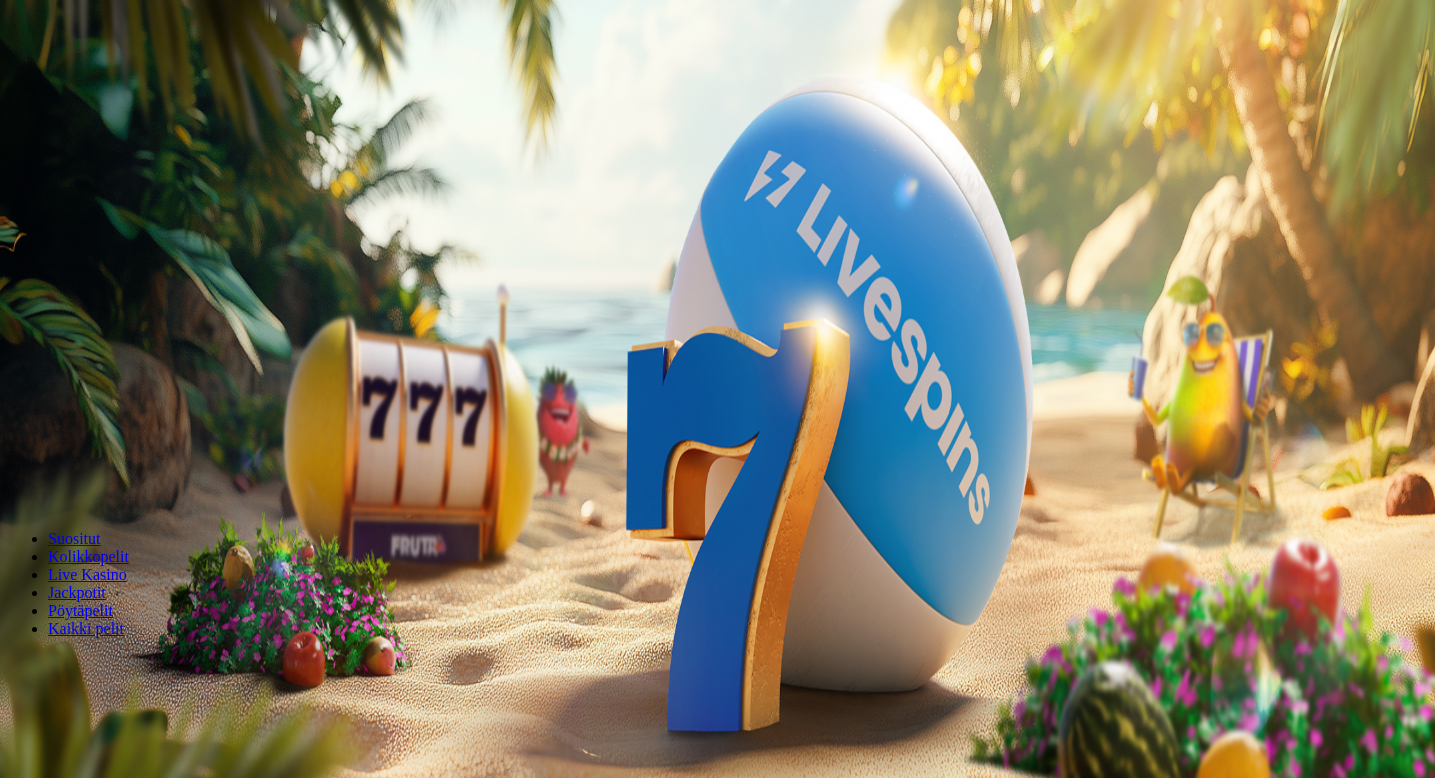 scroll, scrollTop: 0, scrollLeft: 0, axis: both 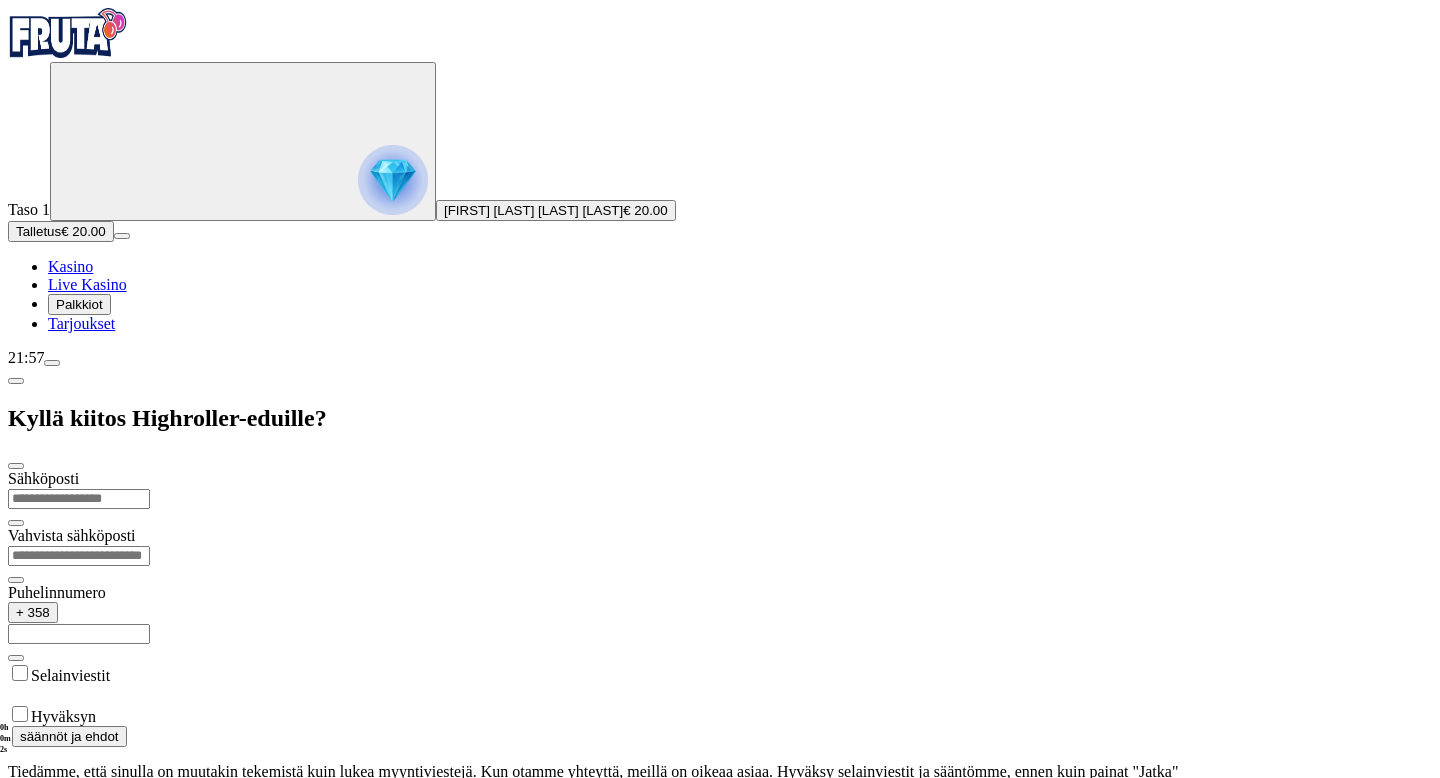 click at bounding box center (79, 499) 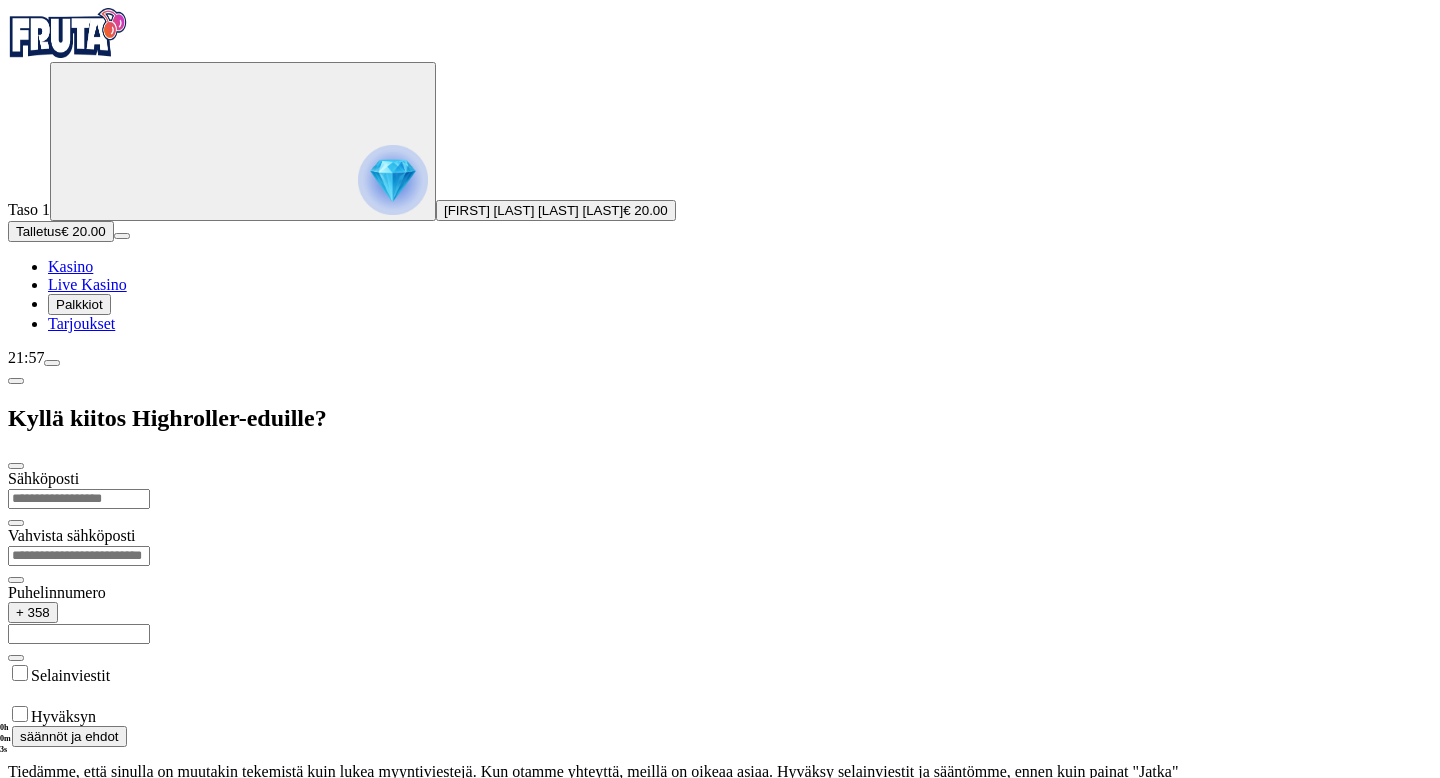 type on "**********" 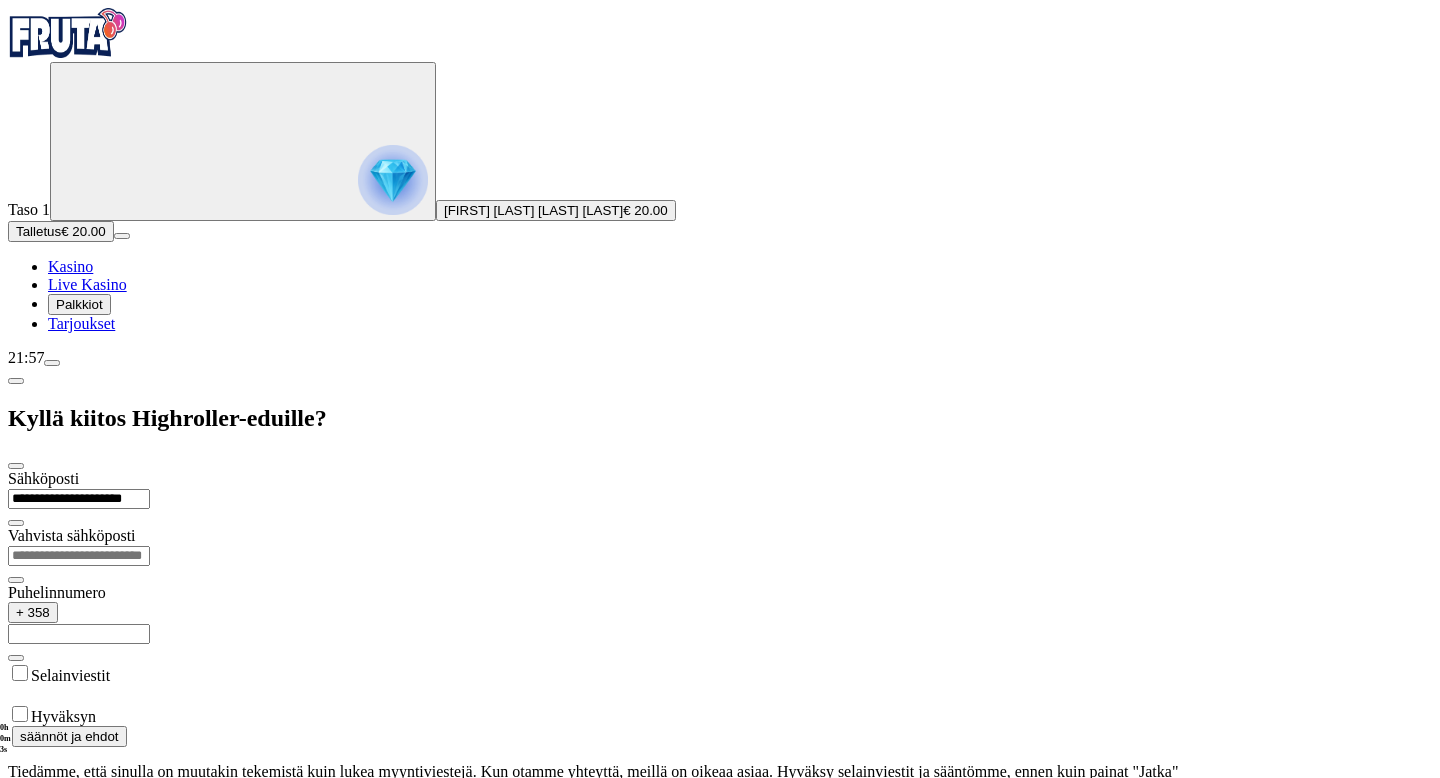type on "**********" 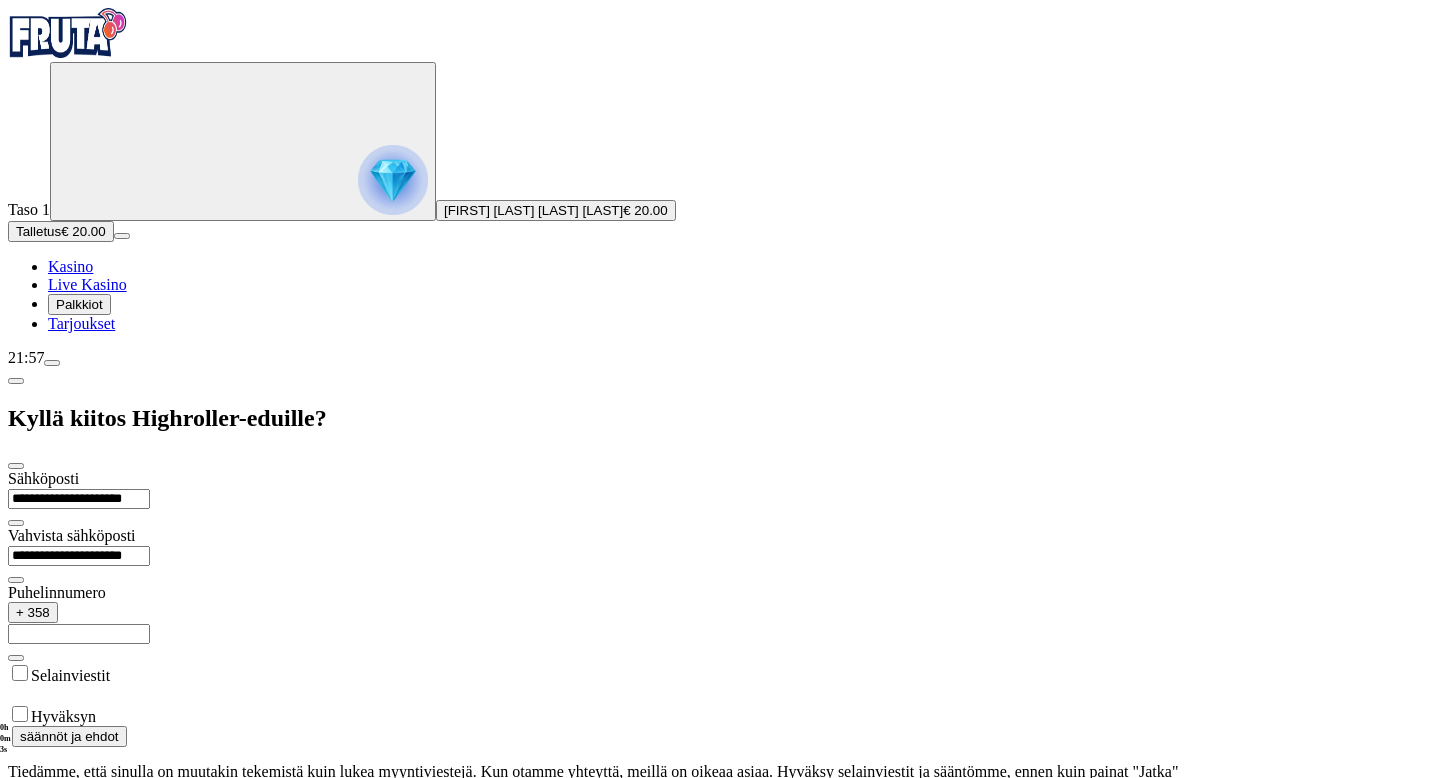 type on "**********" 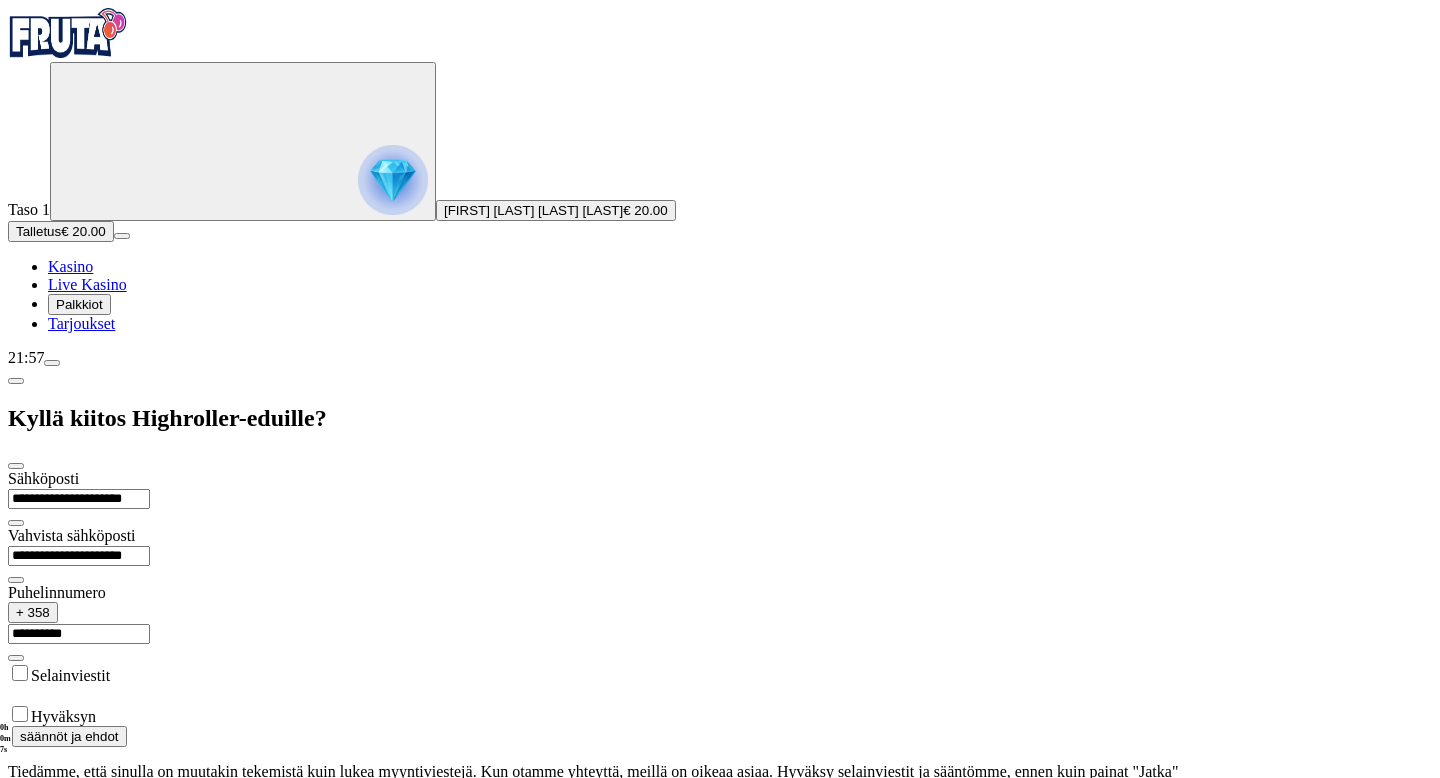 click on "Jatka" at bounding box center [32, 807] 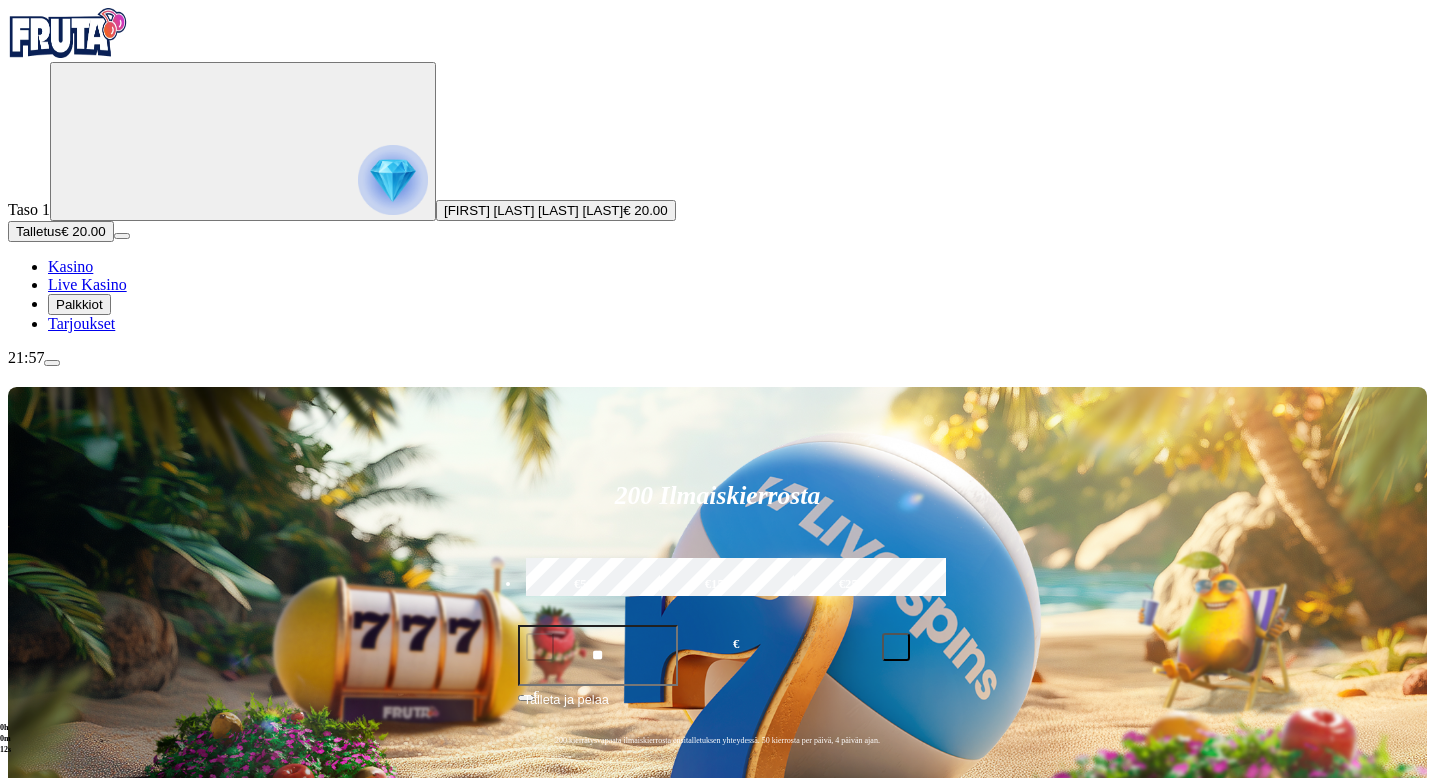 click on "Myöhemmin" at bounding box center [138, 17106] 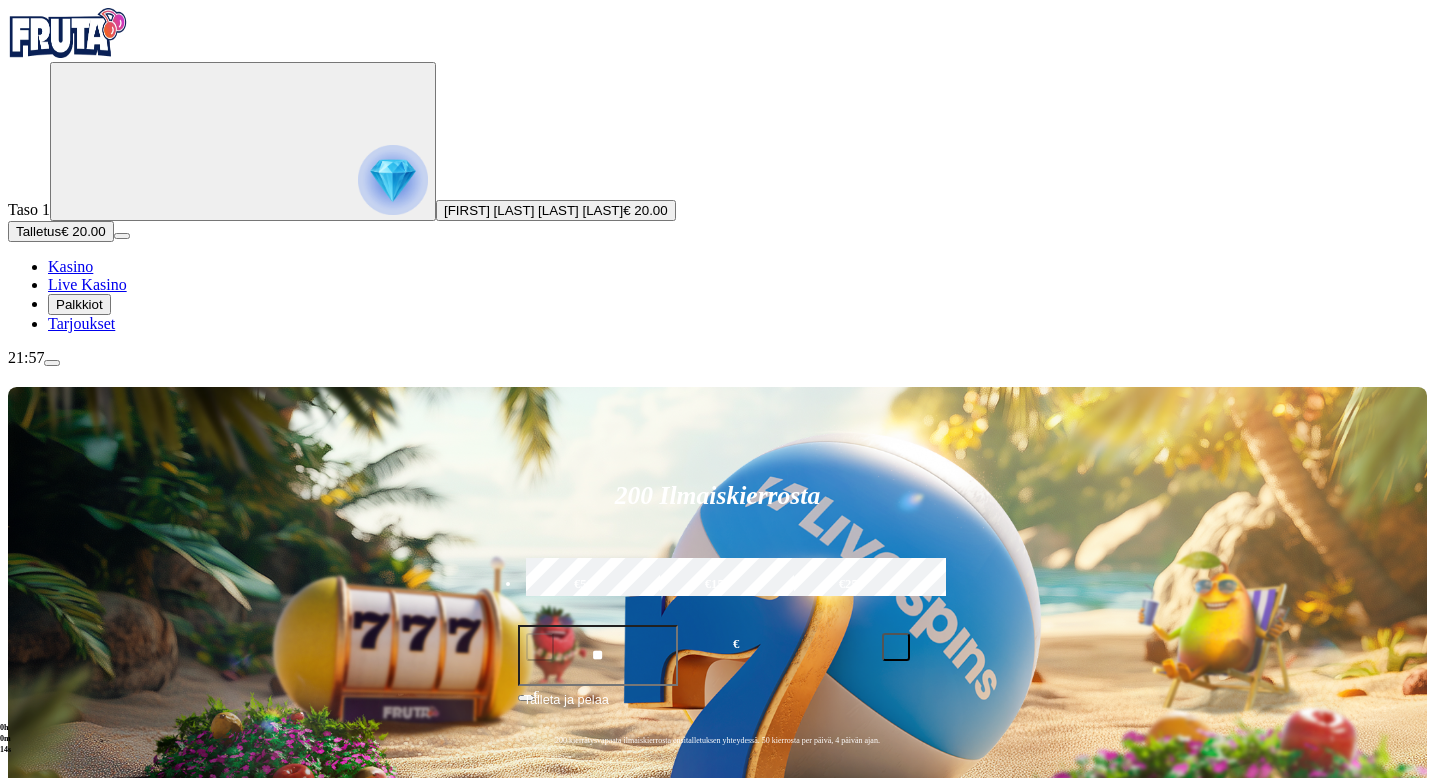 click on "Palkkiot" at bounding box center (79, 304) 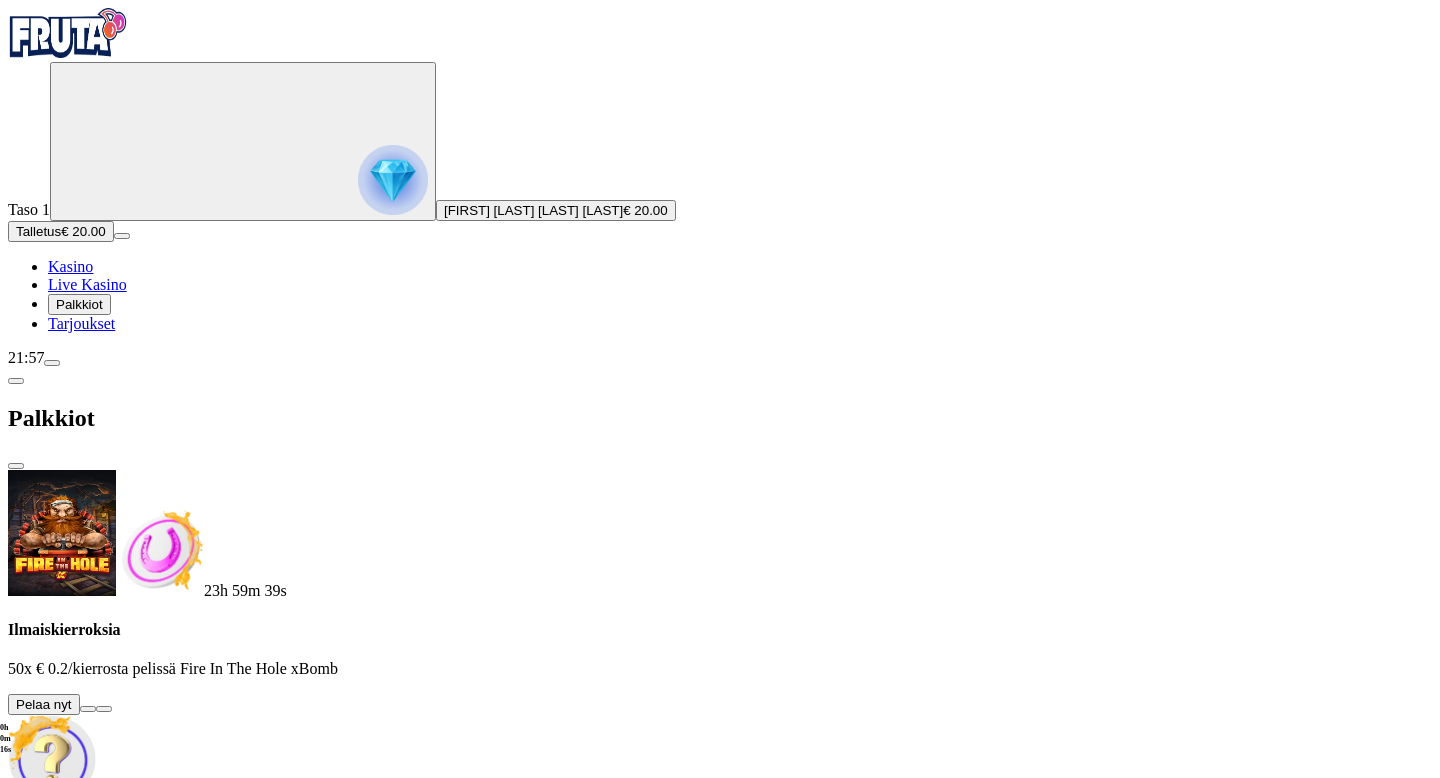 click at bounding box center [88, 709] 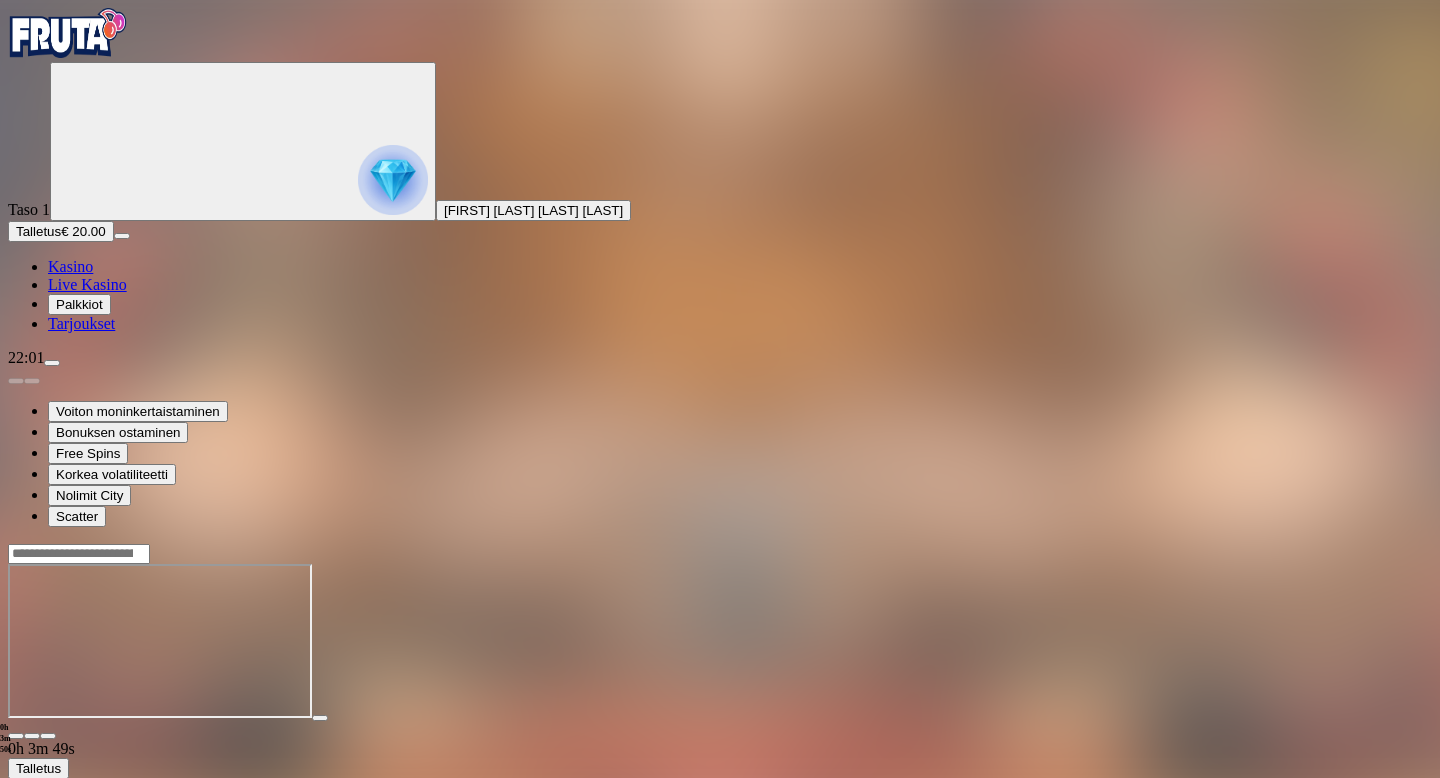 click on "Kasino" at bounding box center [70, 266] 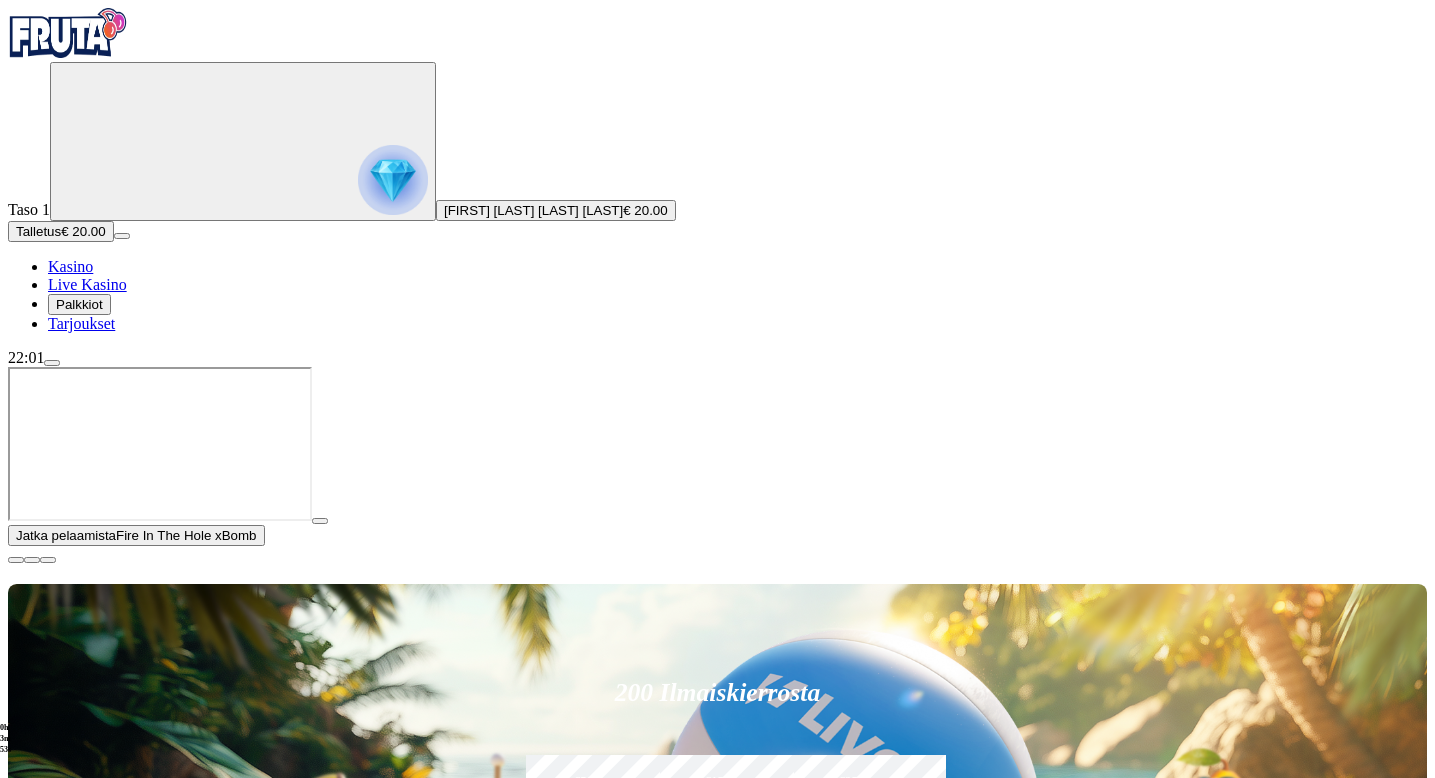 click at bounding box center [16, 560] 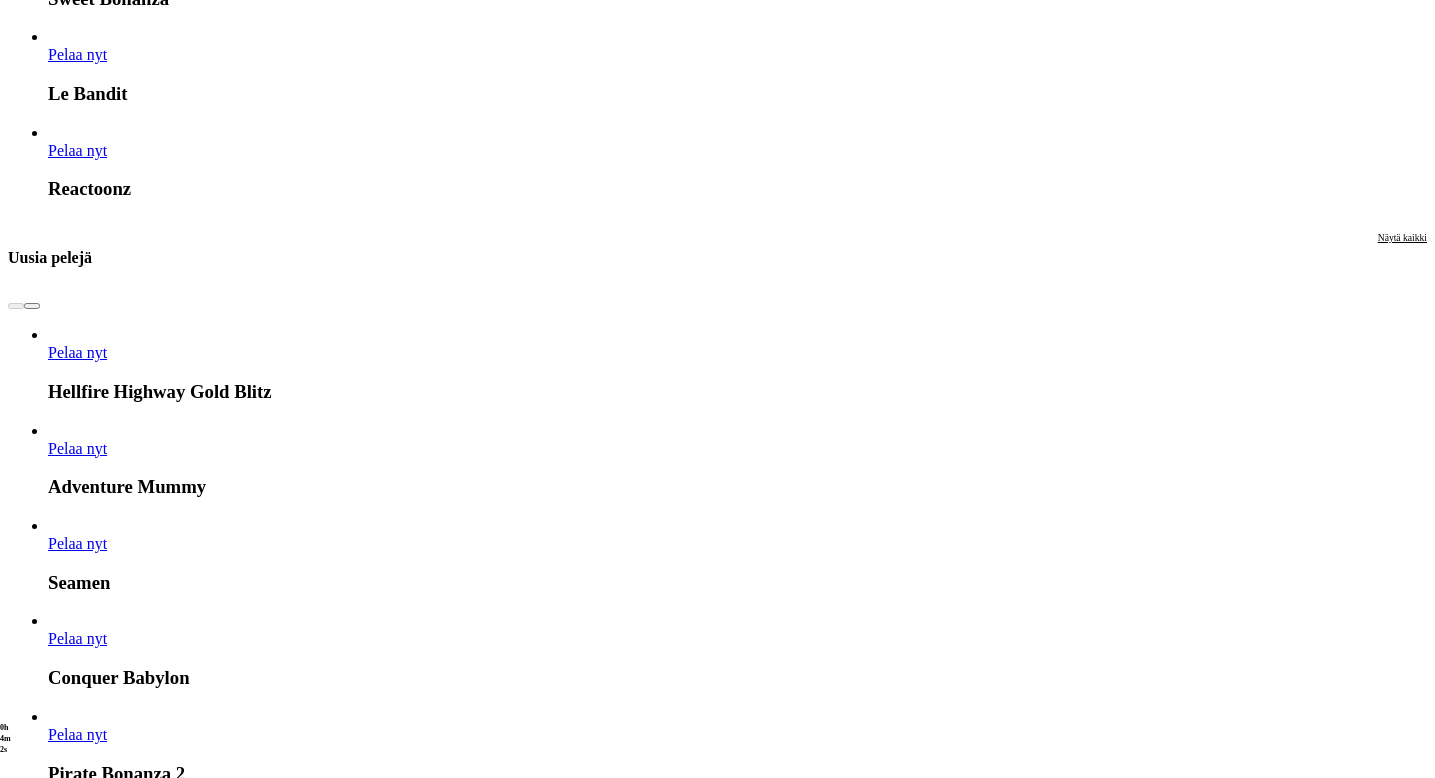scroll, scrollTop: 2176, scrollLeft: 0, axis: vertical 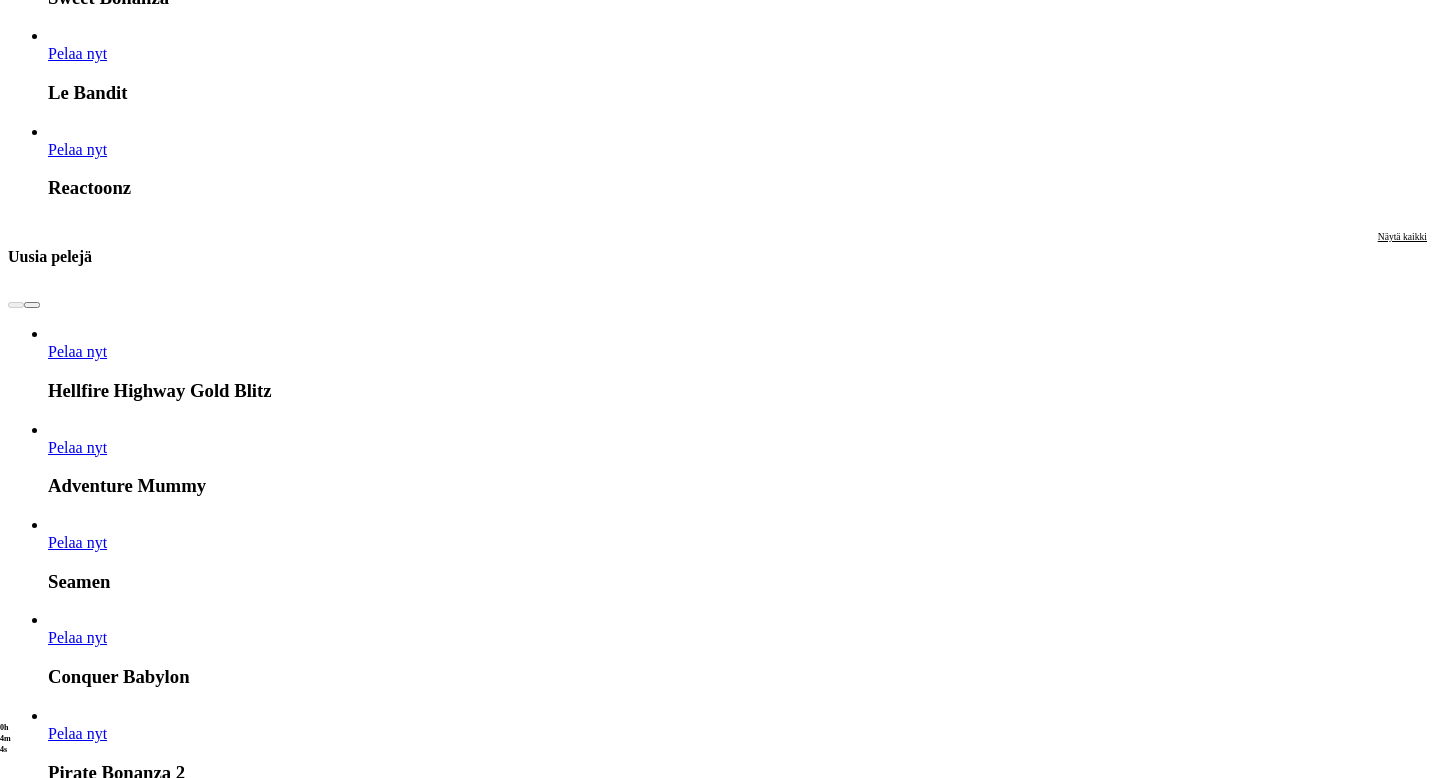 click on "Pelaa nyt" at bounding box center [77, 16684] 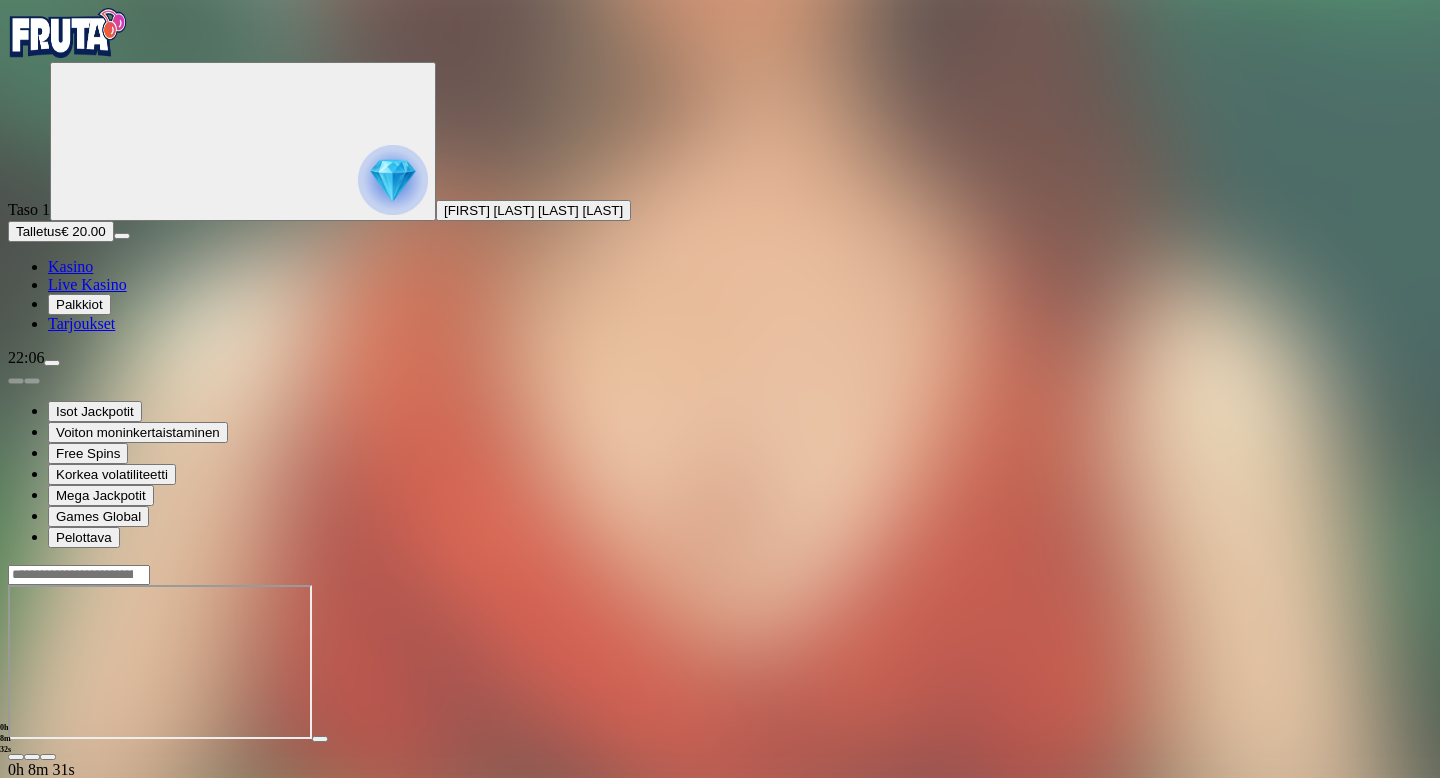 click on "Kasino" at bounding box center (70, 266) 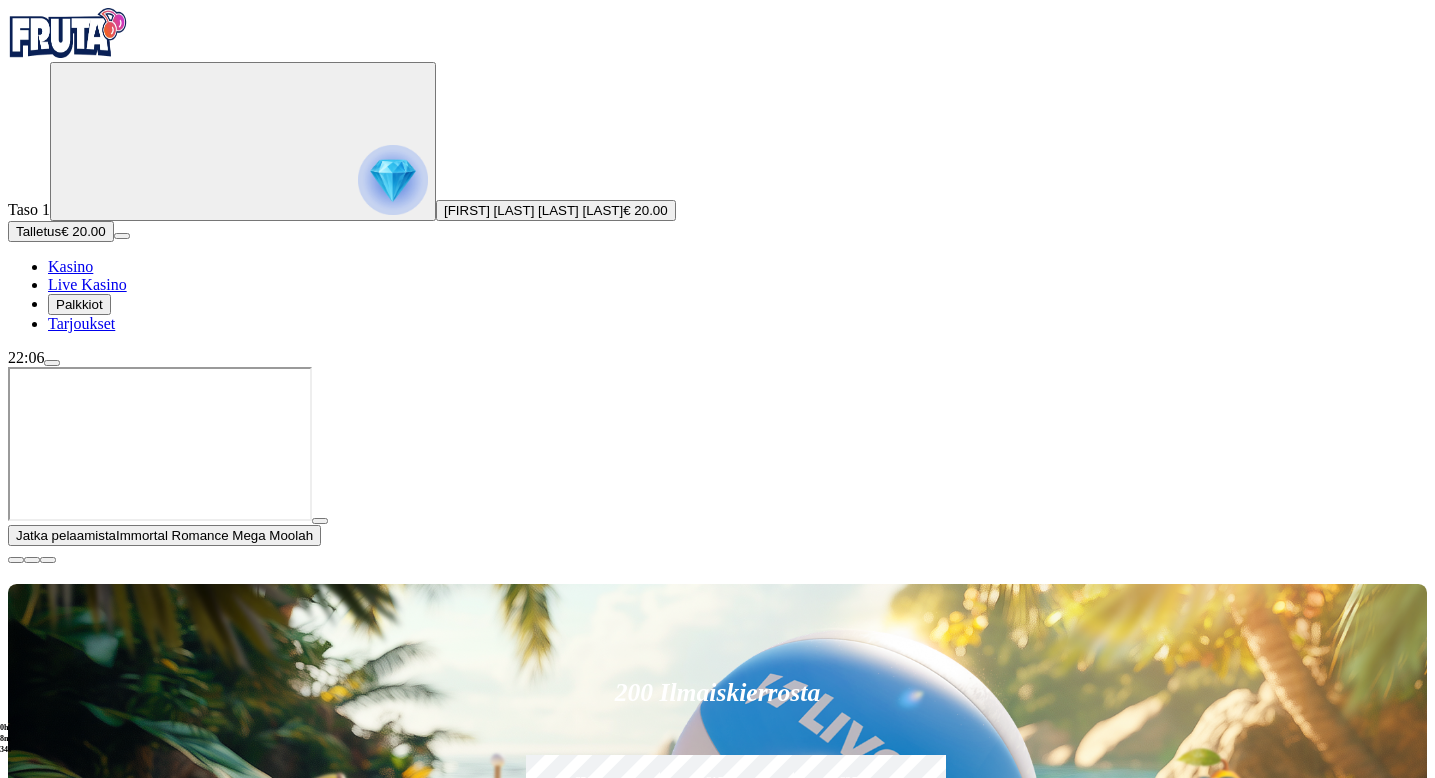 click at bounding box center [16, 560] 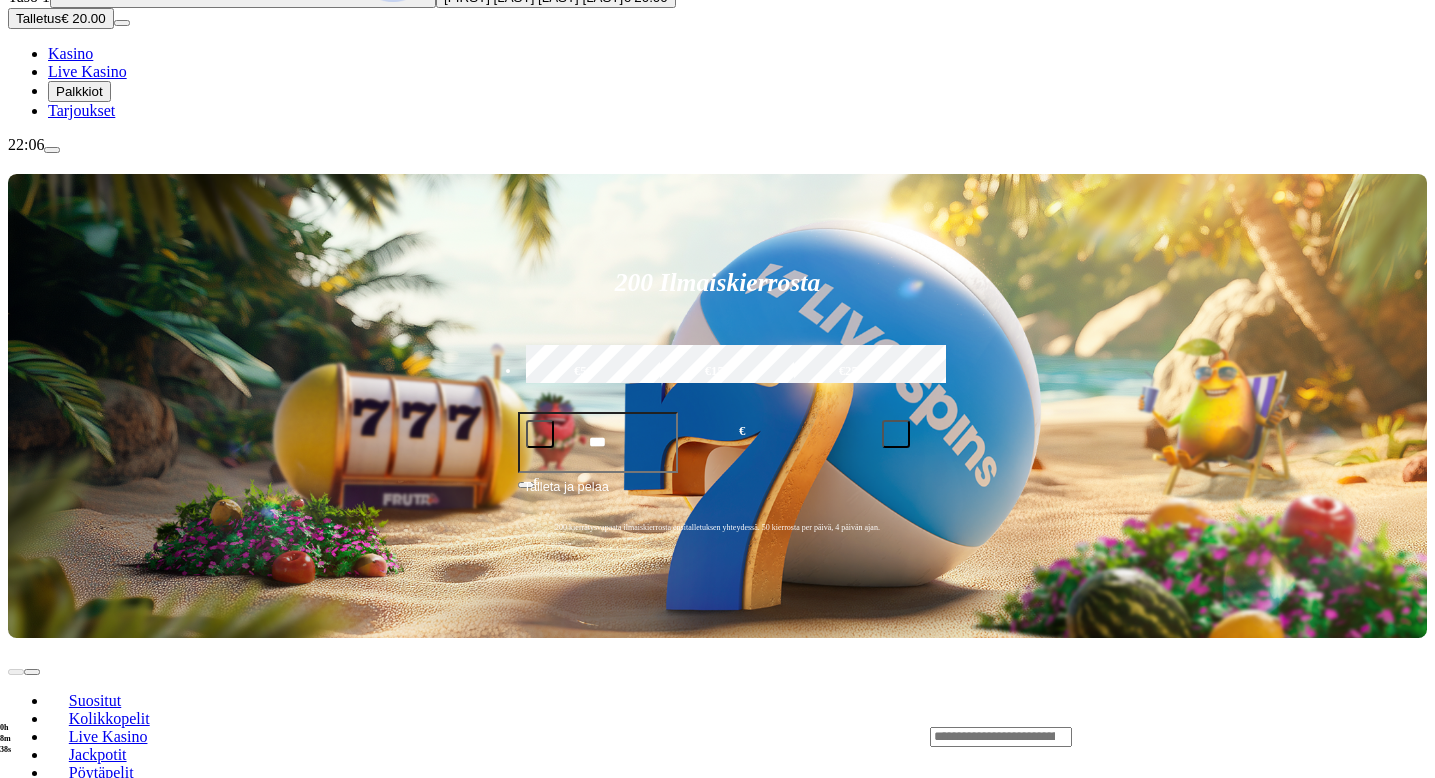 scroll, scrollTop: 214, scrollLeft: 0, axis: vertical 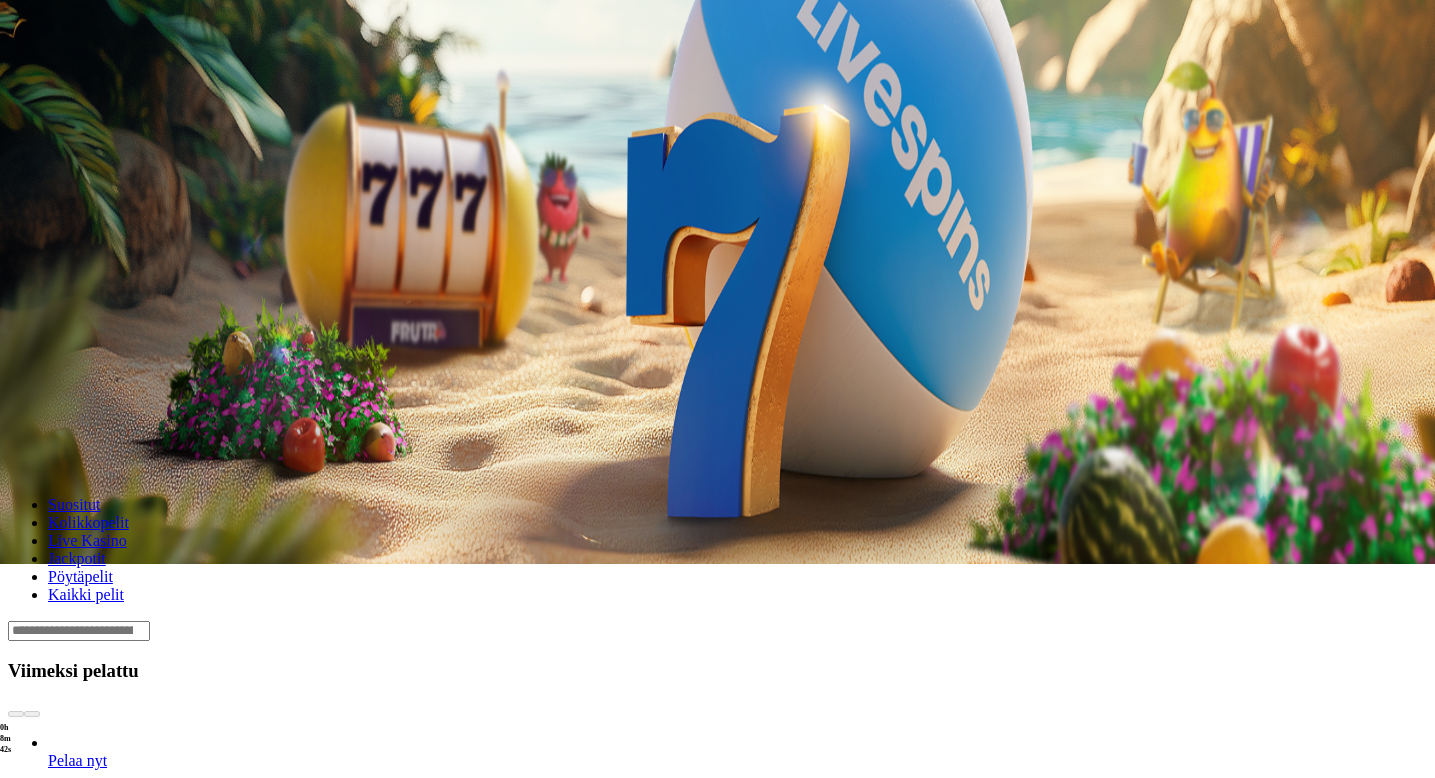 click on "[FIRST] [MIDDLE] [MIDDLE] [LAST]" at bounding box center [550, -4] 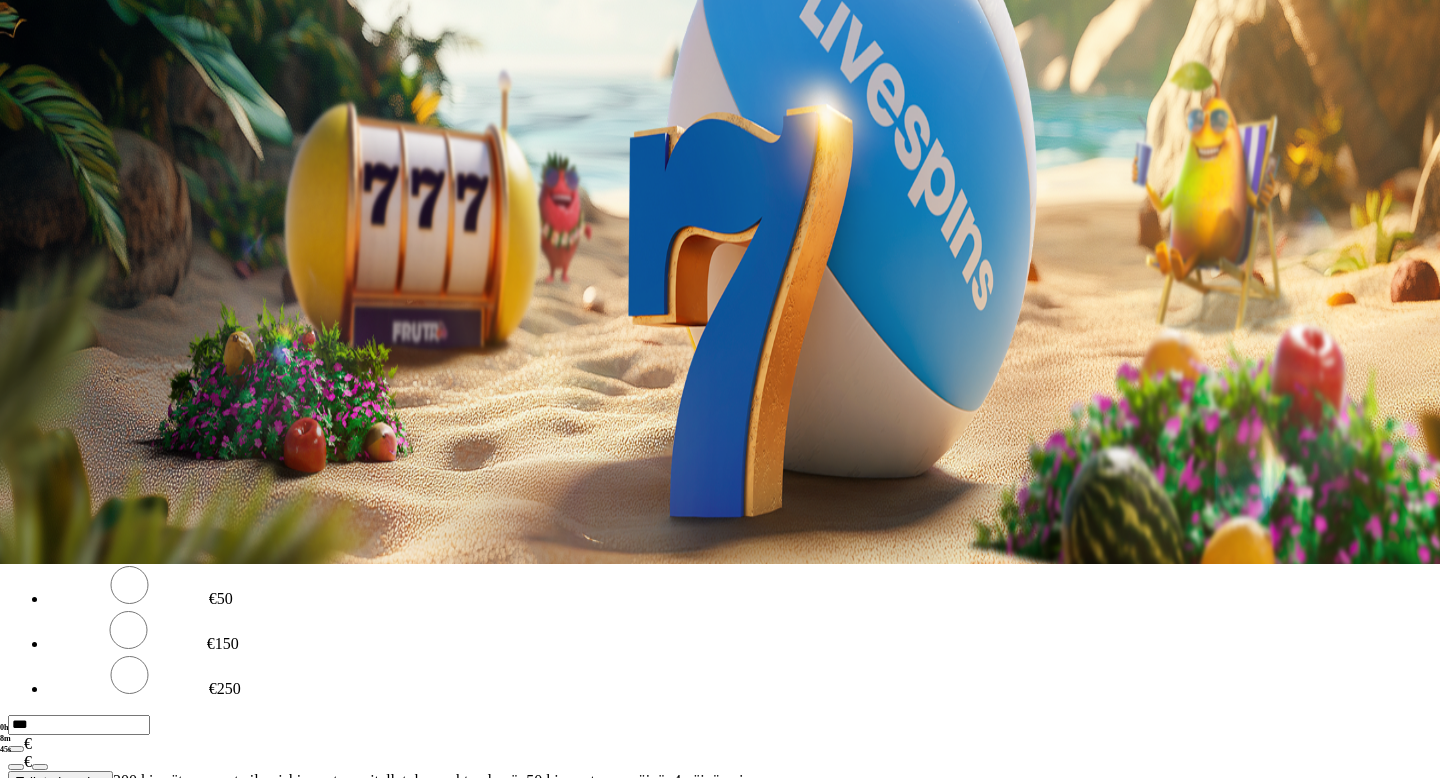 click at bounding box center (52, 149) 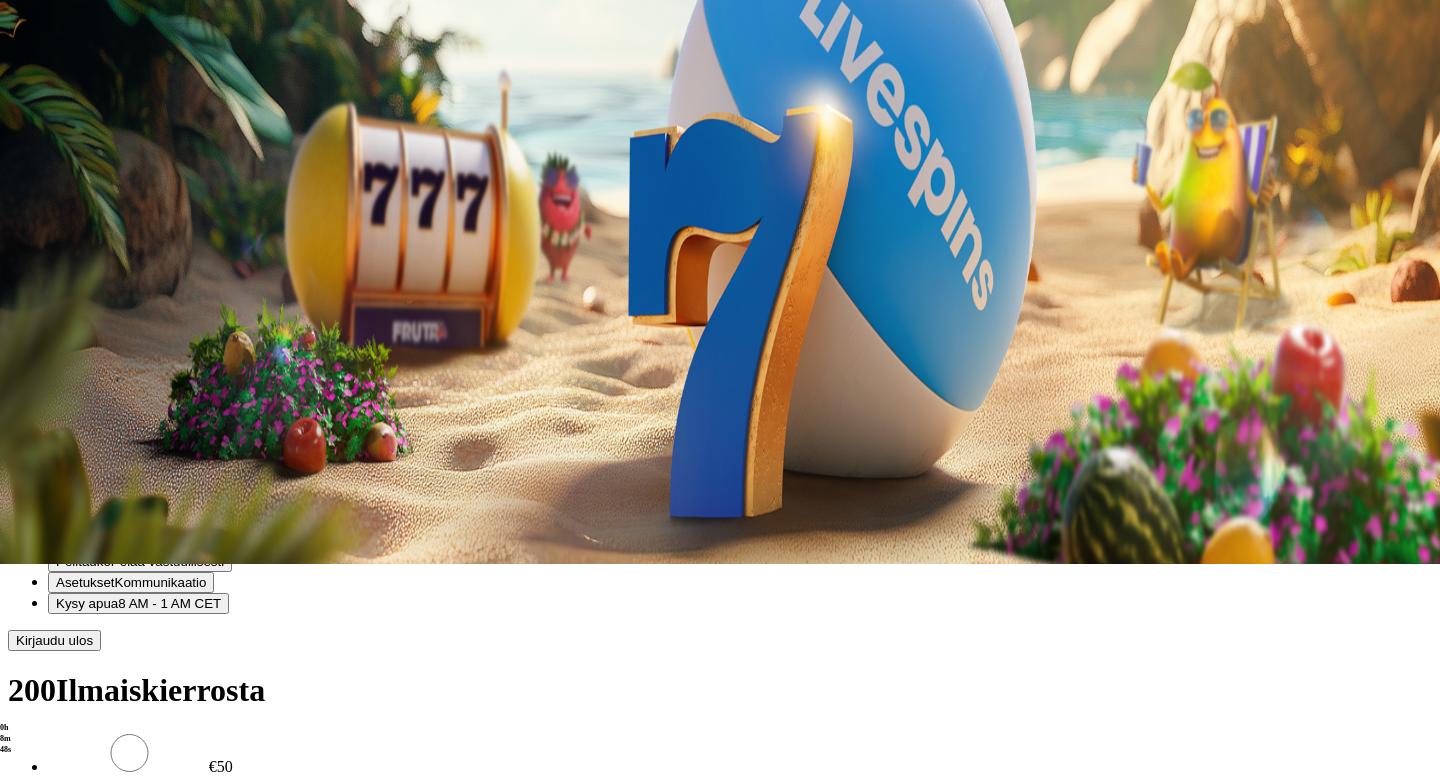 click on "Kotiutus" at bounding box center [40, 398] 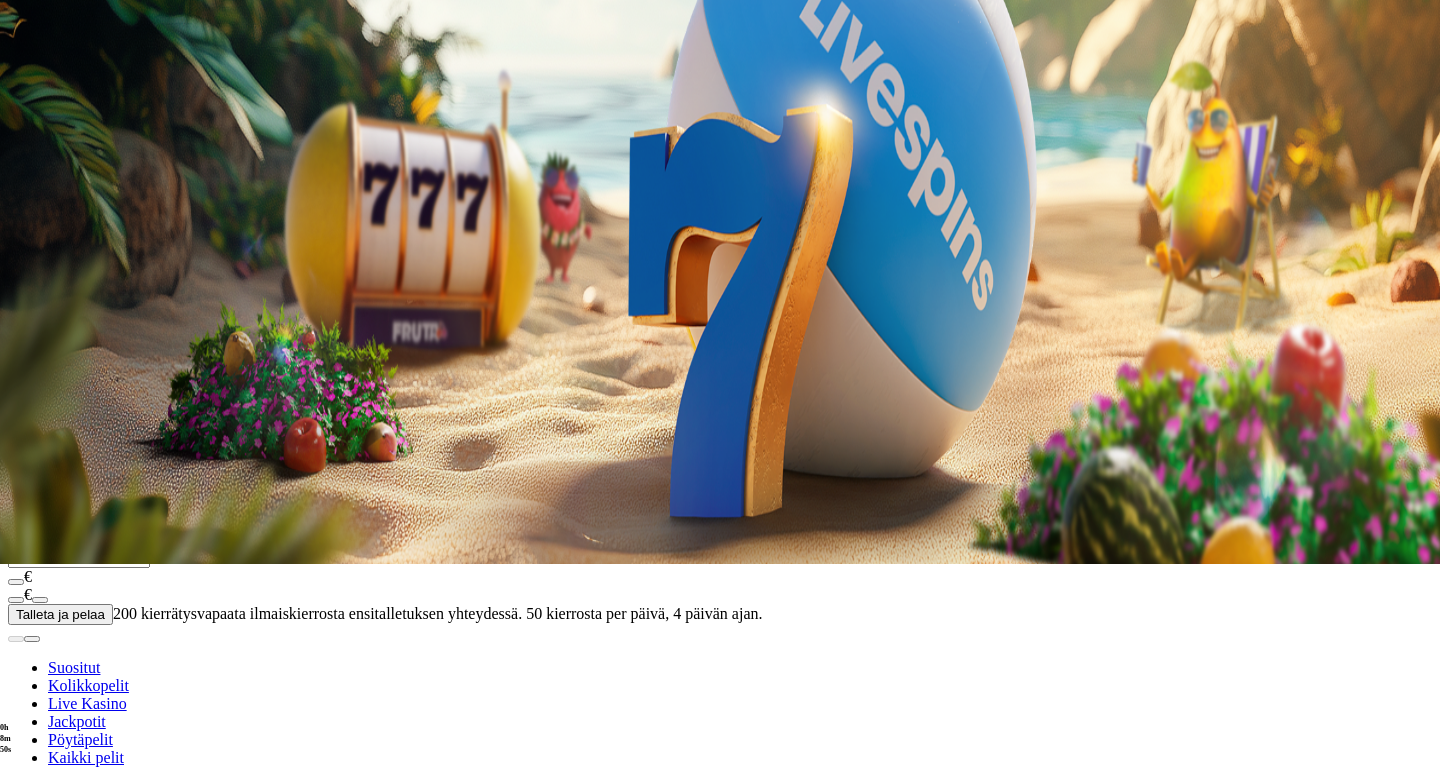 click at bounding box center [79, 267] 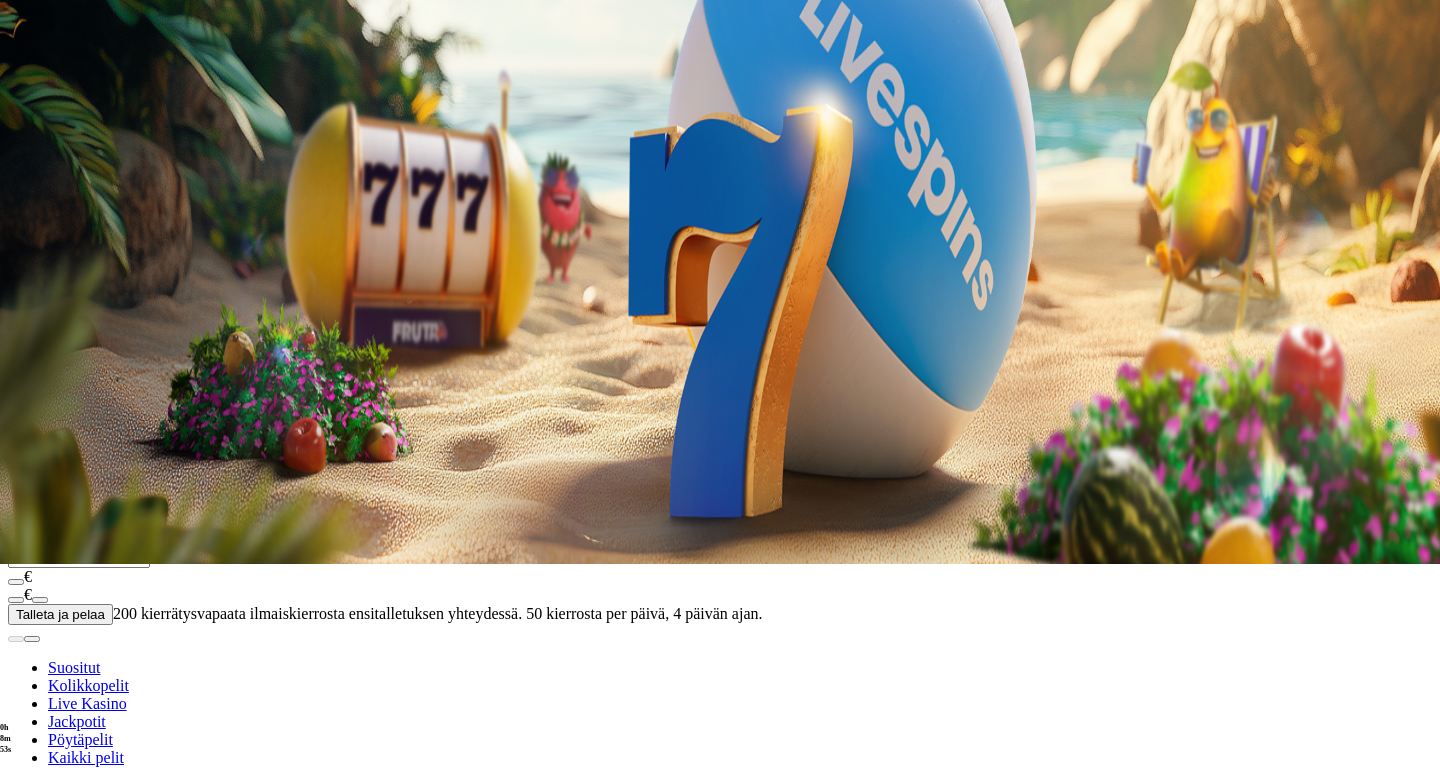 type on "**" 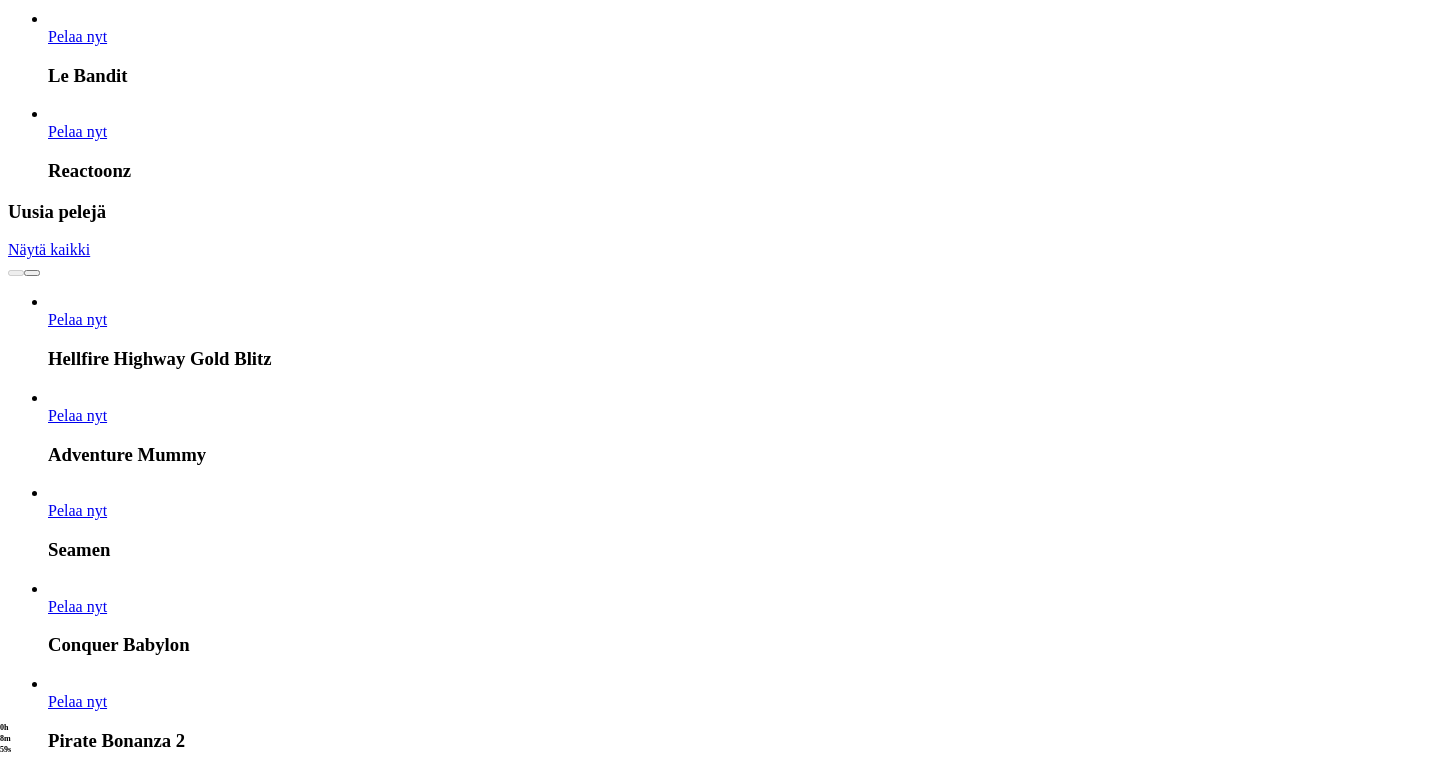 scroll, scrollTop: 2094, scrollLeft: 0, axis: vertical 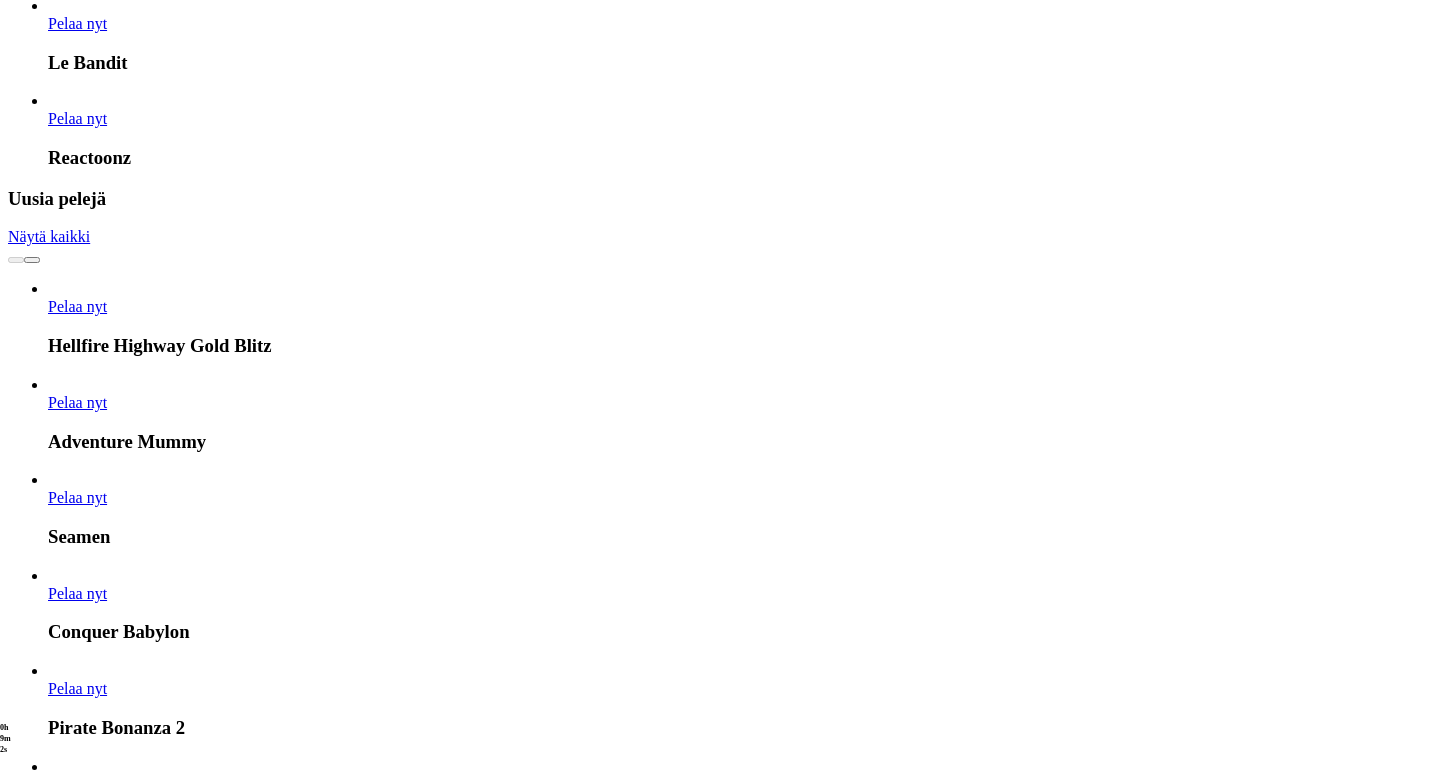 click at bounding box center (32, 4437) 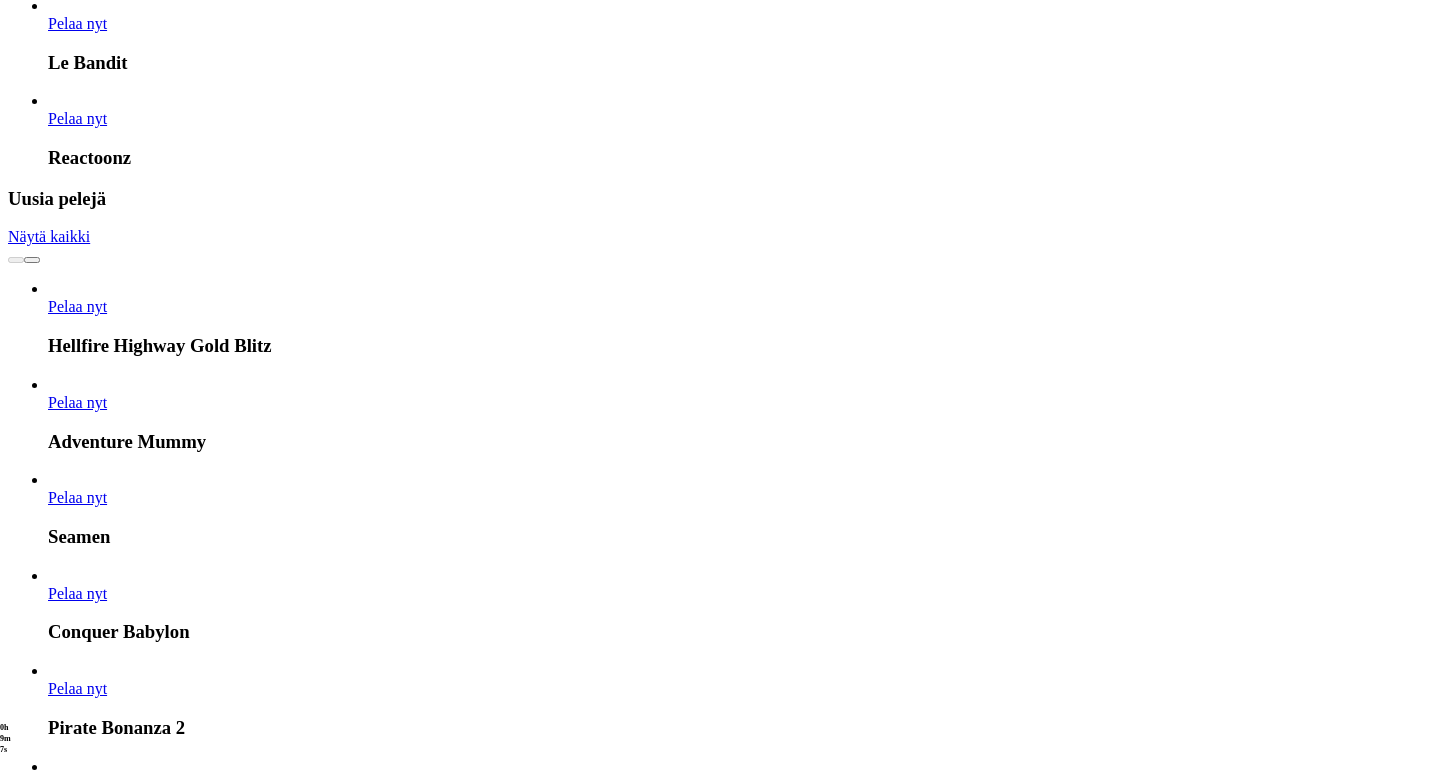 click on "Pelaa nyt" at bounding box center (-568, 5014) 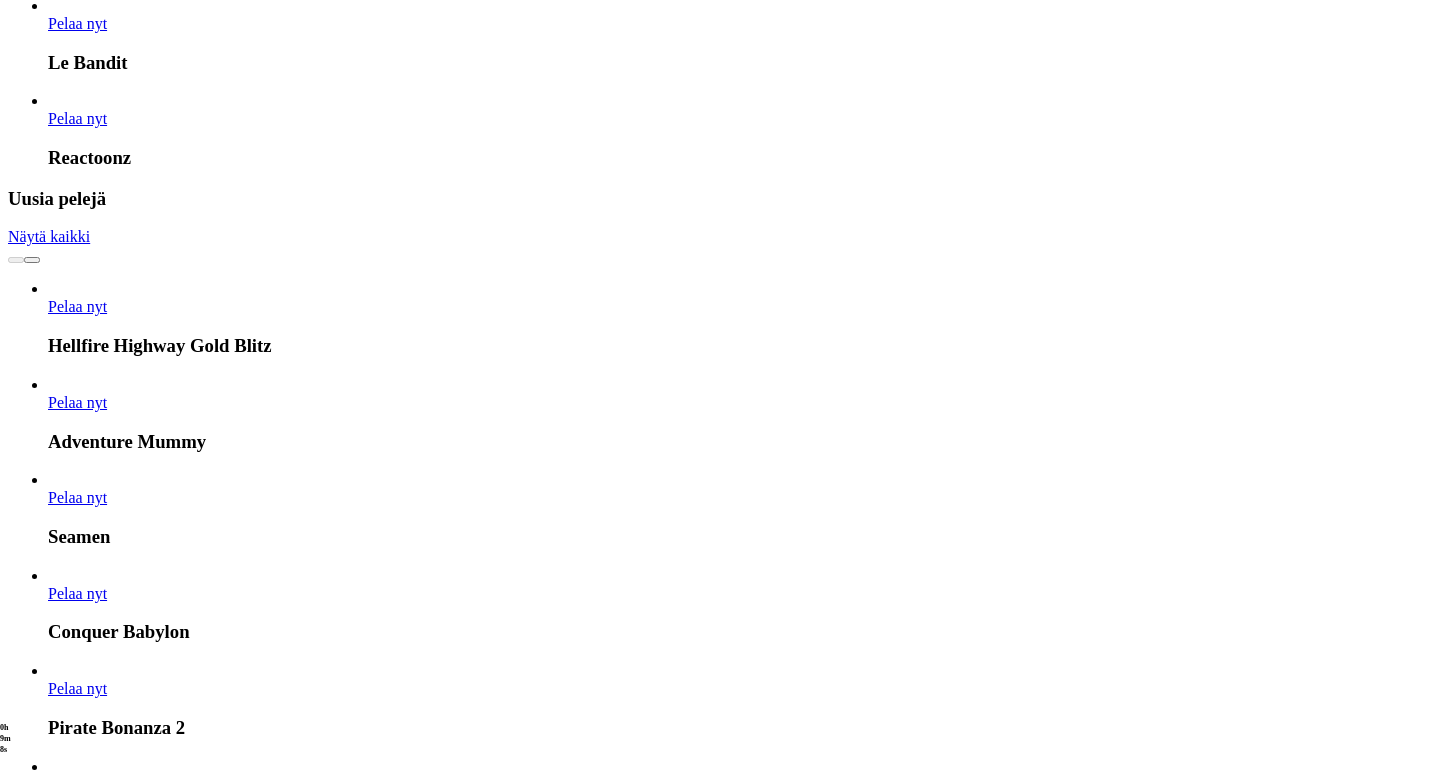 scroll, scrollTop: 0, scrollLeft: 0, axis: both 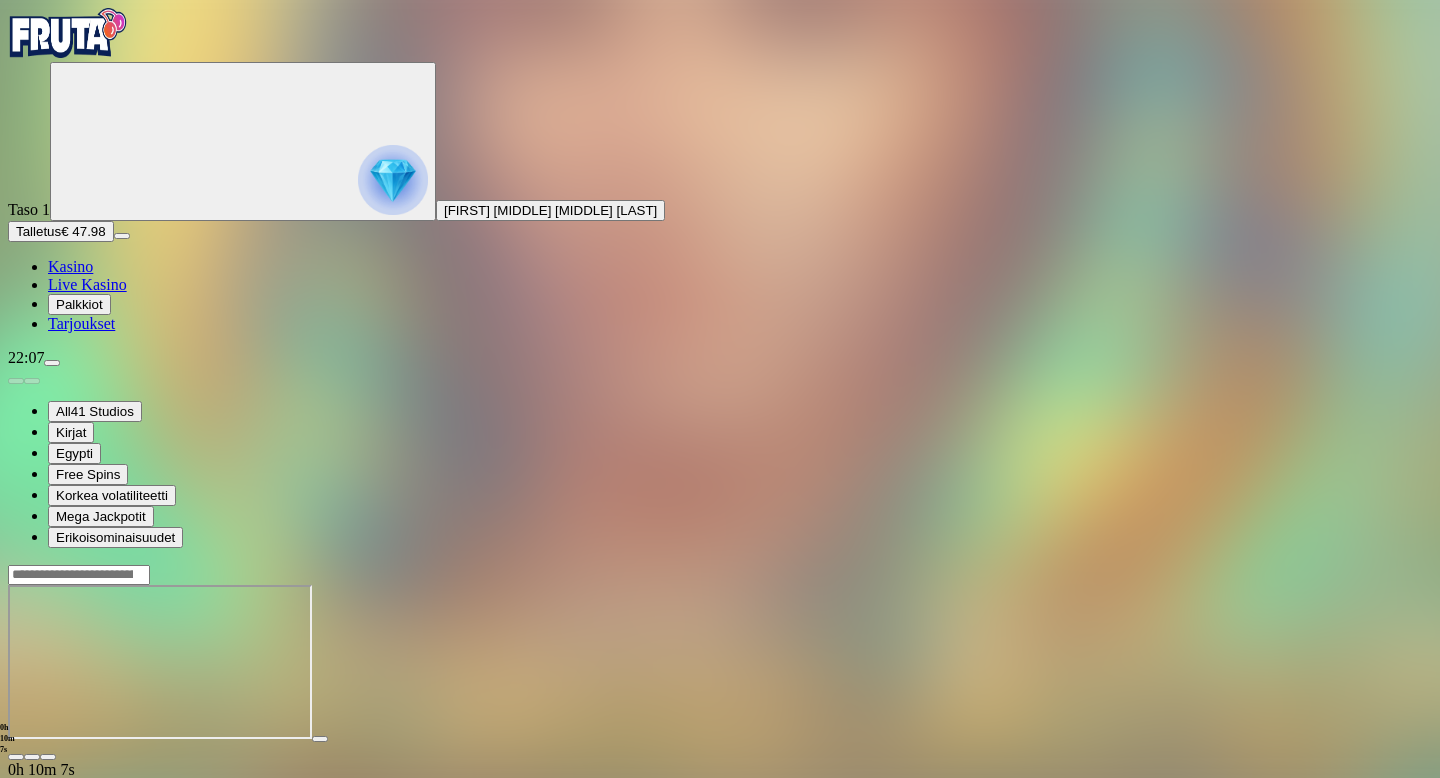click on "Kasino" at bounding box center [70, 266] 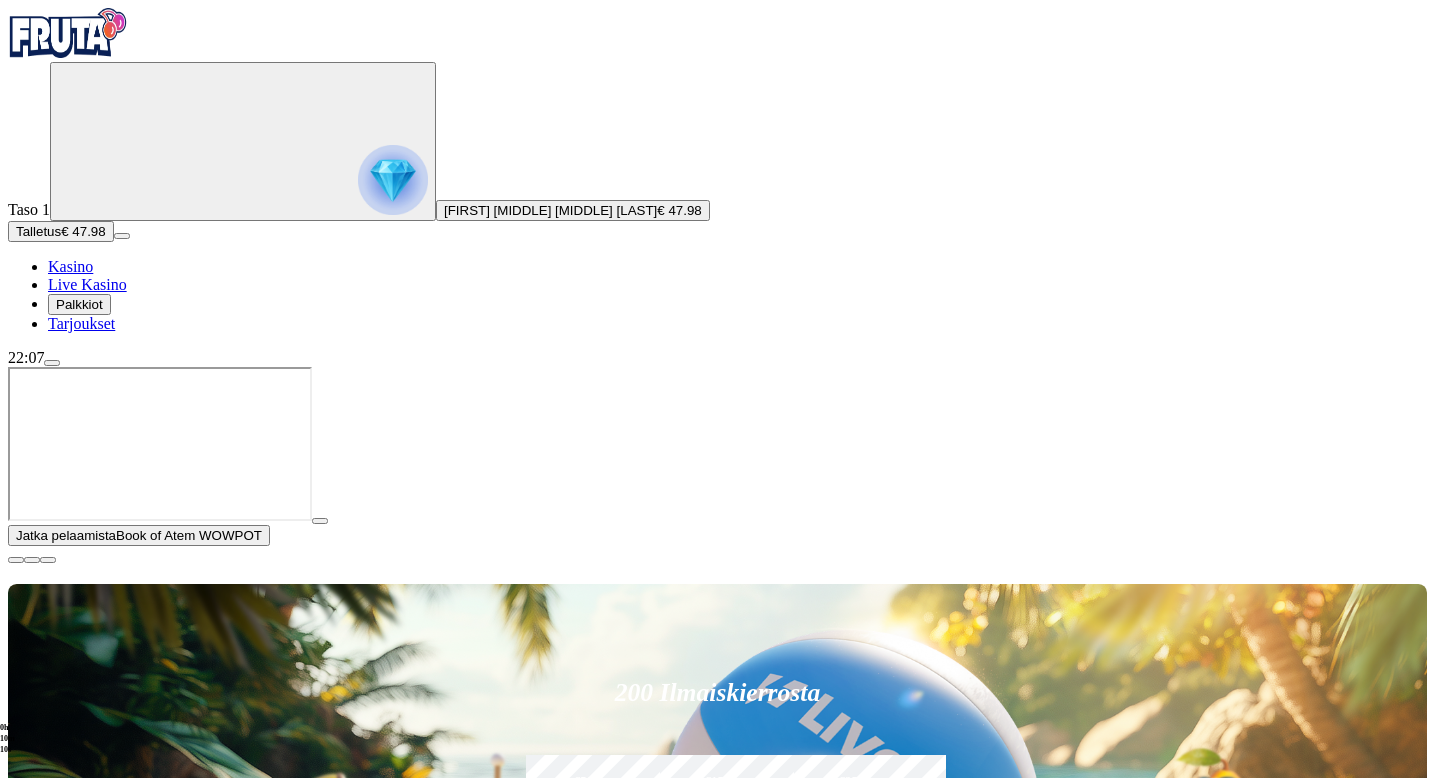 click at bounding box center [16, 560] 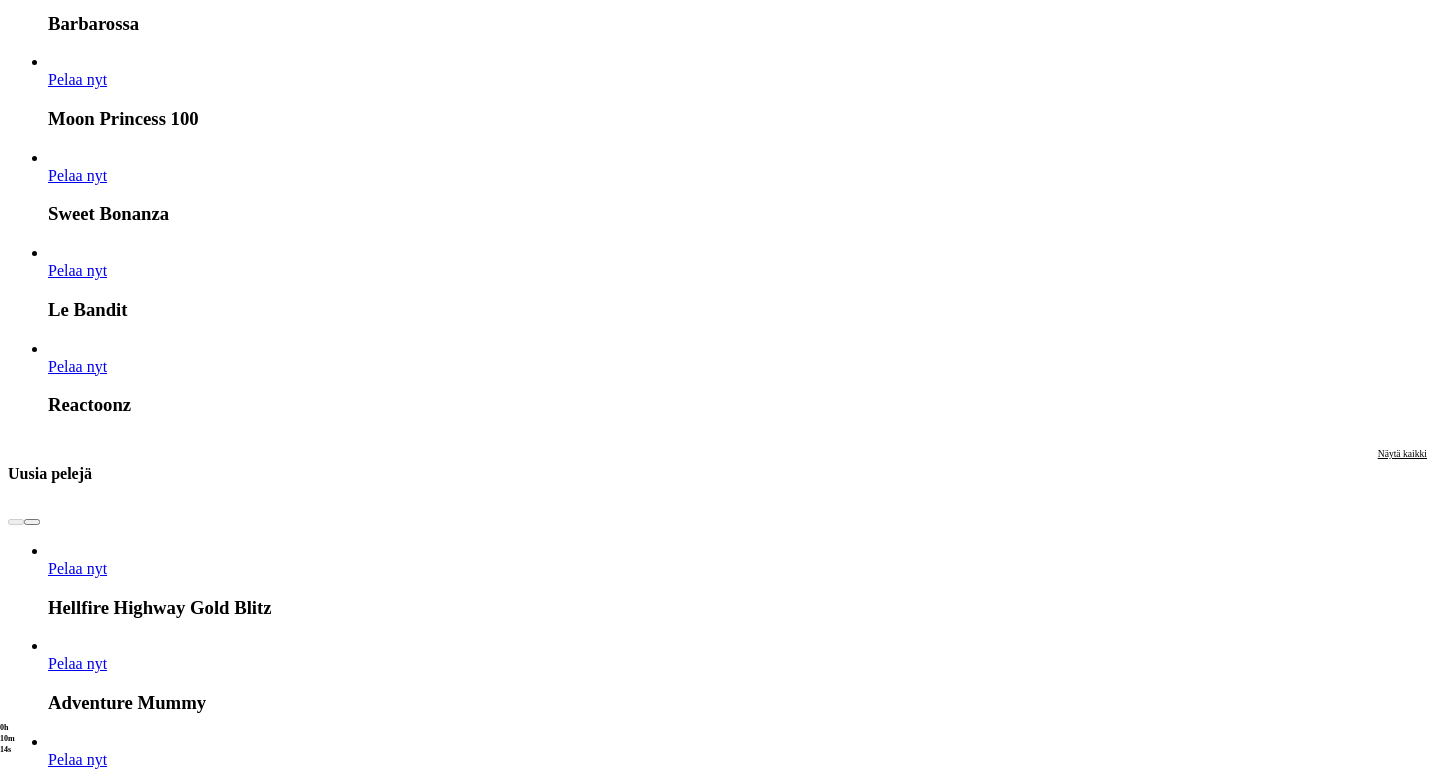 scroll, scrollTop: 2174, scrollLeft: 0, axis: vertical 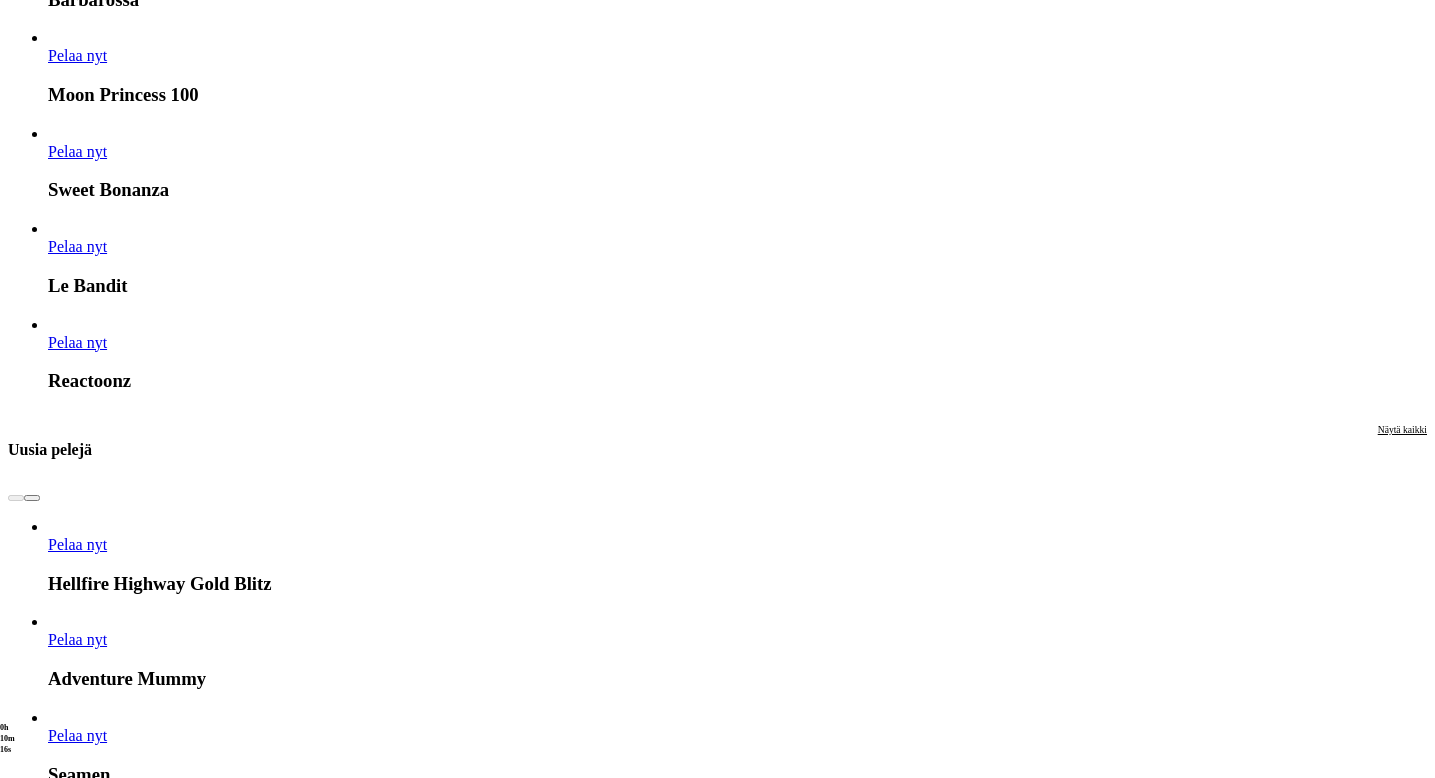 click at bounding box center [32, 16736] 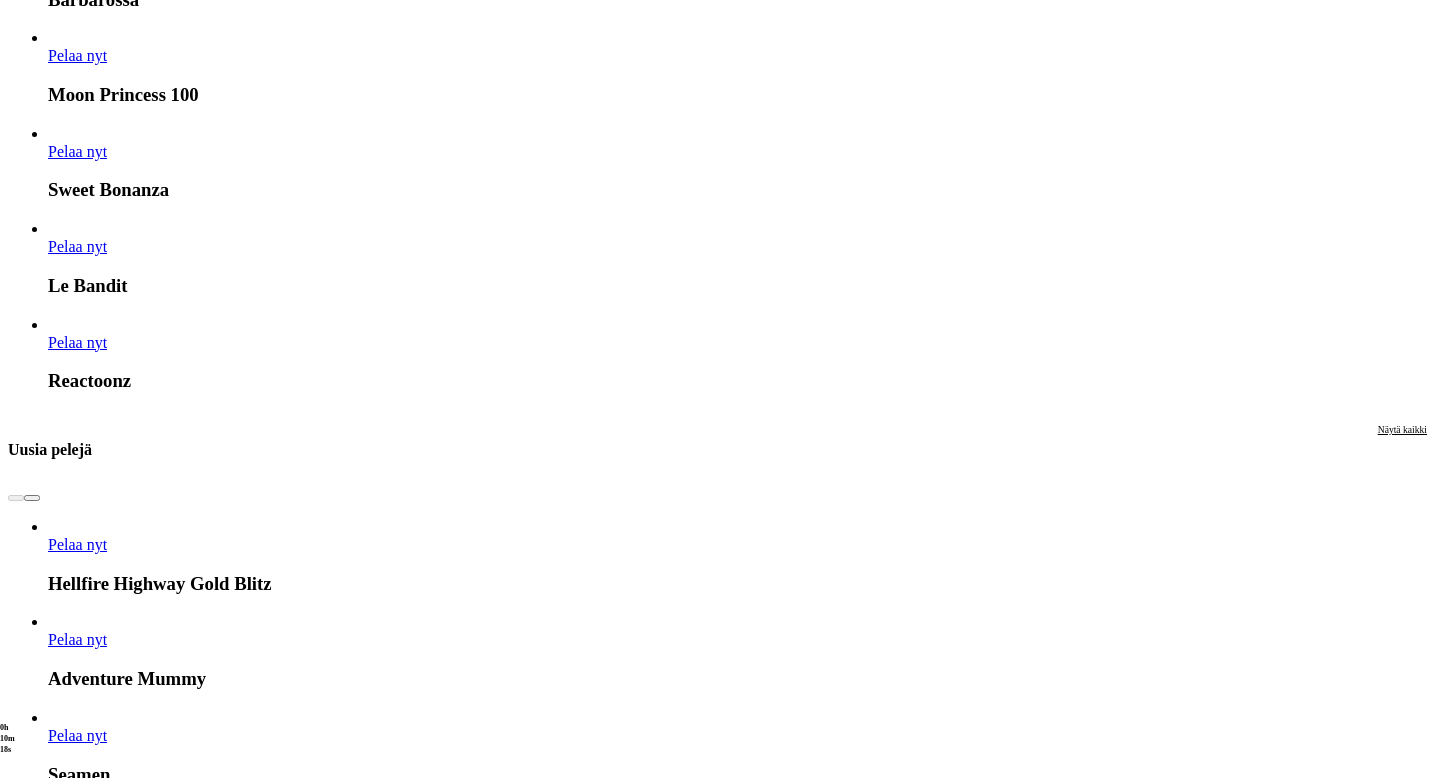 click at bounding box center (32, 16736) 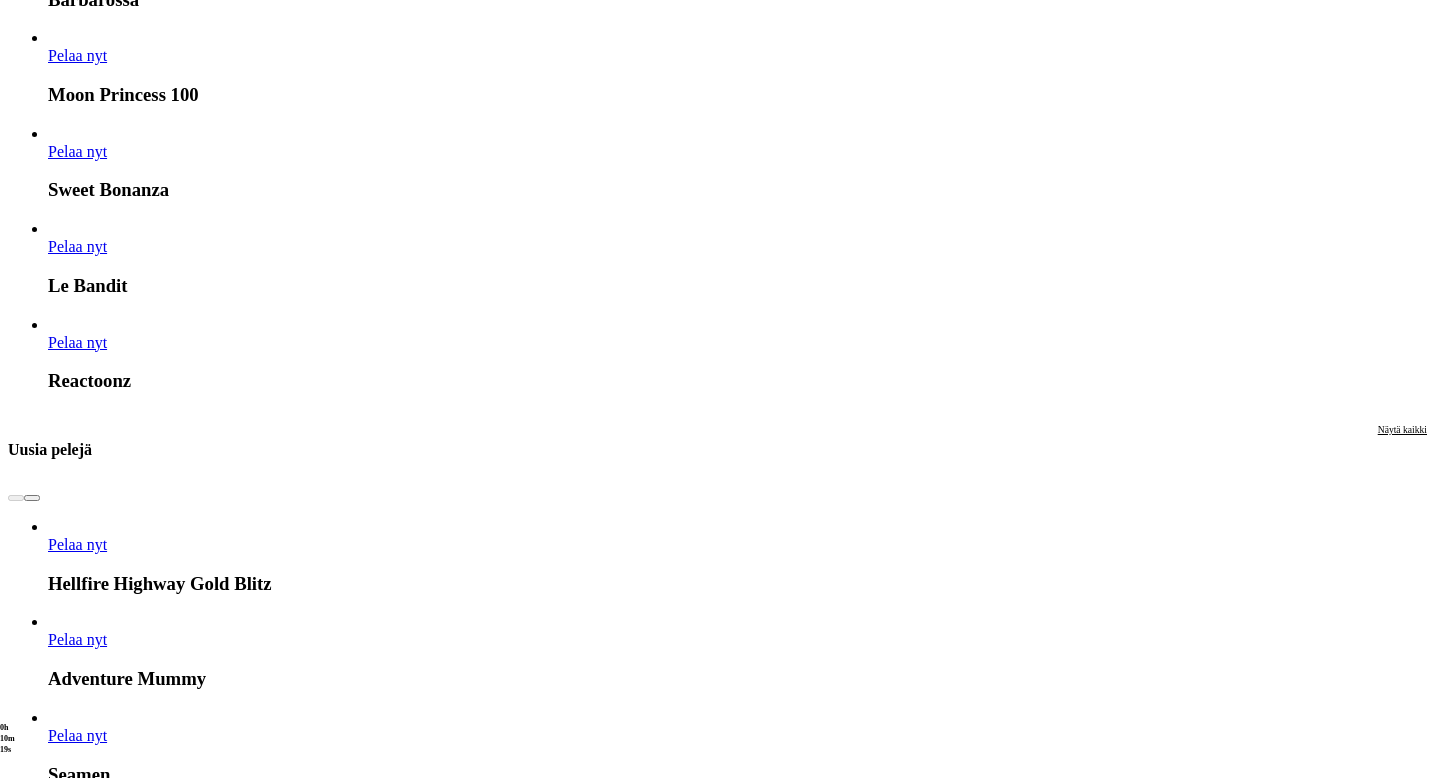 click on "Näytä kaikki" at bounding box center [1402, 16666] 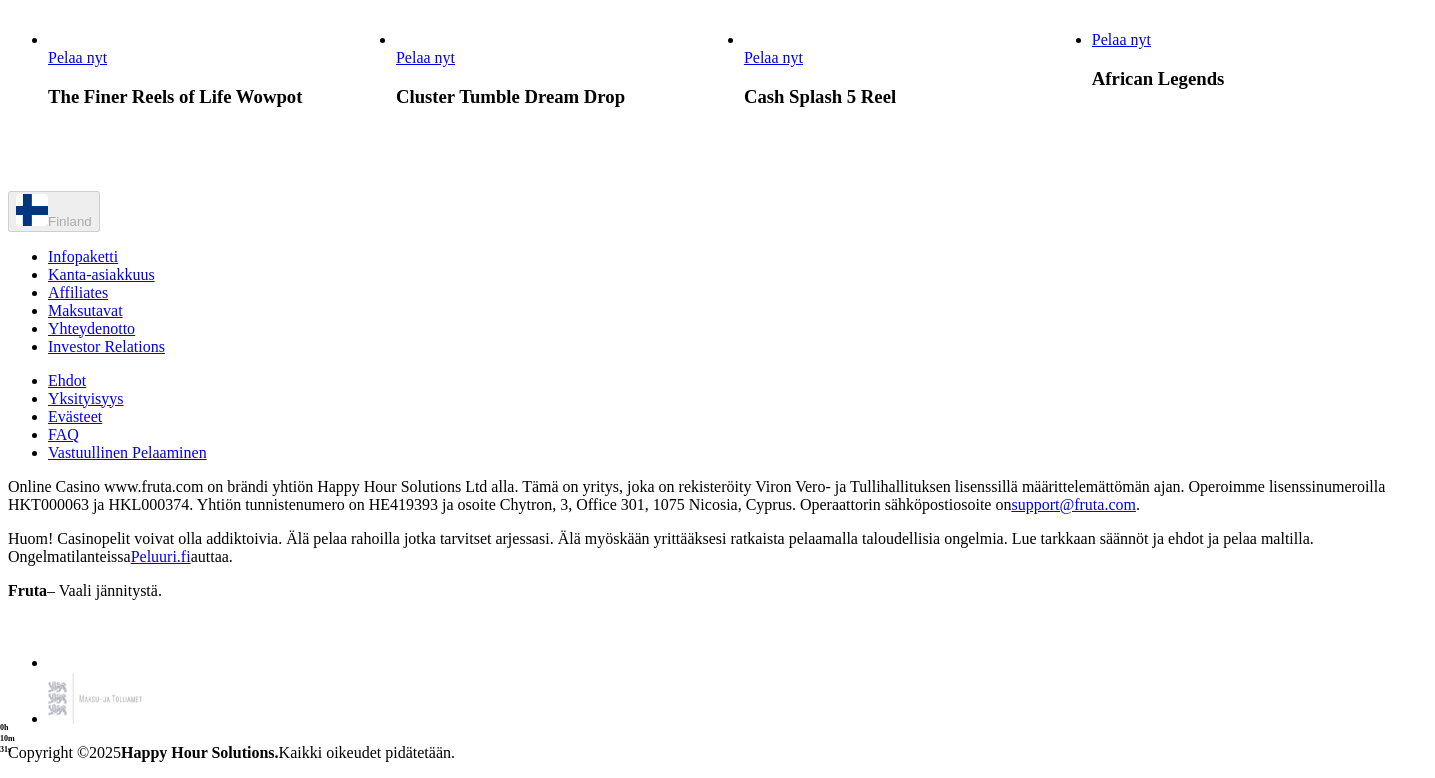 scroll, scrollTop: 2458, scrollLeft: 0, axis: vertical 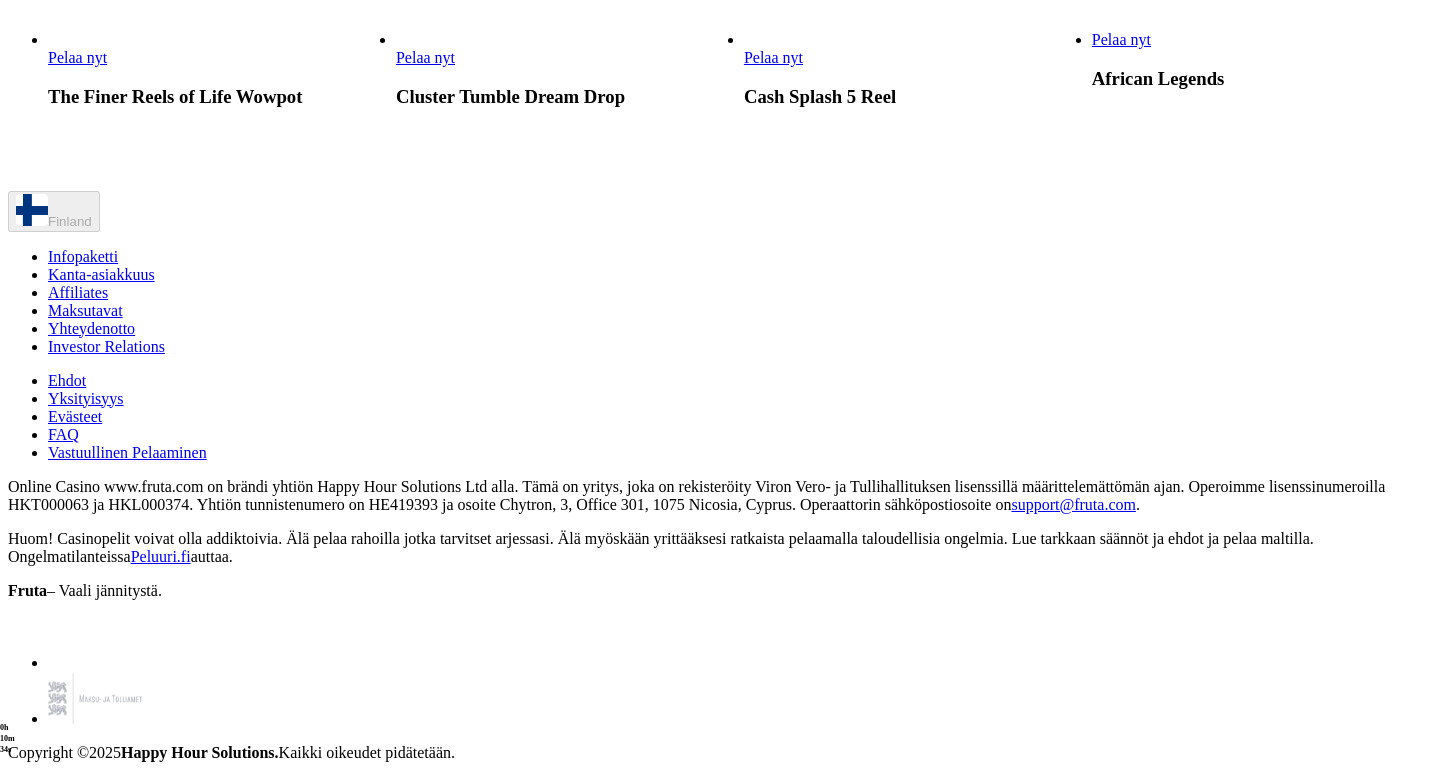 click on "Pelaa nyt" at bounding box center [425, -610] 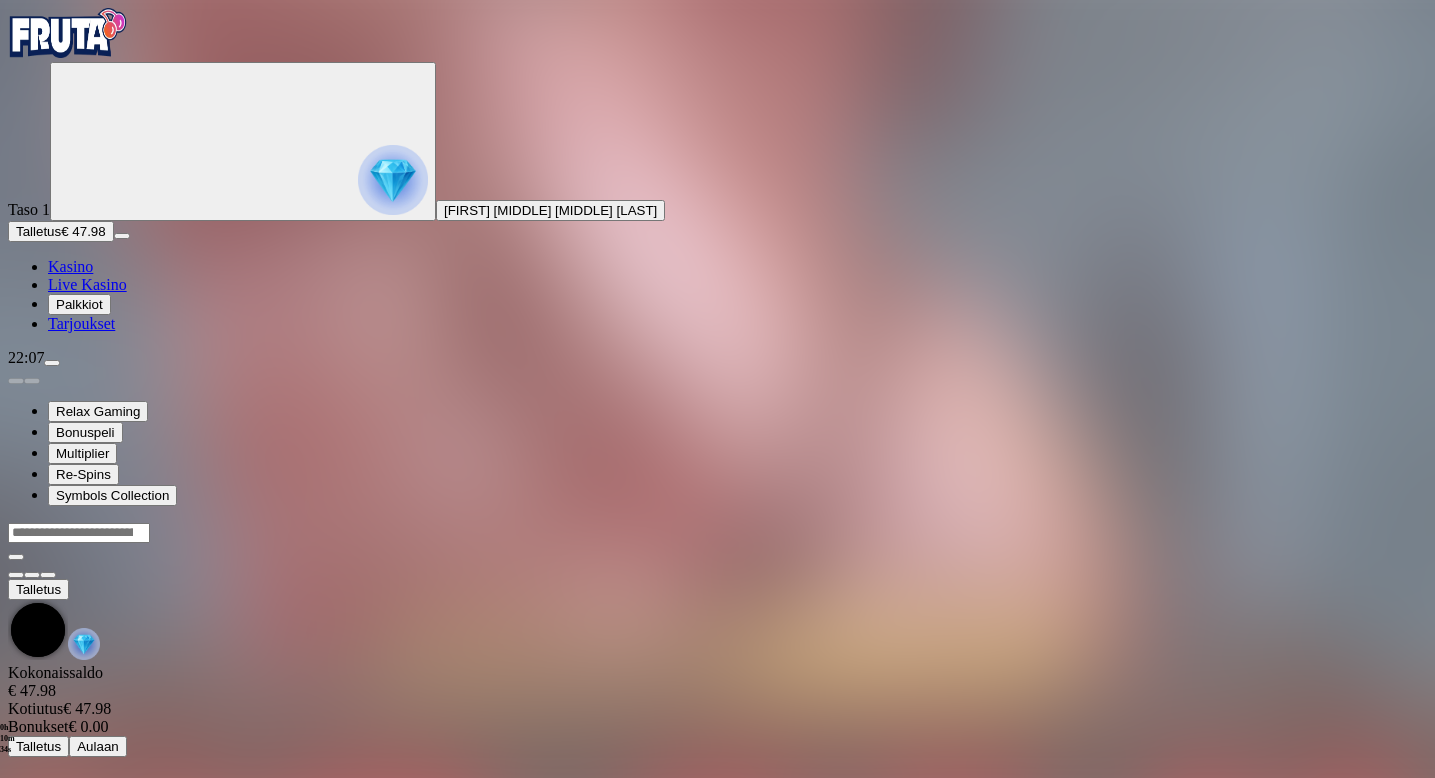 scroll, scrollTop: 0, scrollLeft: 0, axis: both 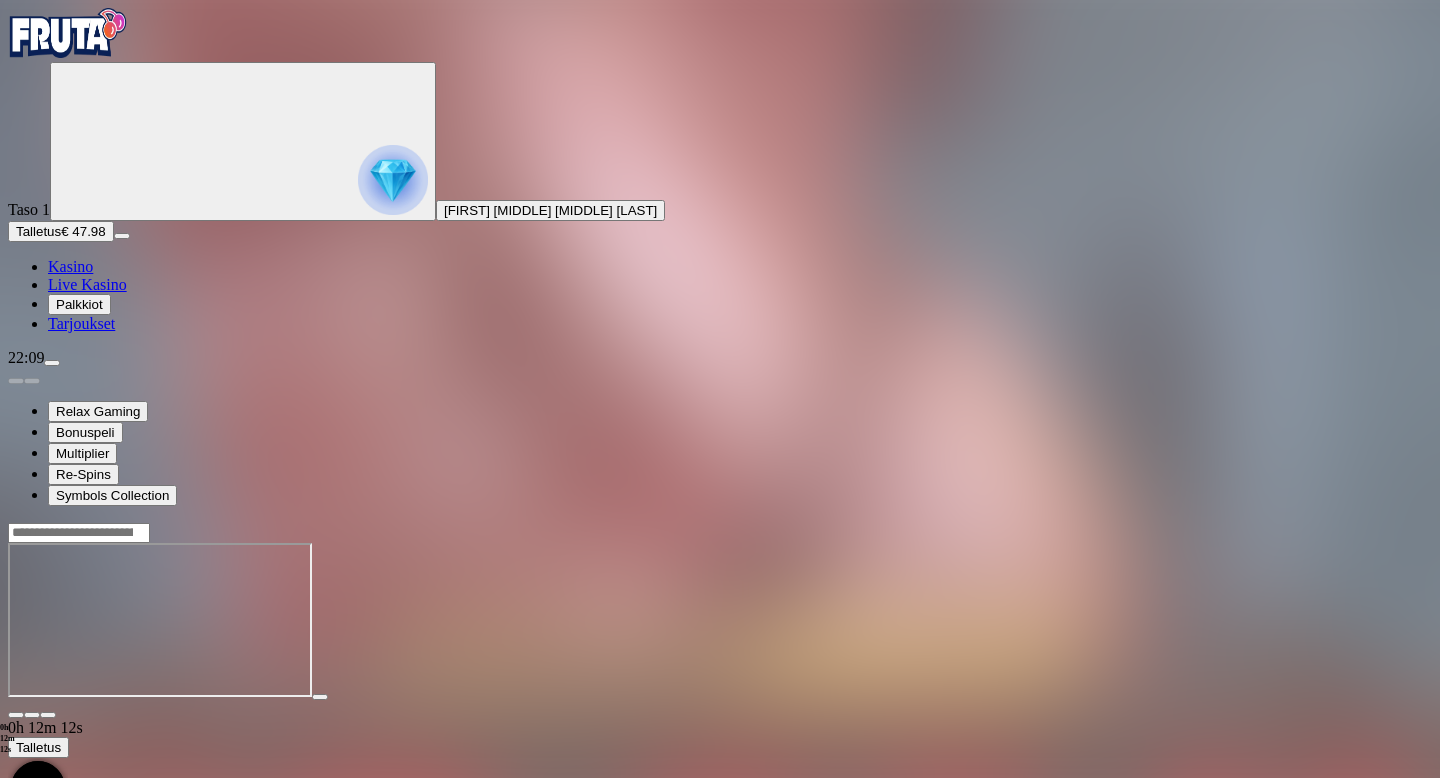 click on "Kasino" at bounding box center (70, 266) 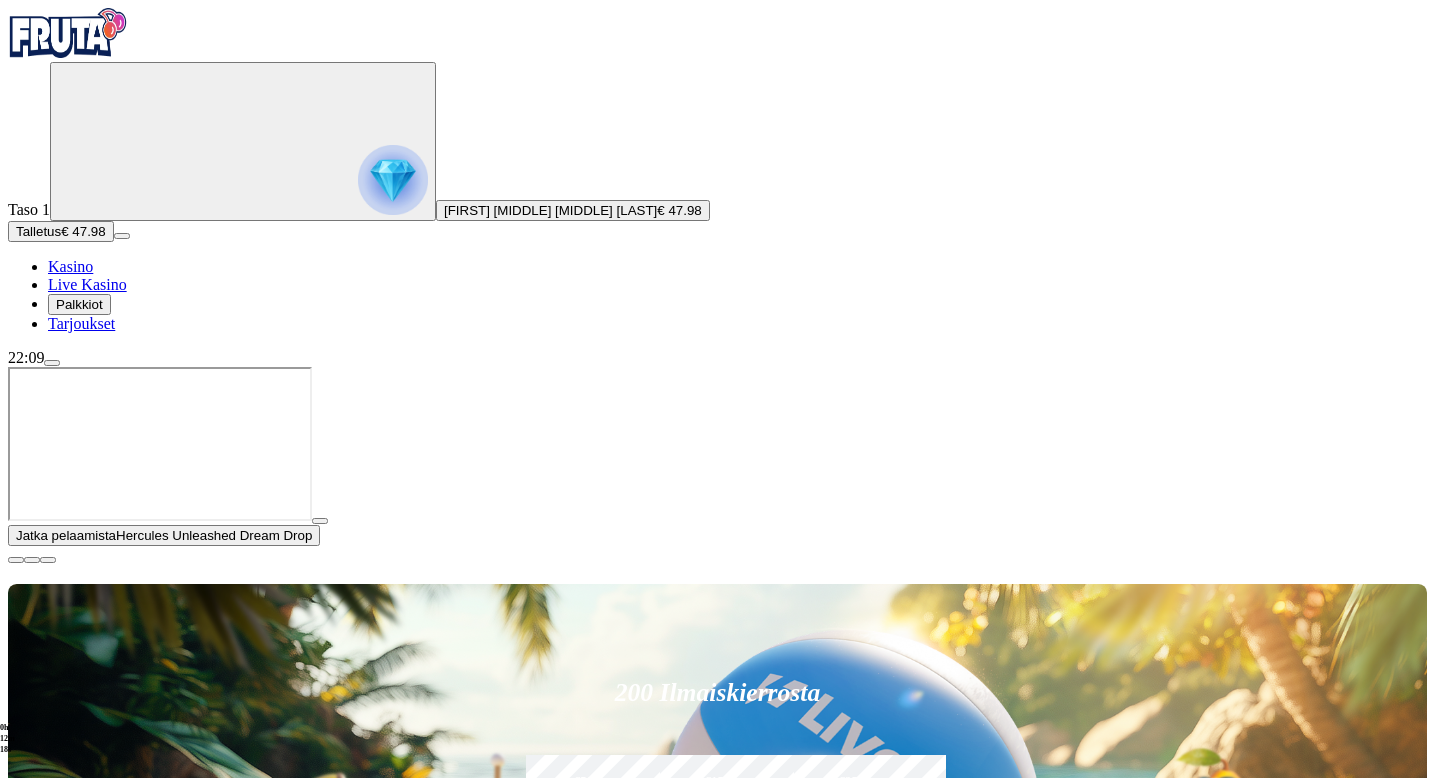 click at bounding box center (16, 560) 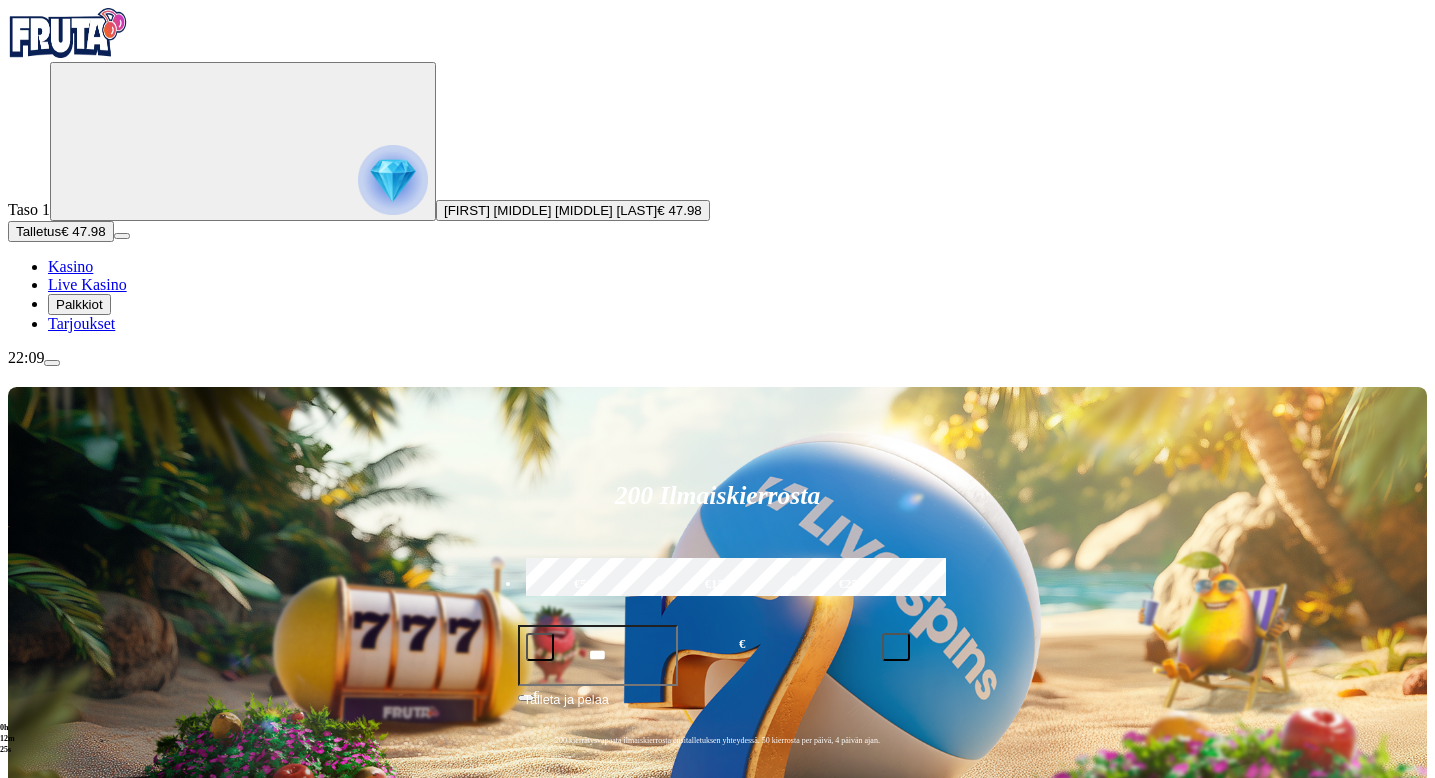click on "Live Kasino" at bounding box center (87, 284) 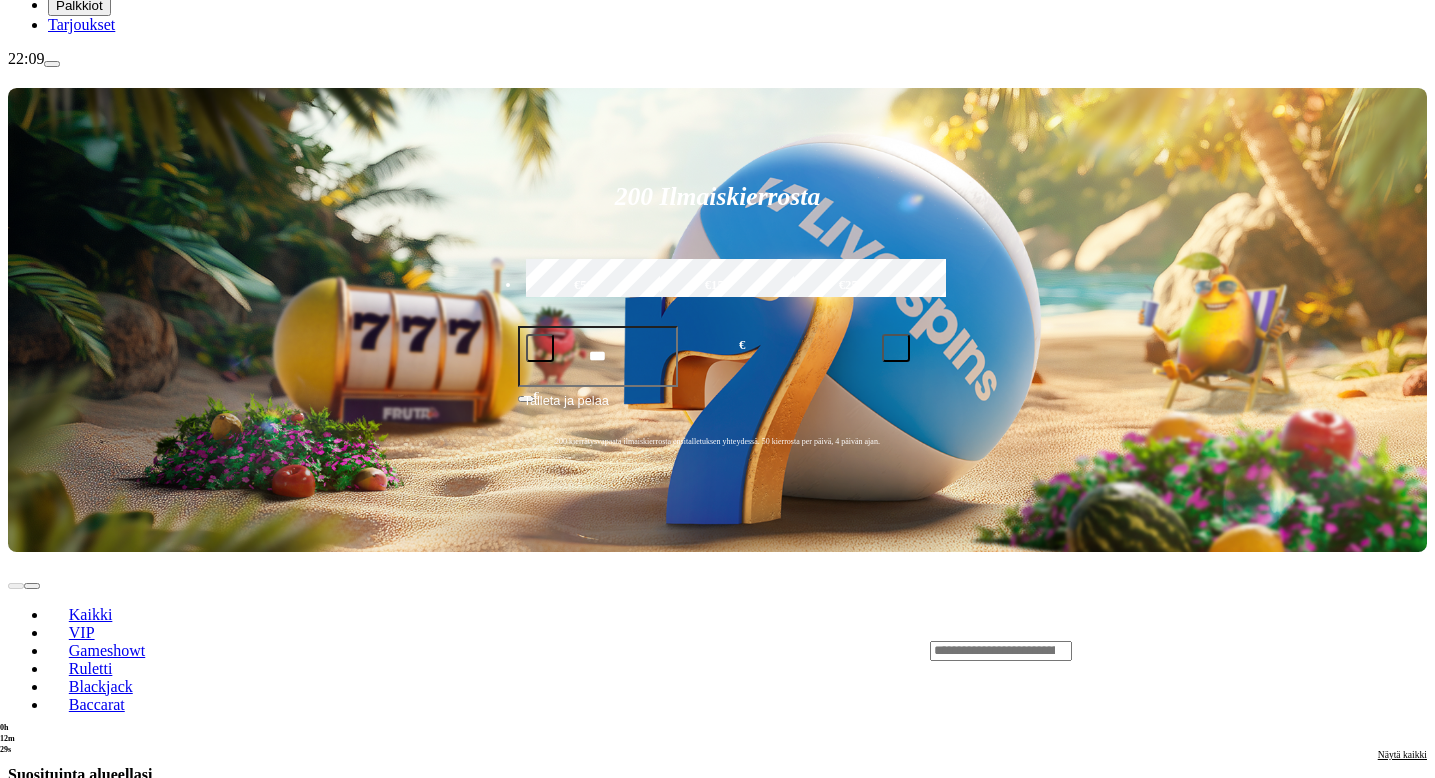 scroll, scrollTop: 297, scrollLeft: 0, axis: vertical 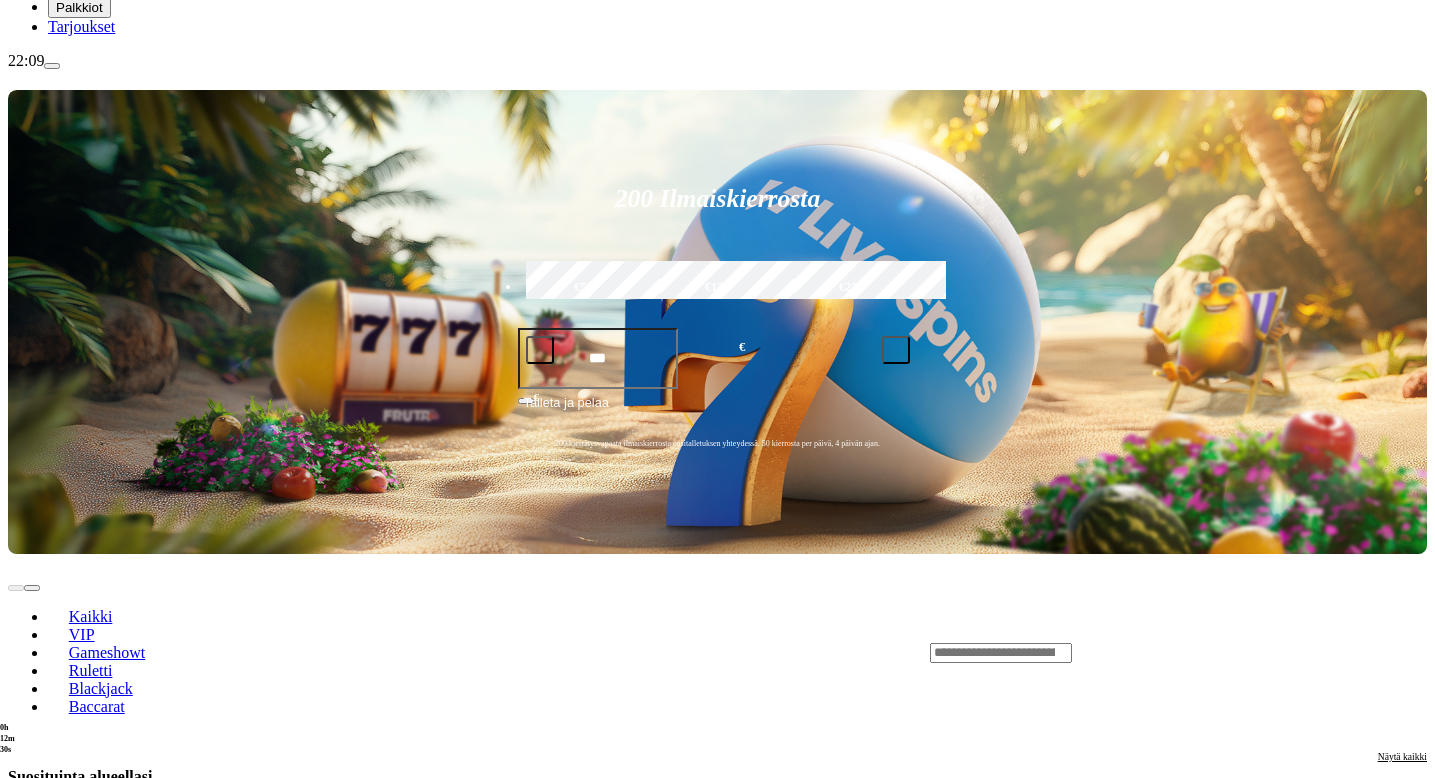click on "Kasino" at bounding box center [70, -31] 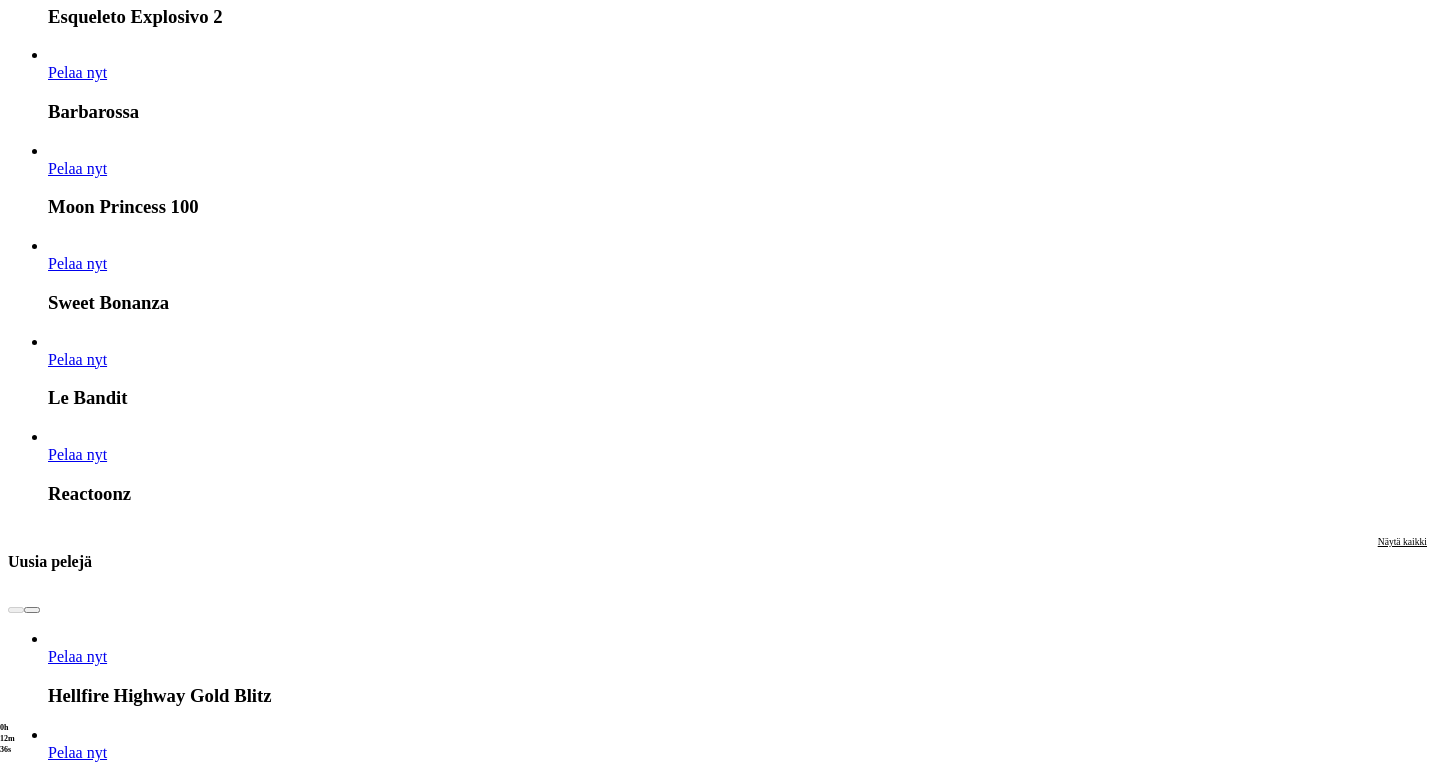 scroll, scrollTop: 2162, scrollLeft: 0, axis: vertical 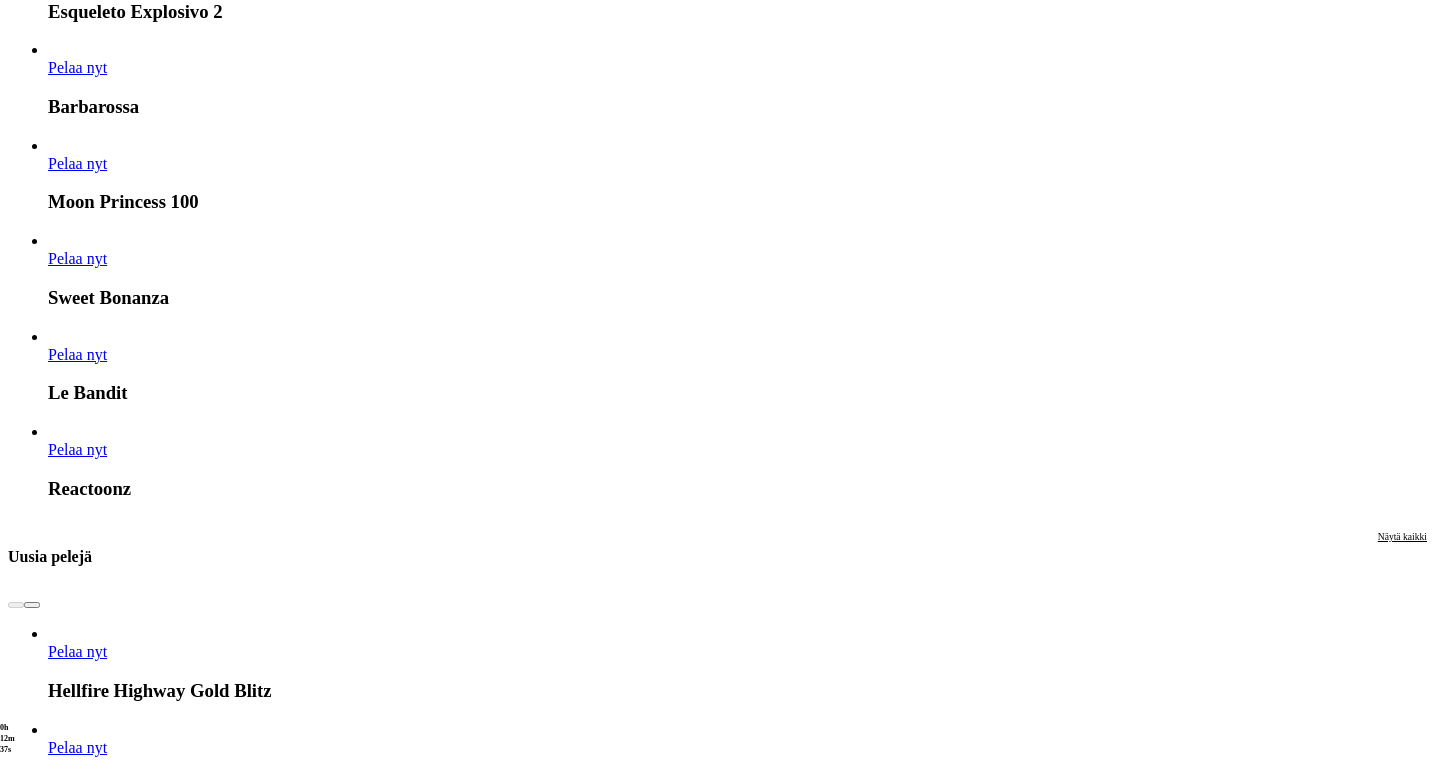 click on "Pelaa nyt" at bounding box center (77, 16889) 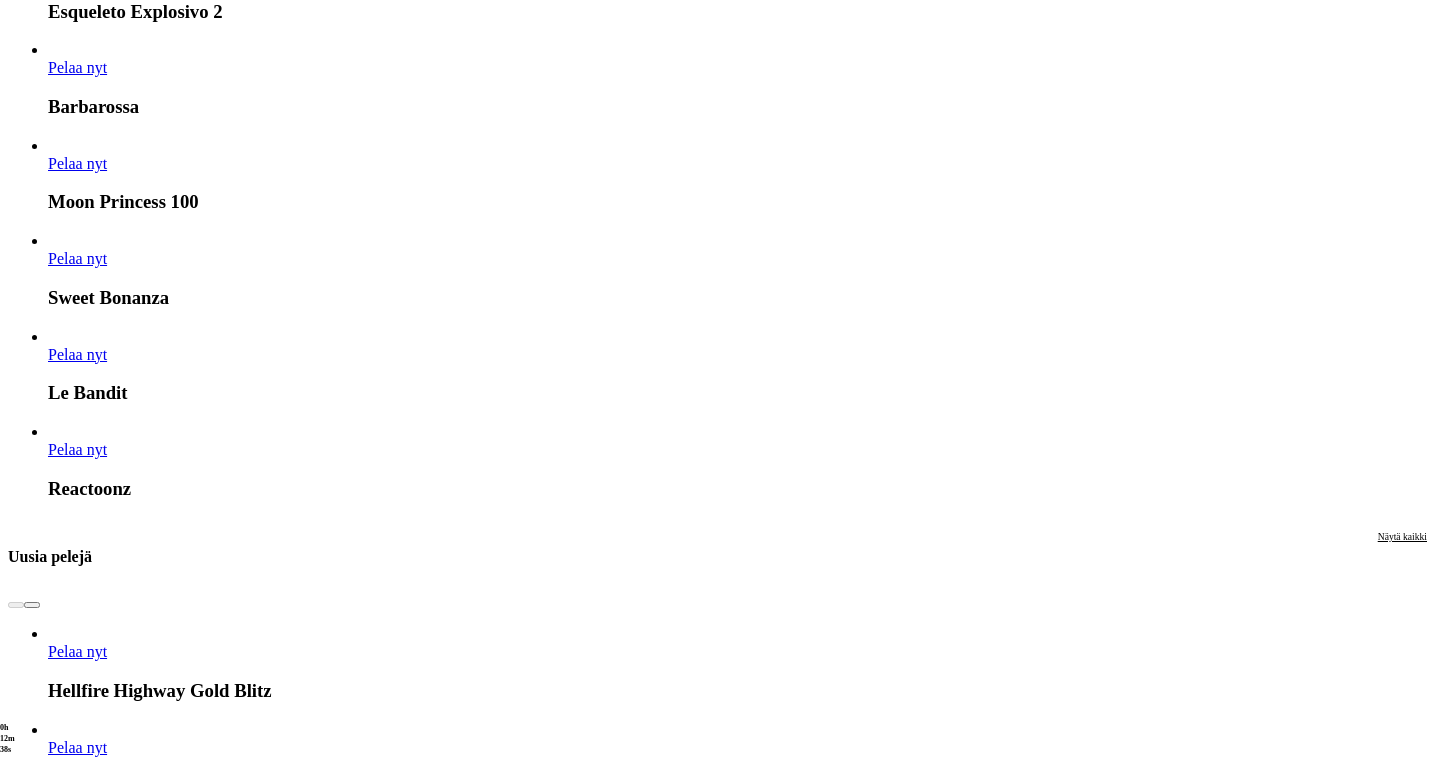 scroll, scrollTop: 0, scrollLeft: 0, axis: both 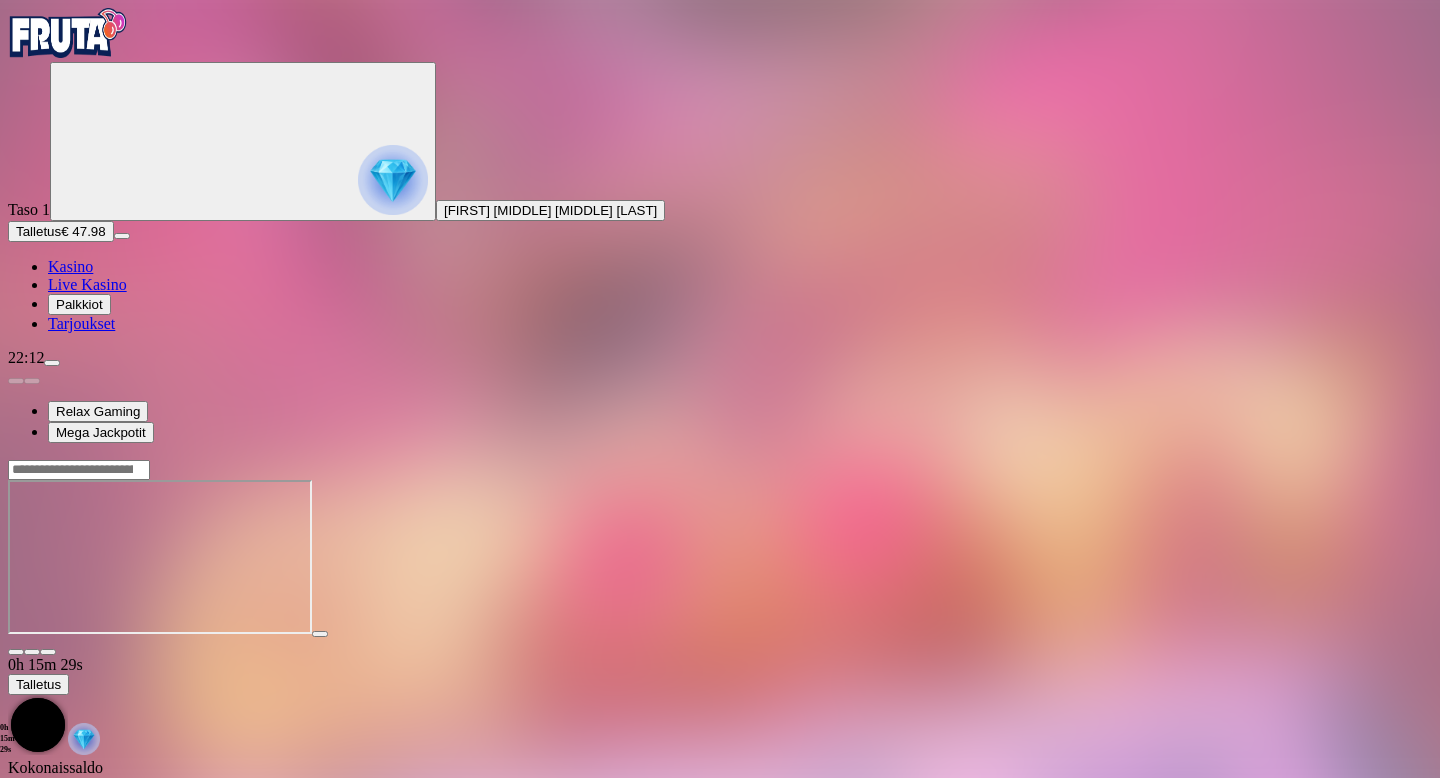 click on "Kasino" at bounding box center [70, 266] 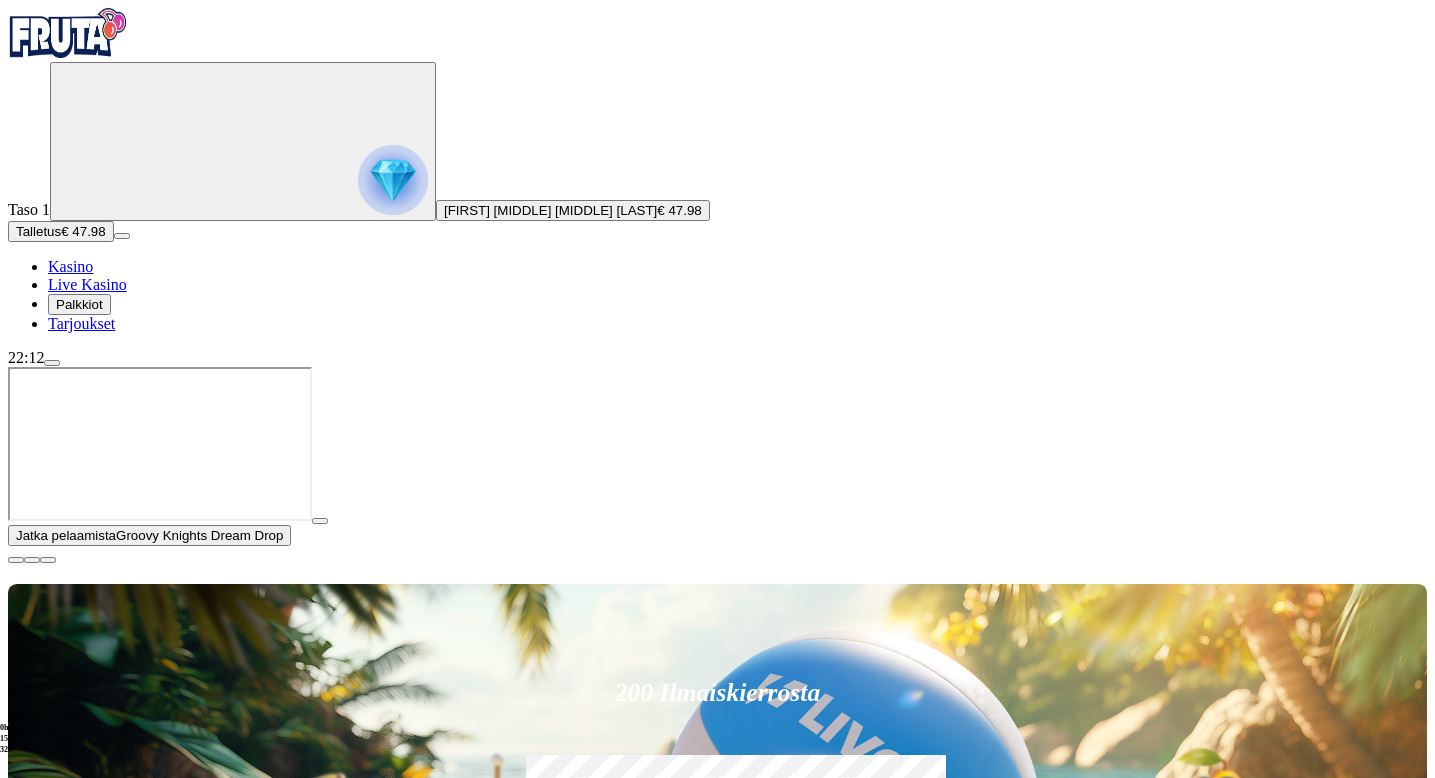click at bounding box center (16, 560) 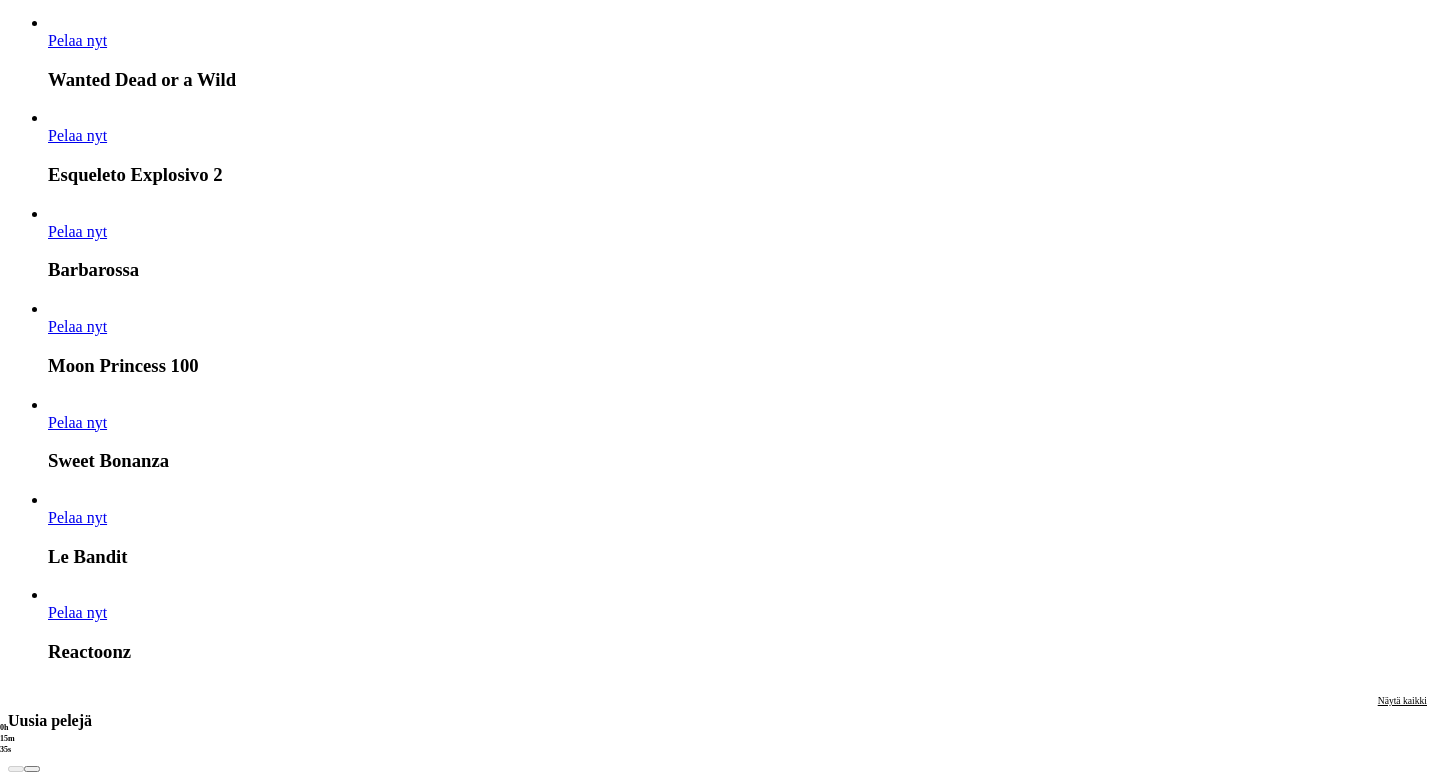 scroll, scrollTop: 2113, scrollLeft: 0, axis: vertical 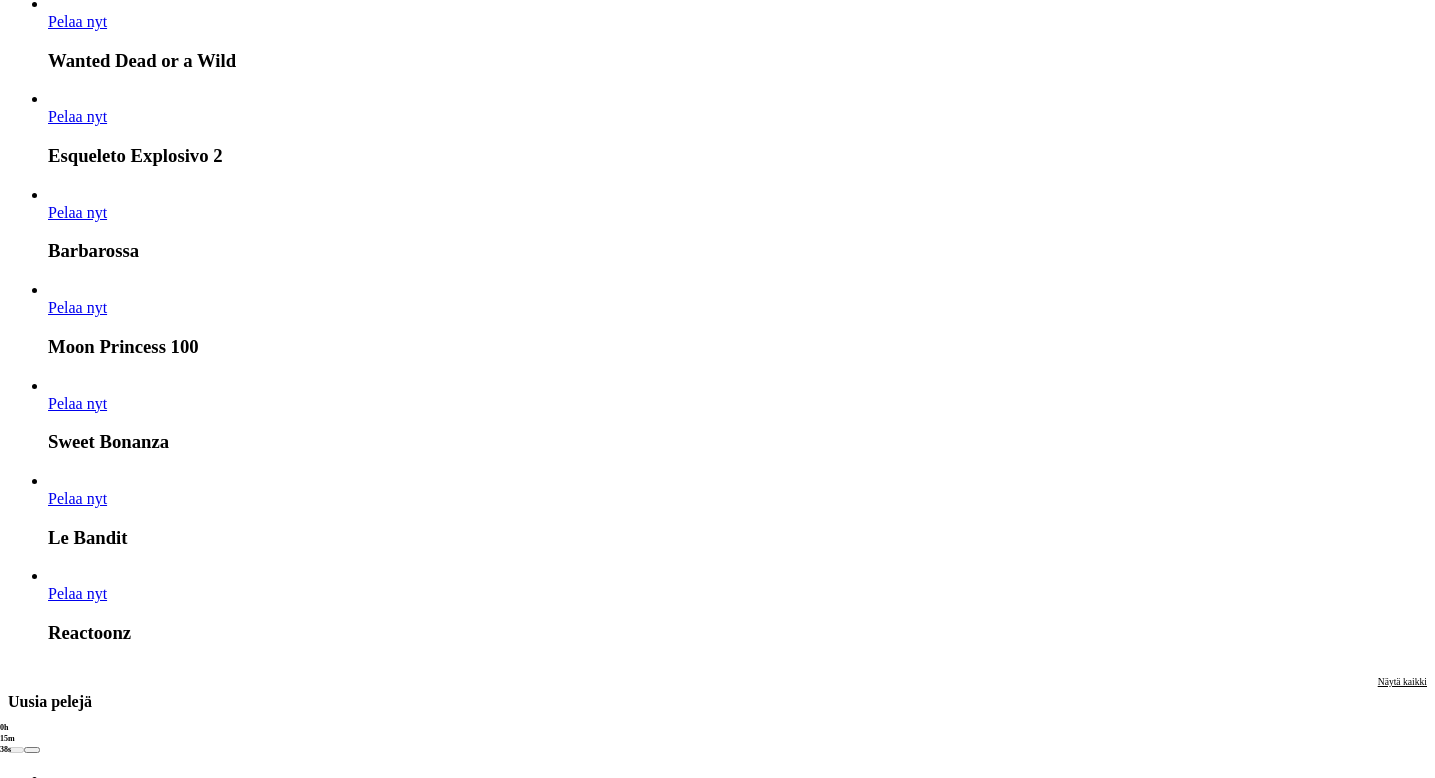 click on "Näytä kaikki" at bounding box center [1402, 16918] 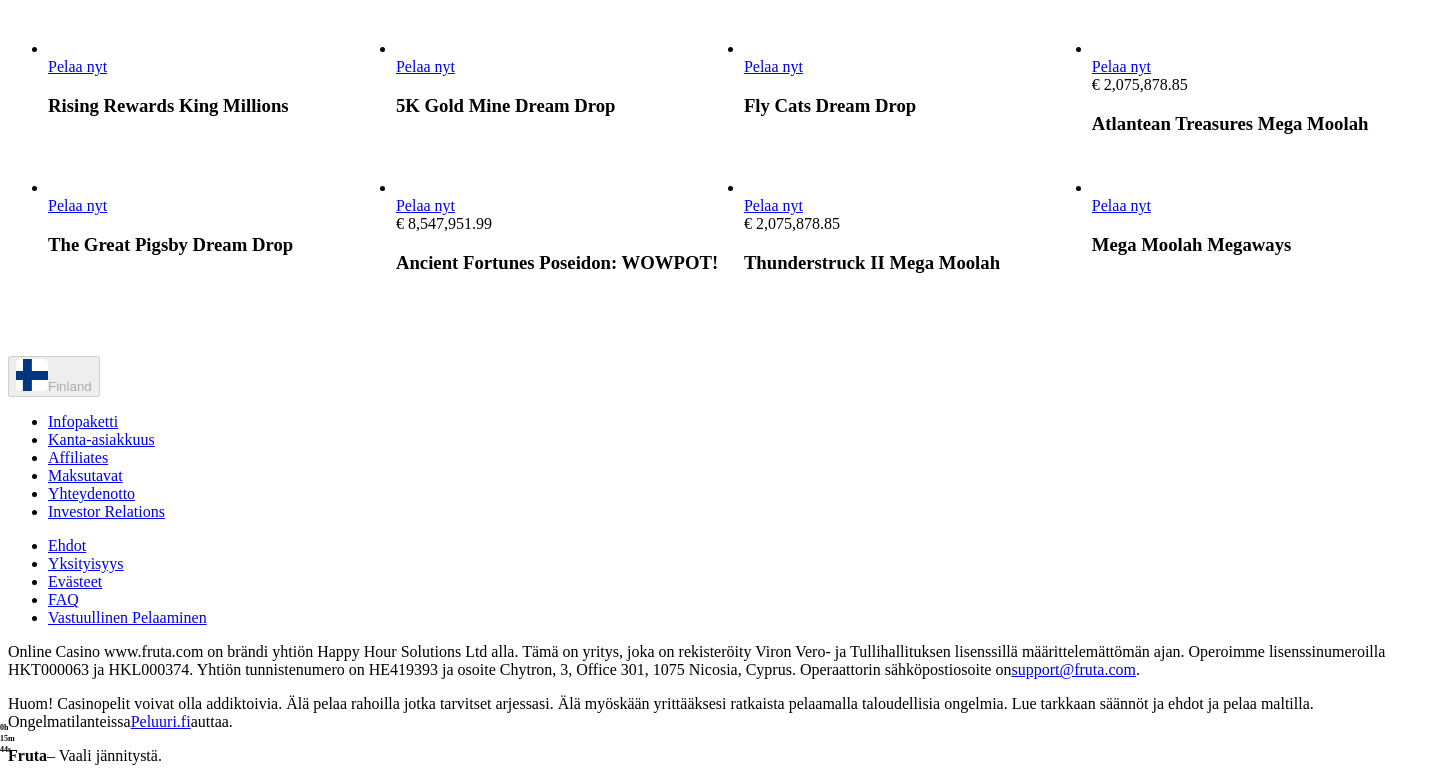 scroll, scrollTop: 1126, scrollLeft: 0, axis: vertical 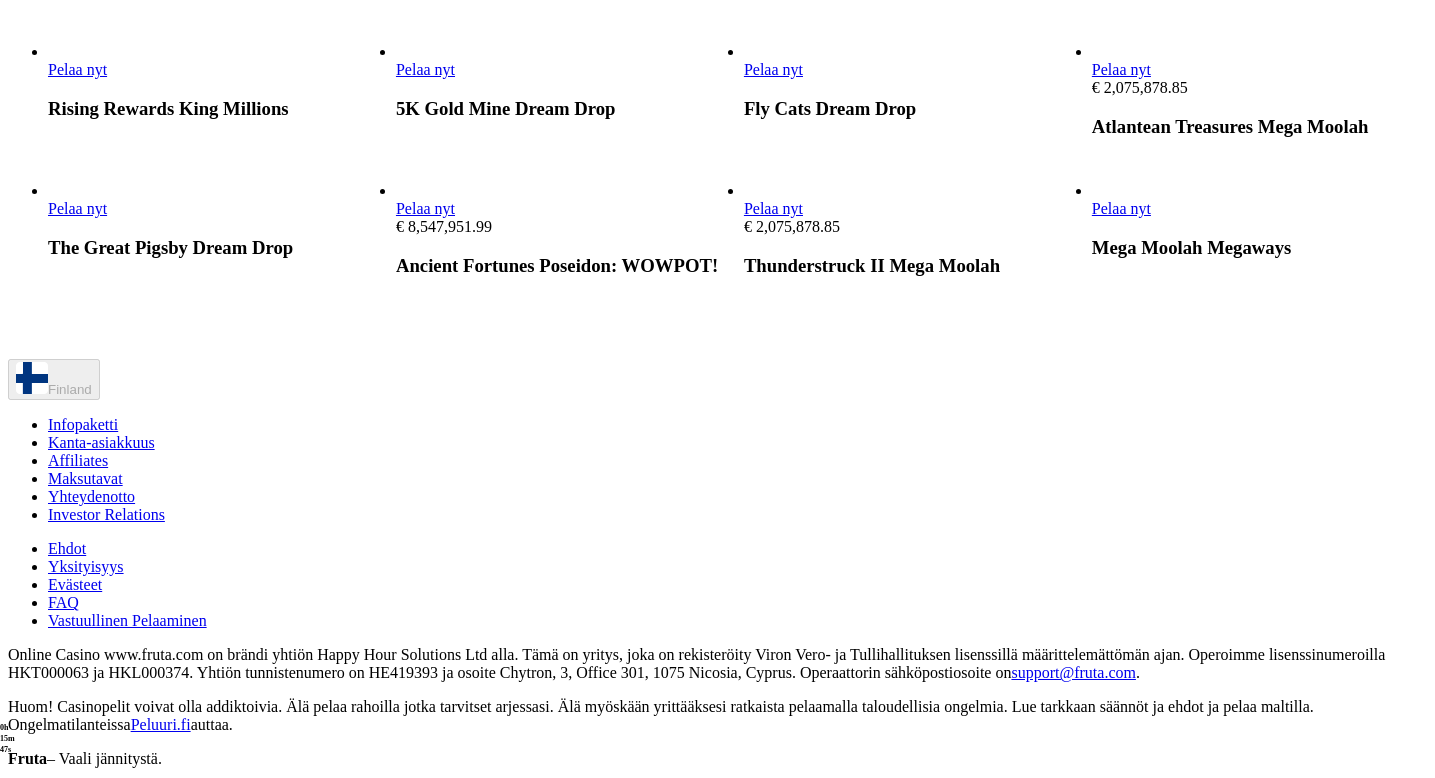 click on "Pelaa nyt" at bounding box center (1121, -213) 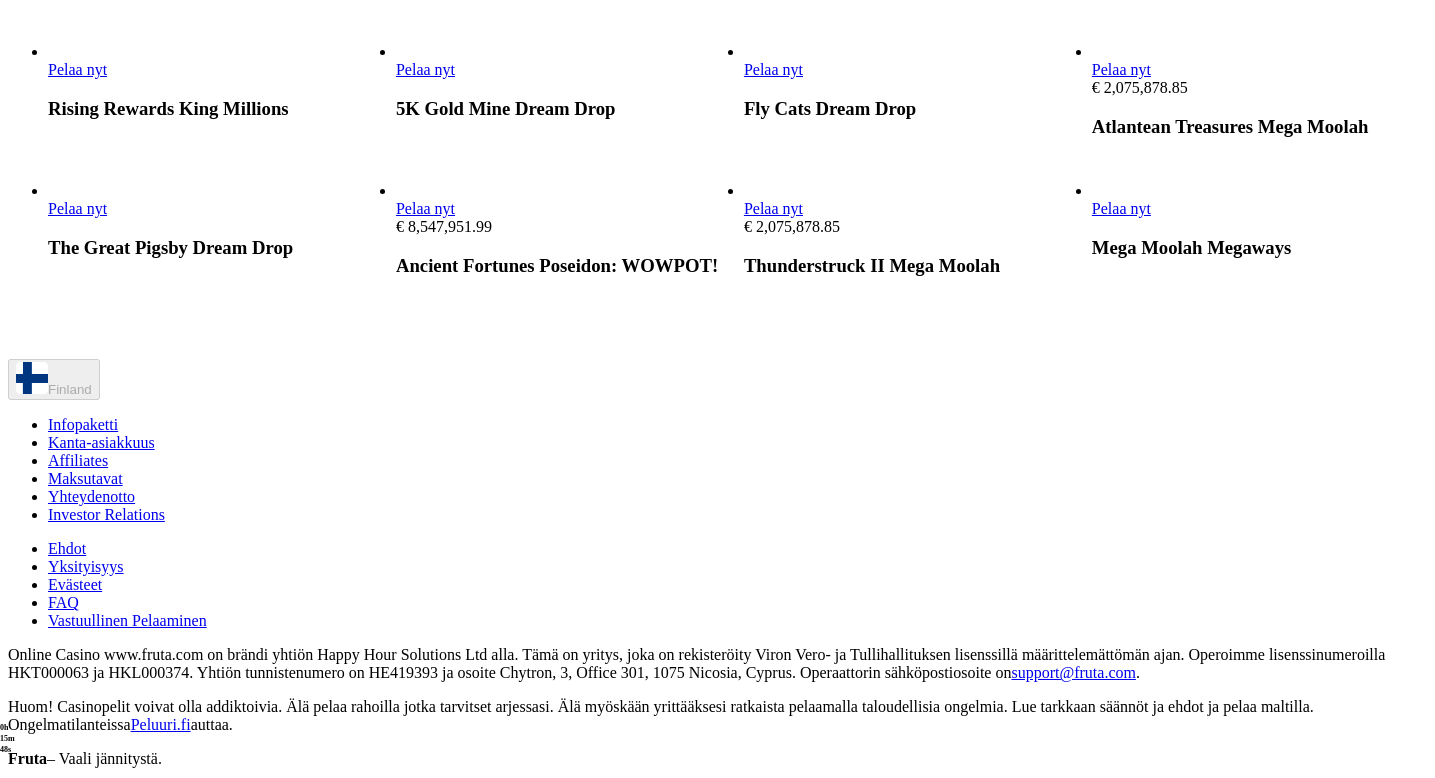 scroll, scrollTop: 0, scrollLeft: 0, axis: both 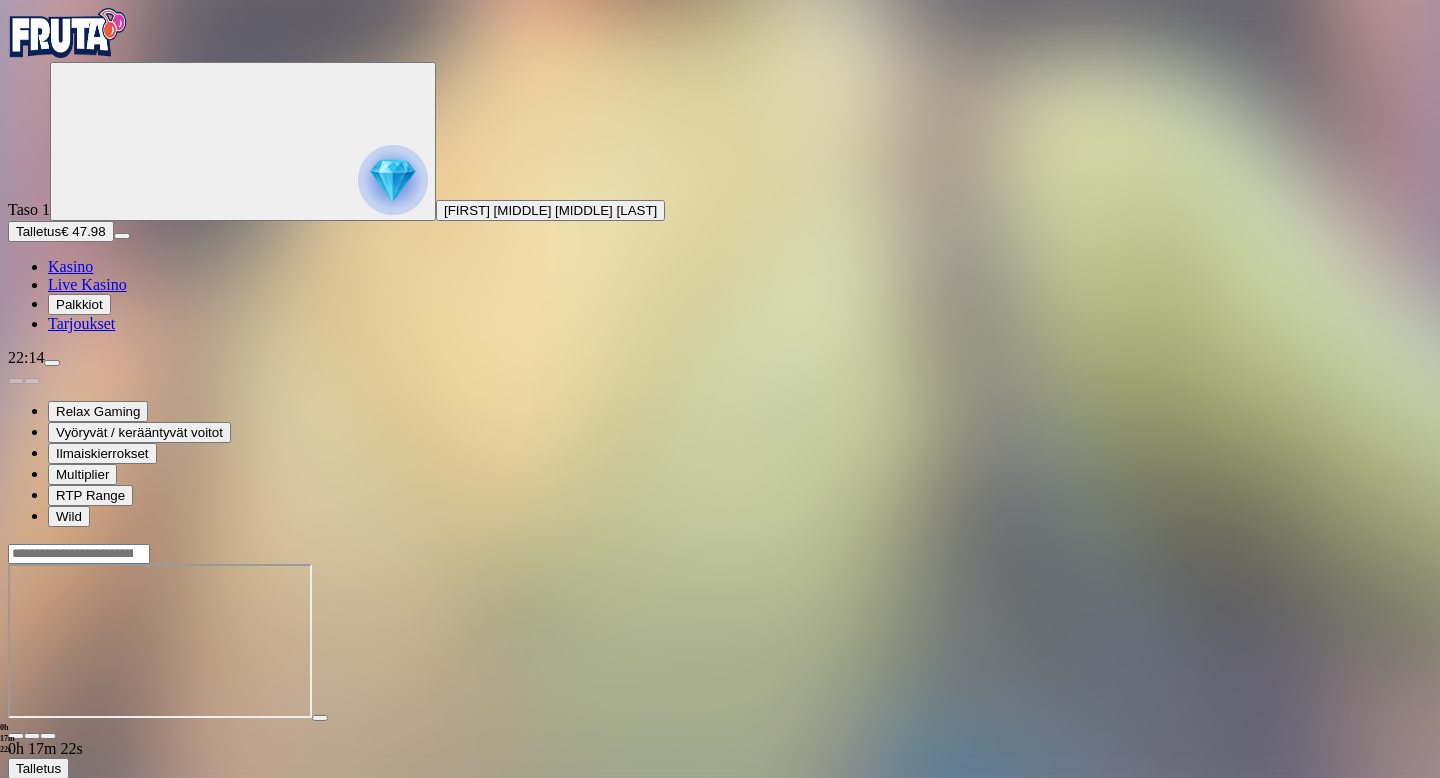 click on "Kasino" at bounding box center (70, 266) 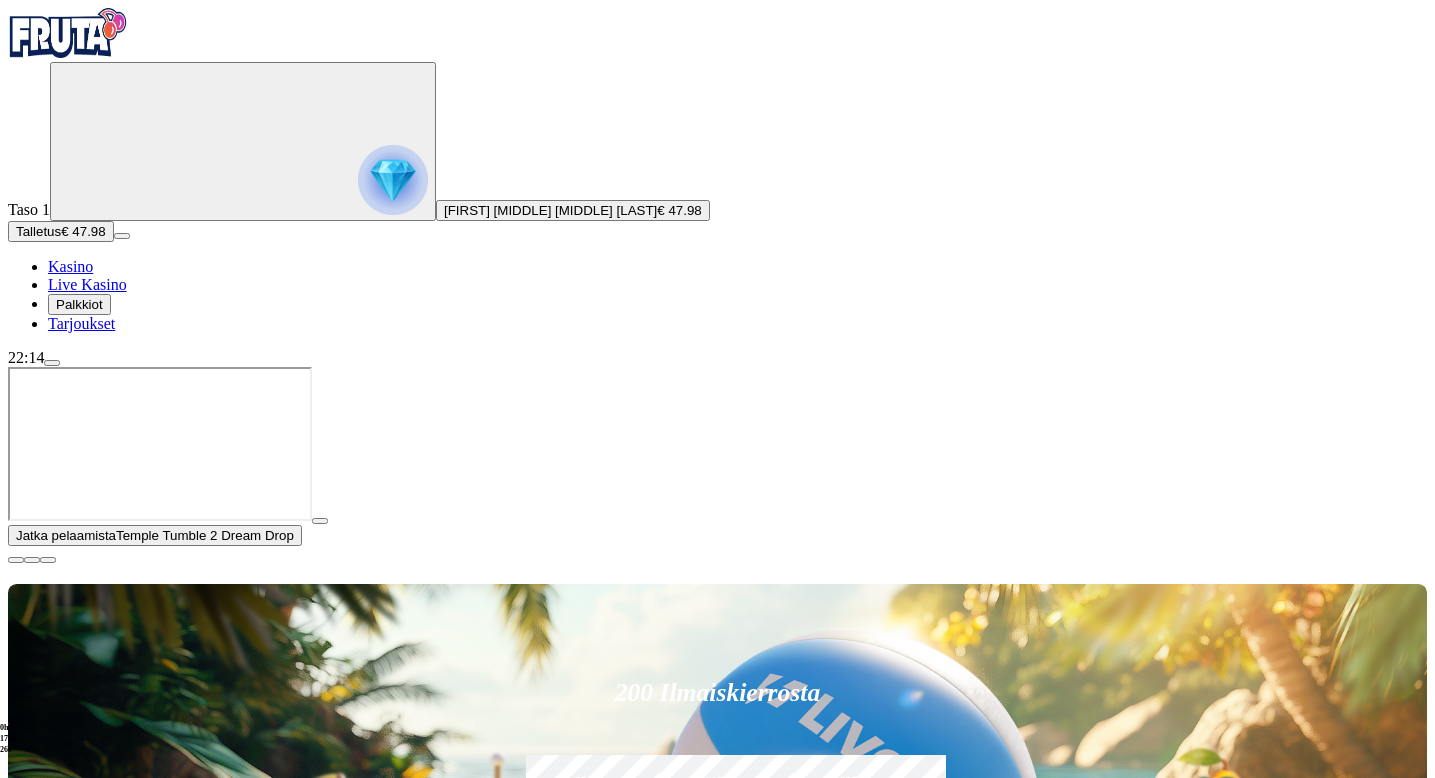 click at bounding box center (16, 560) 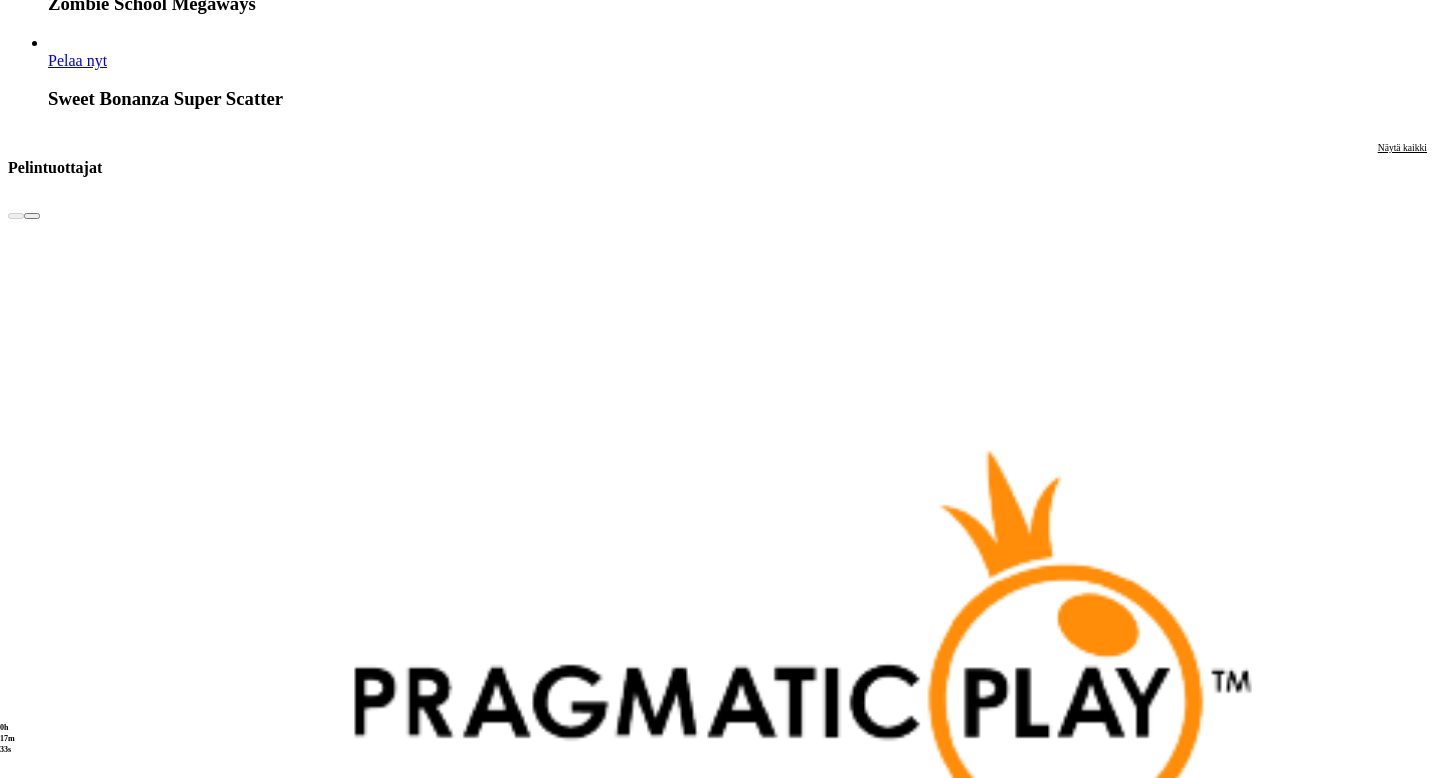 scroll, scrollTop: 3920, scrollLeft: 0, axis: vertical 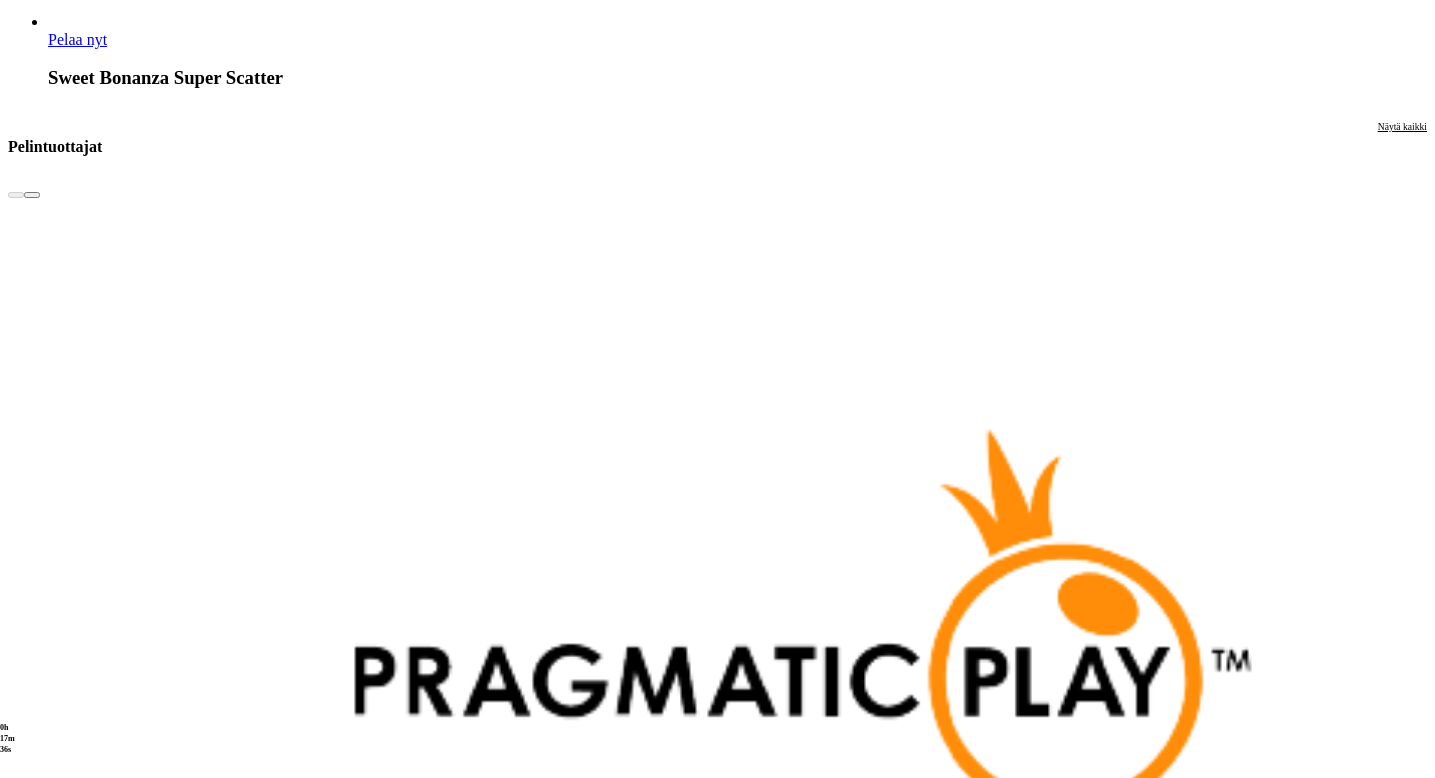 click on "Pelaa nyt" at bounding box center (77, 25480) 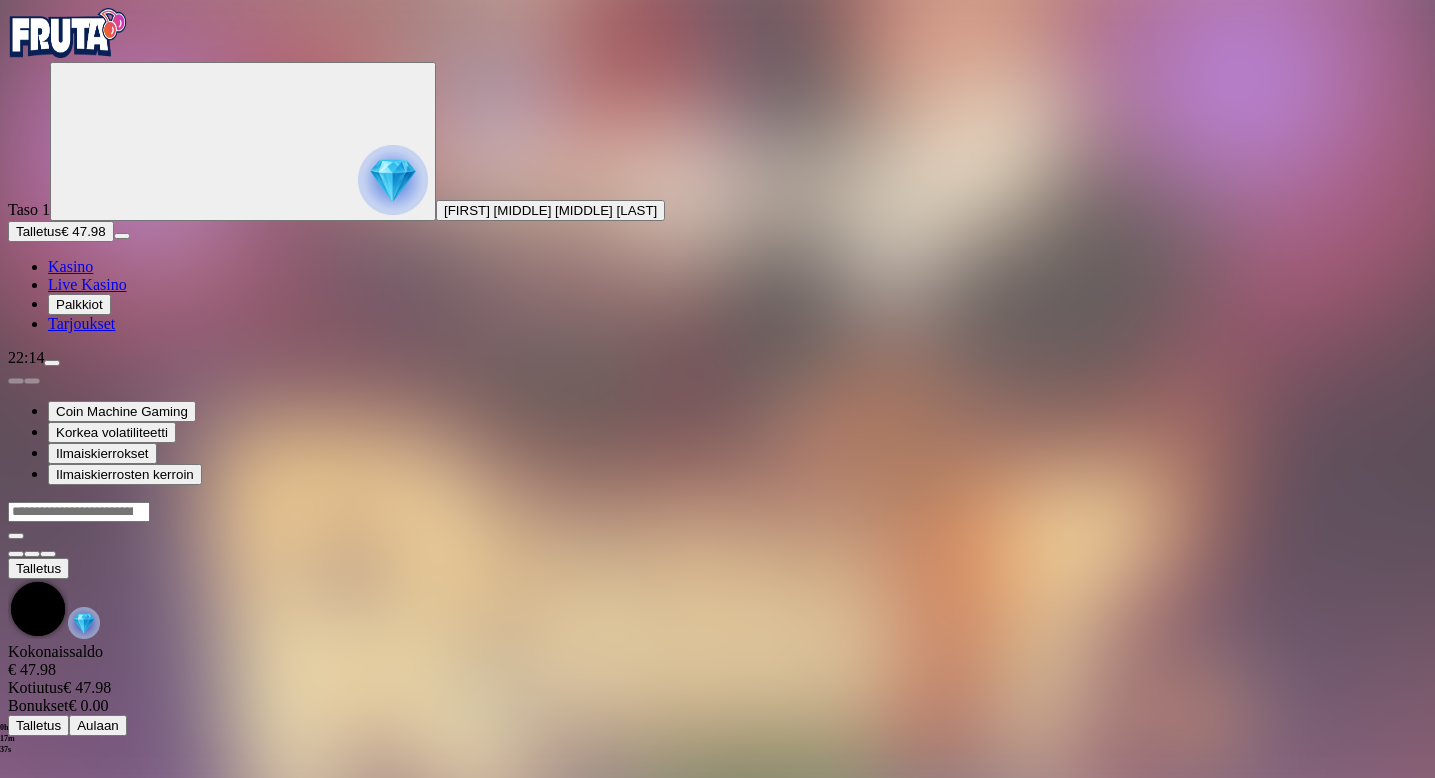 scroll, scrollTop: 0, scrollLeft: 0, axis: both 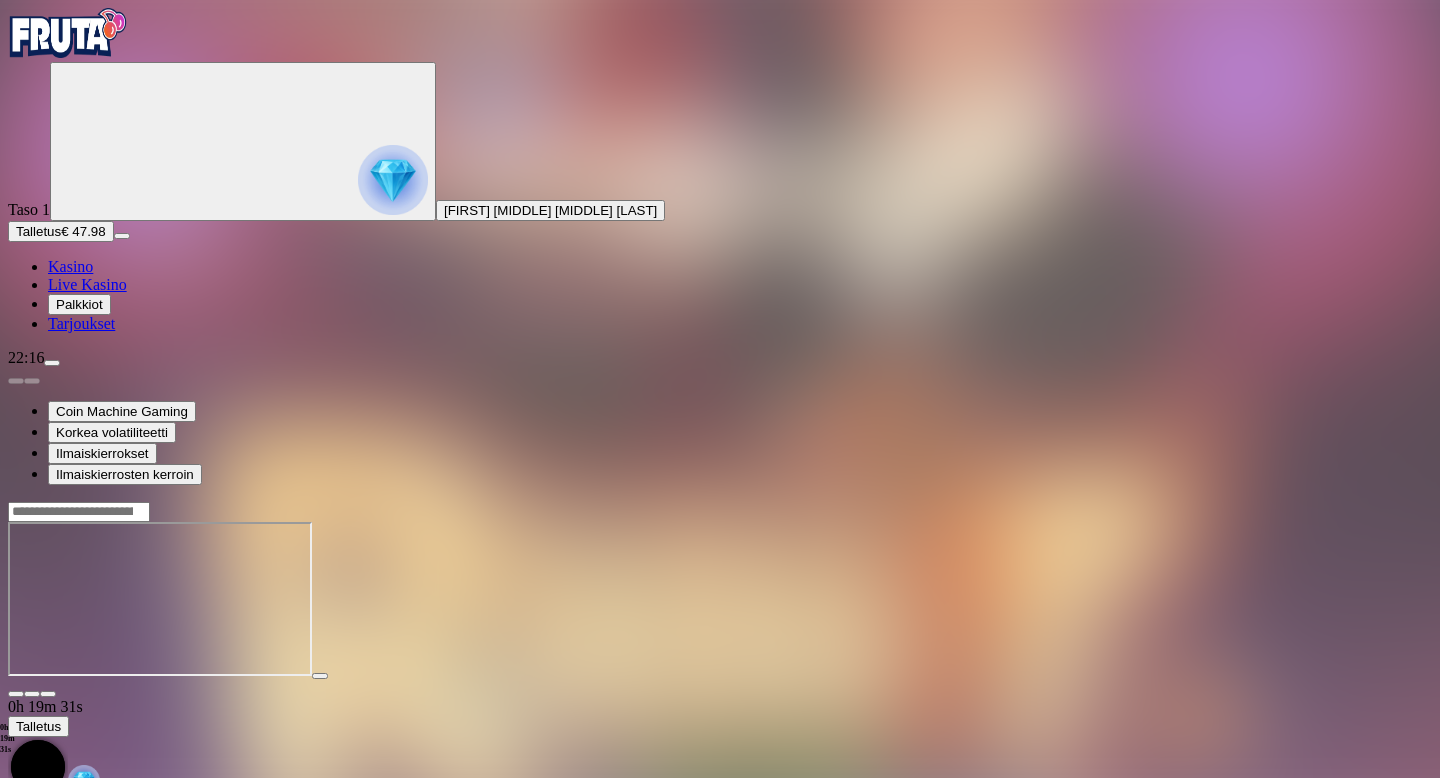 click on "Kasino" at bounding box center [70, 266] 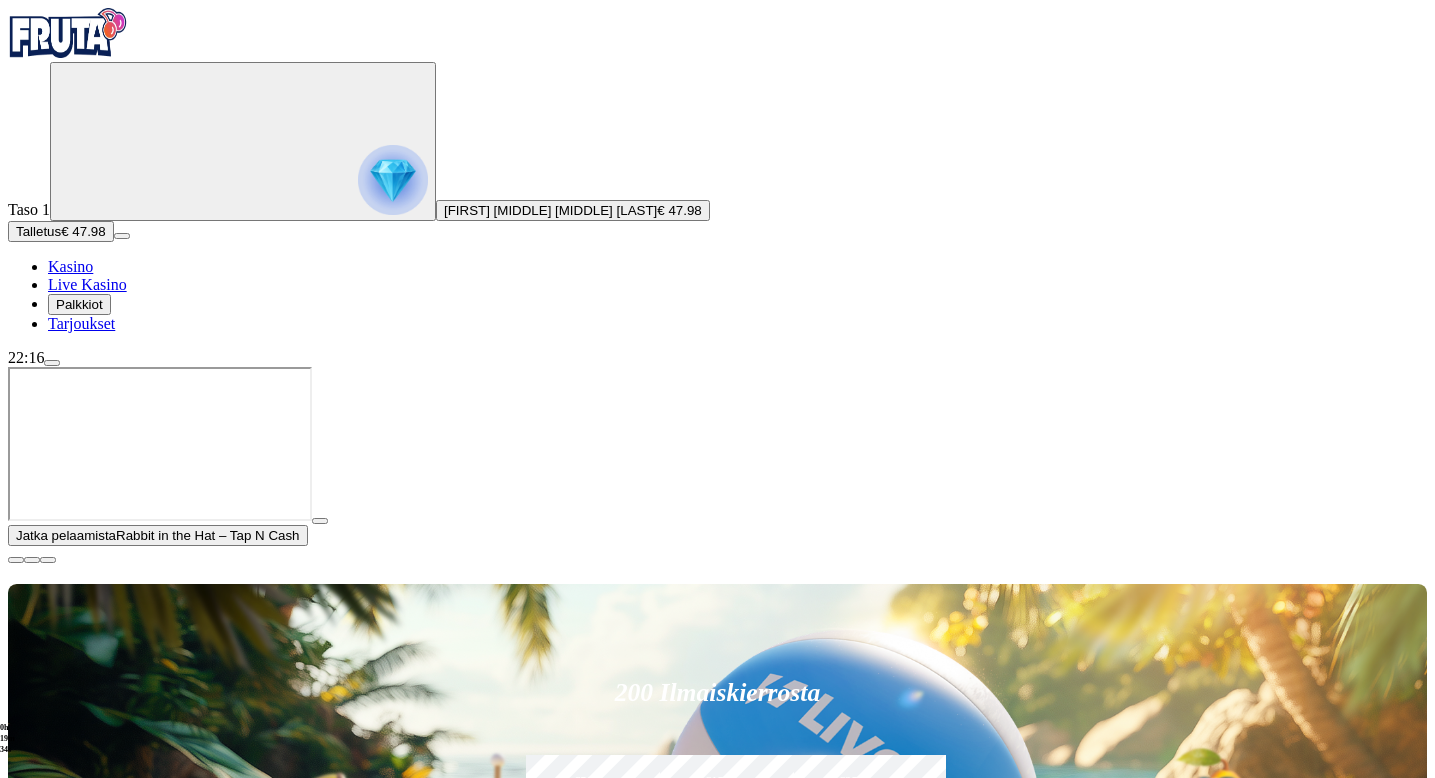 click at bounding box center (16, 560) 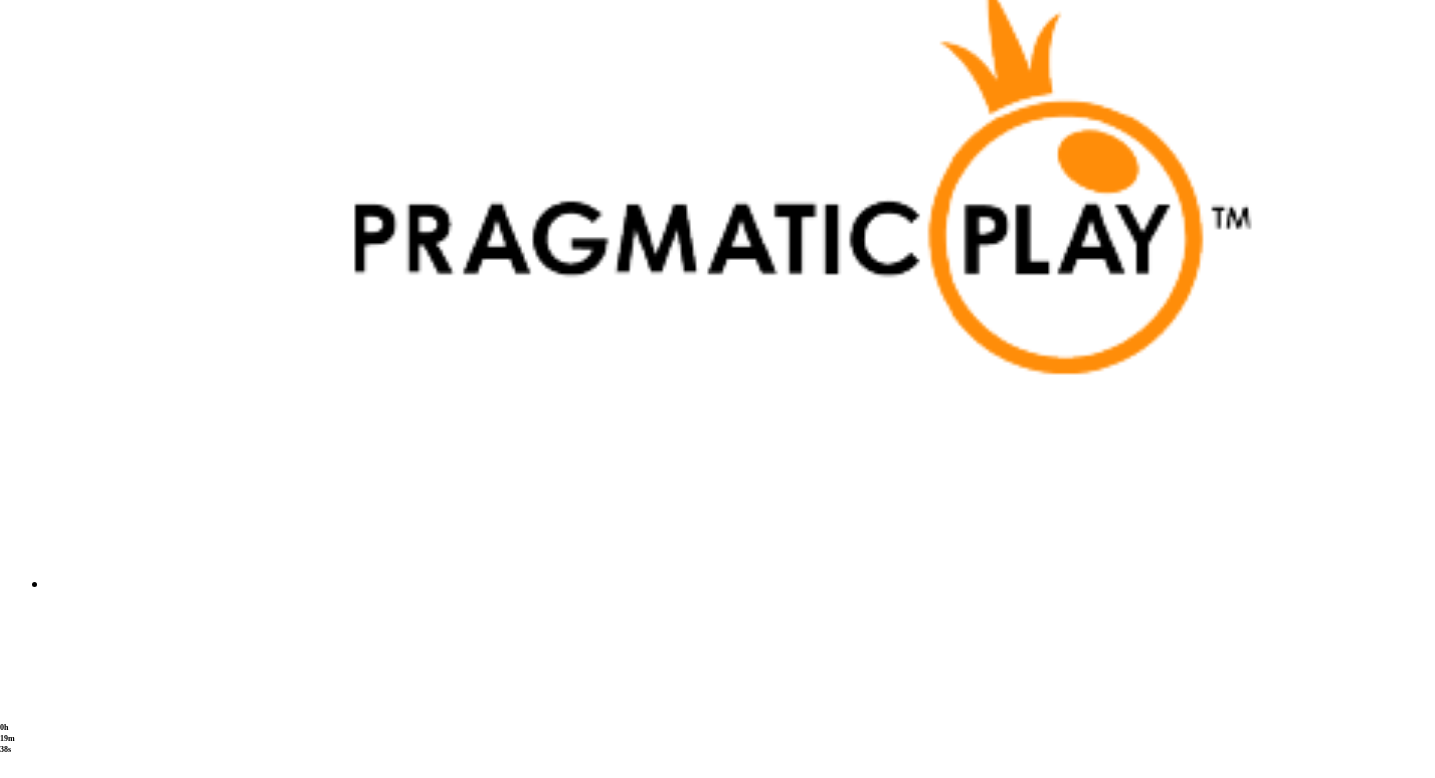 scroll, scrollTop: 4457, scrollLeft: 0, axis: vertical 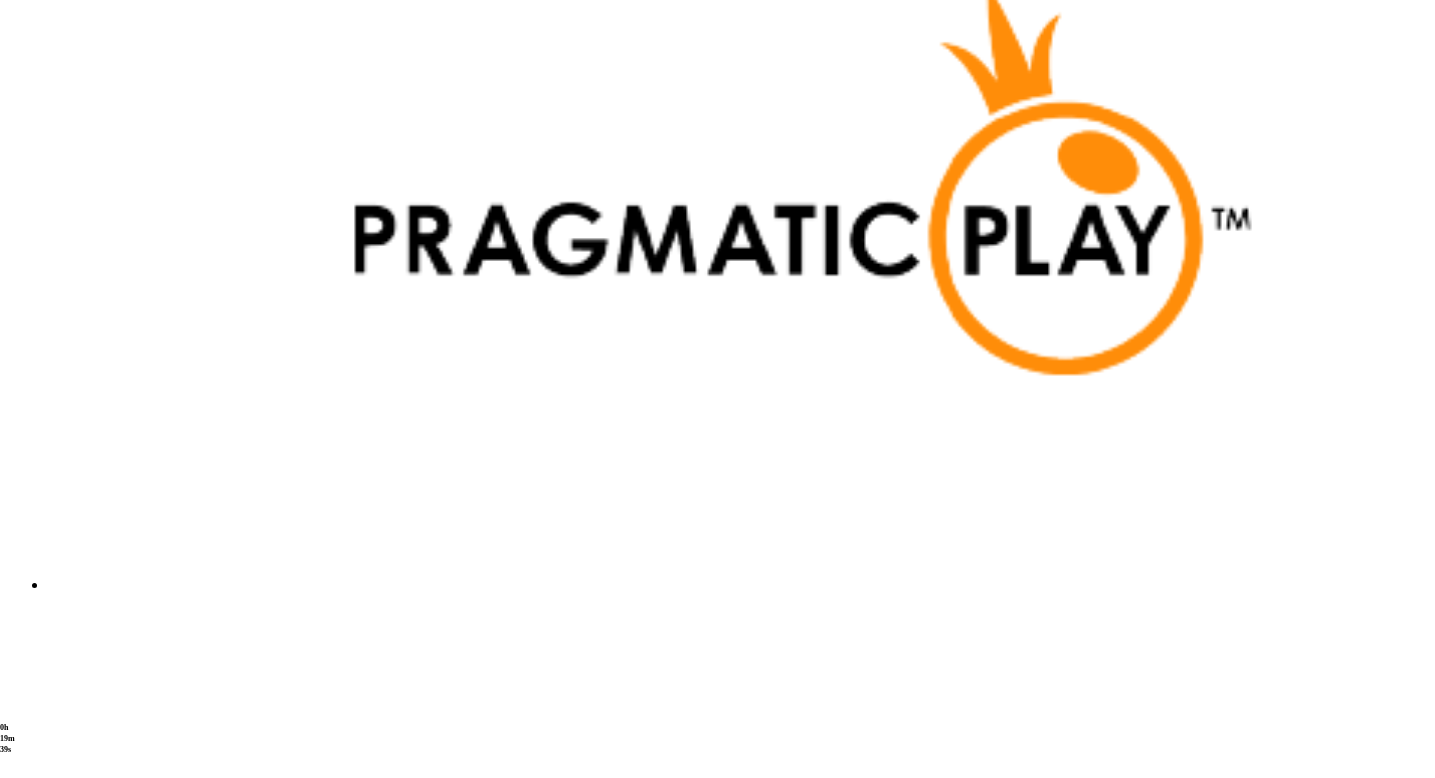 click on "Pelaa nyt" at bounding box center [77, 27352] 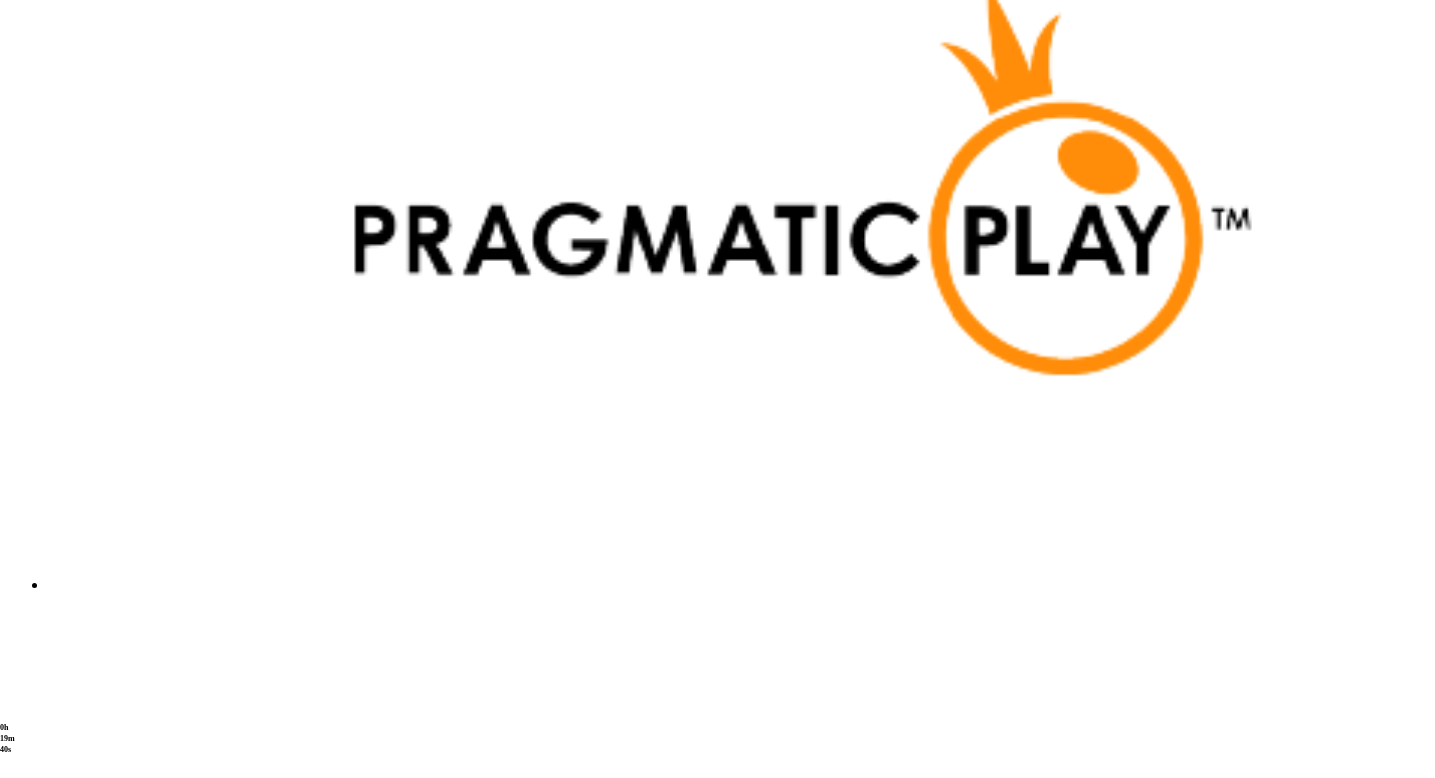 scroll, scrollTop: 0, scrollLeft: 0, axis: both 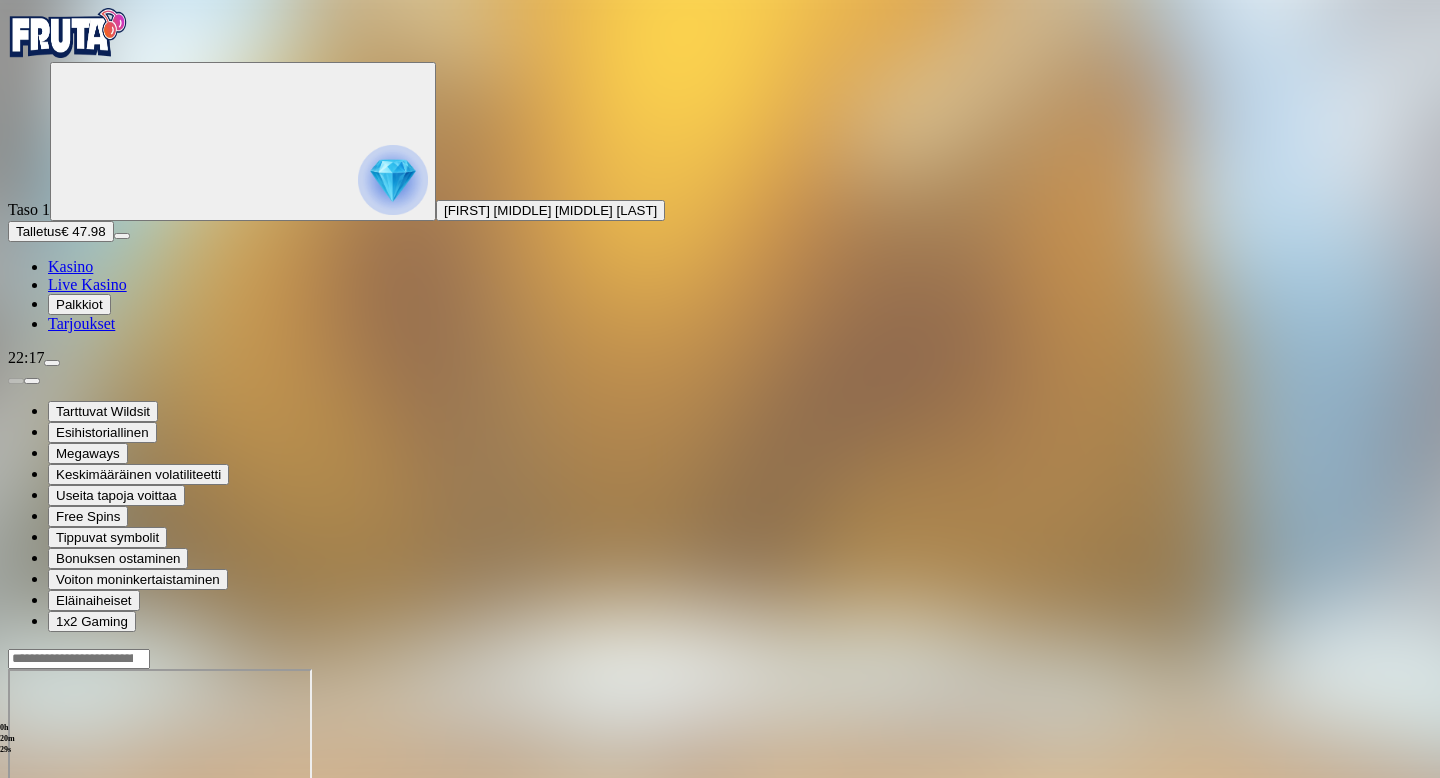 click on "Kasino" at bounding box center [70, 266] 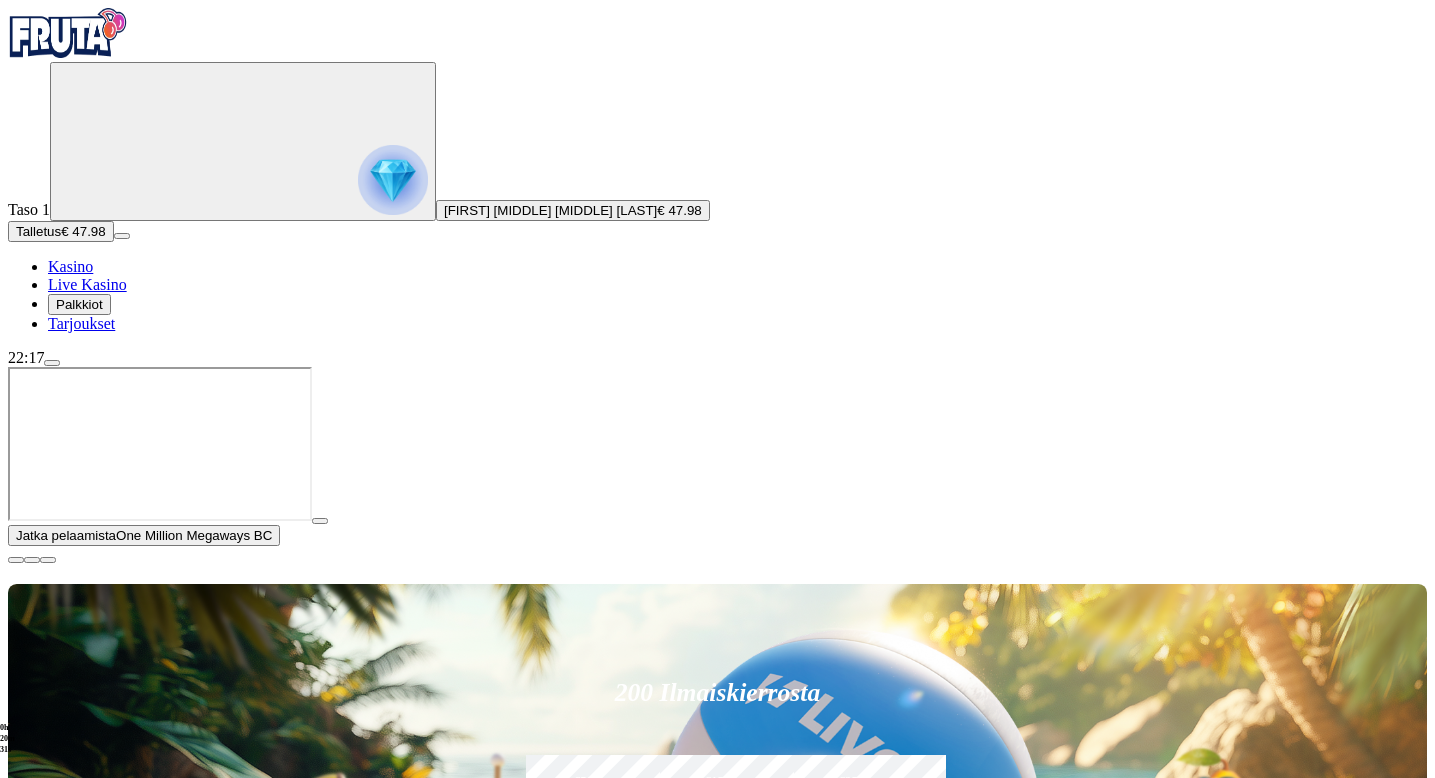 click at bounding box center (16, 560) 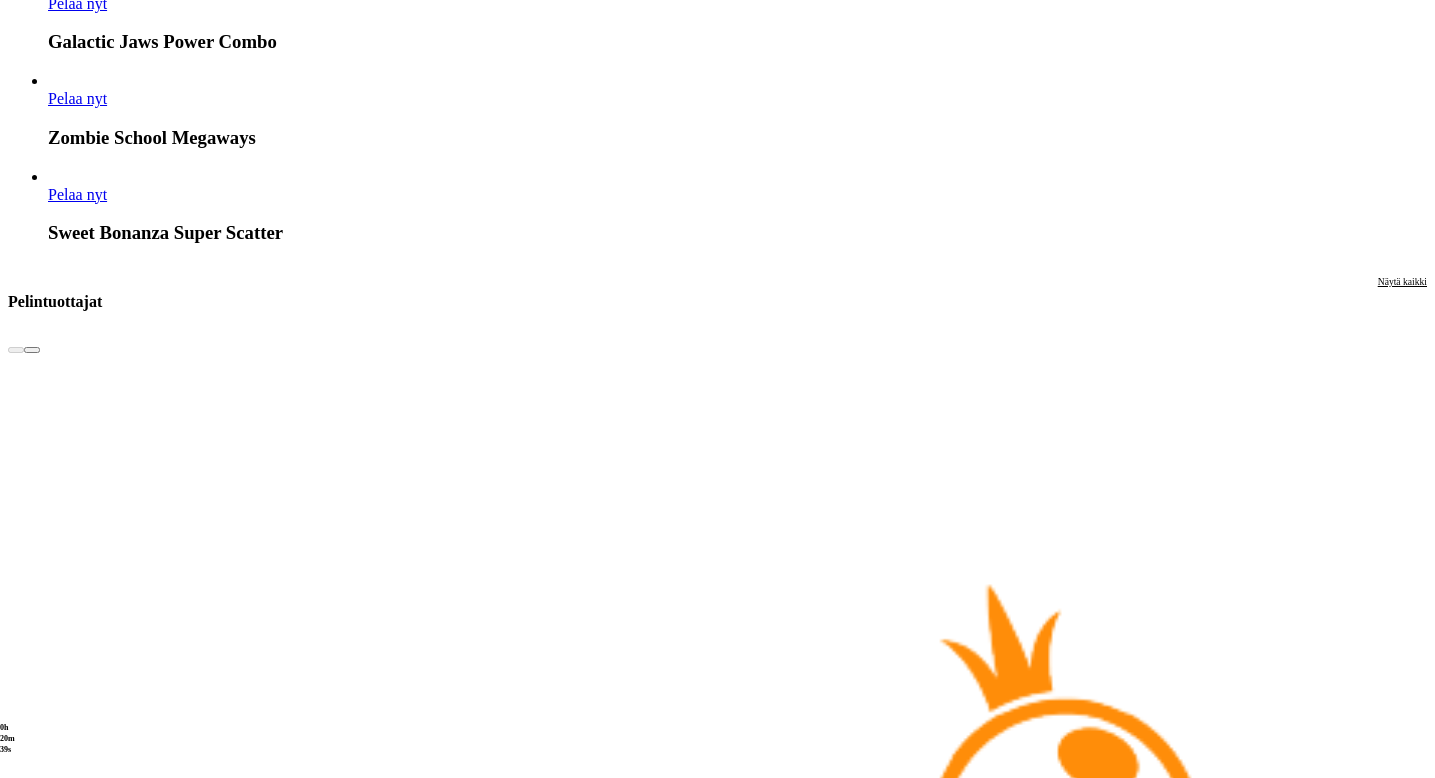 scroll, scrollTop: 3958, scrollLeft: 0, axis: vertical 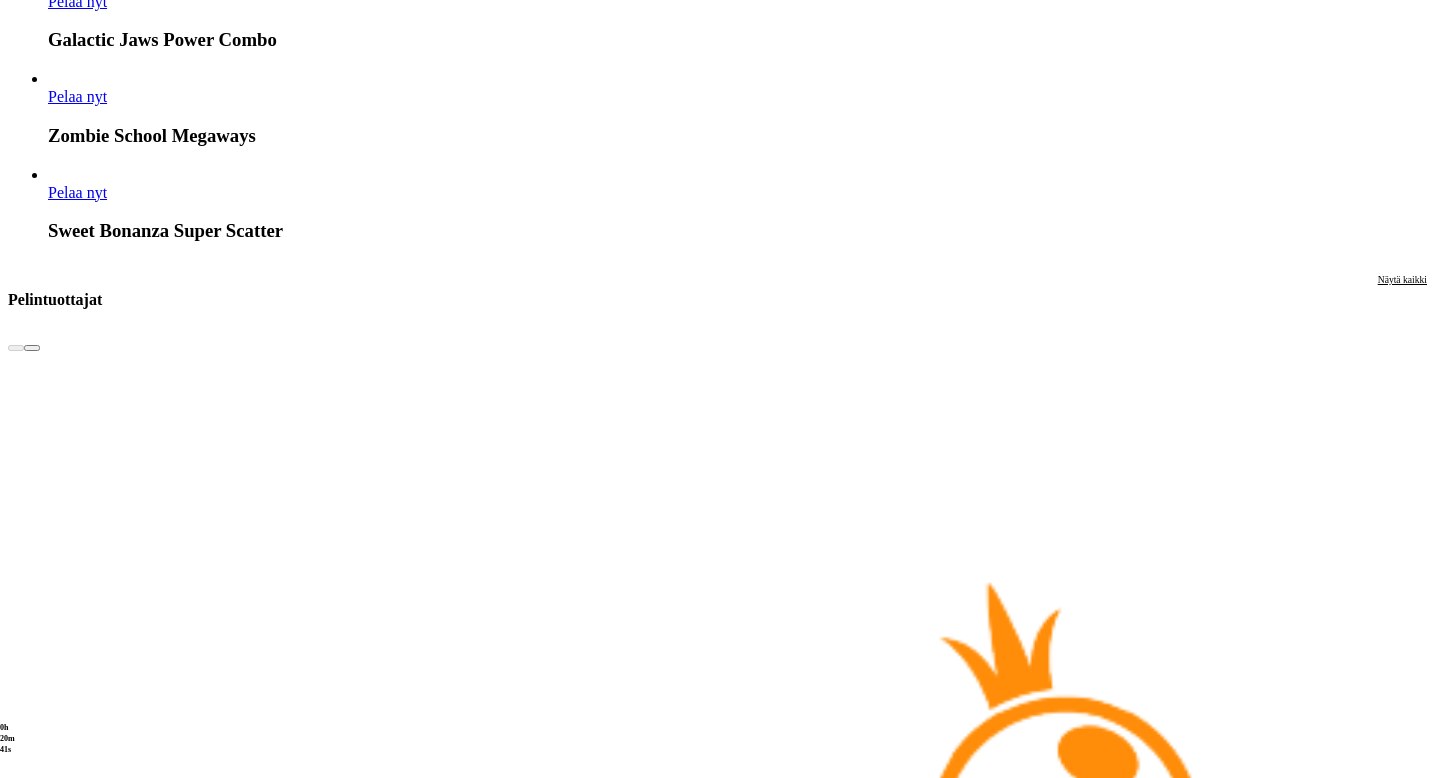 click on "Pelaa nyt" at bounding box center [77, 25728] 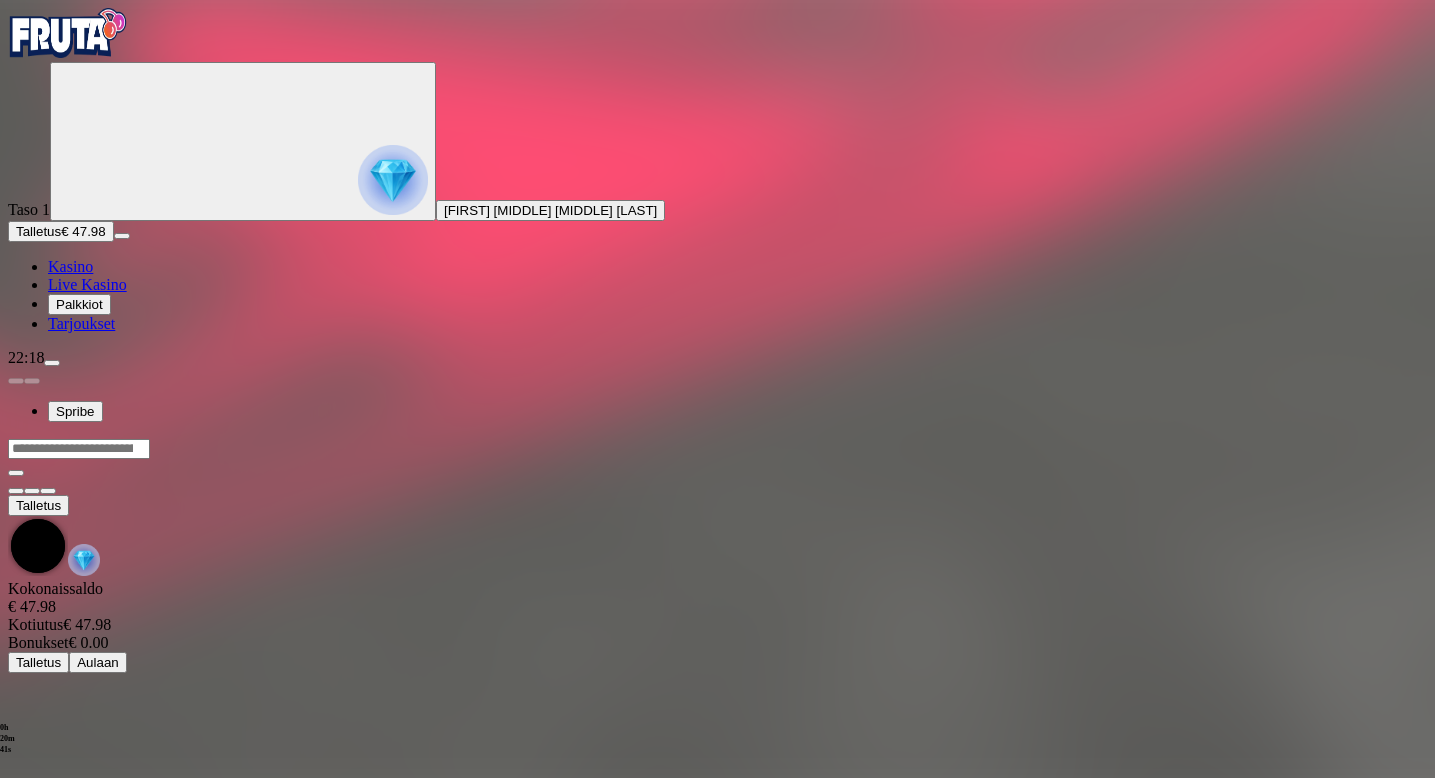 scroll, scrollTop: 0, scrollLeft: 0, axis: both 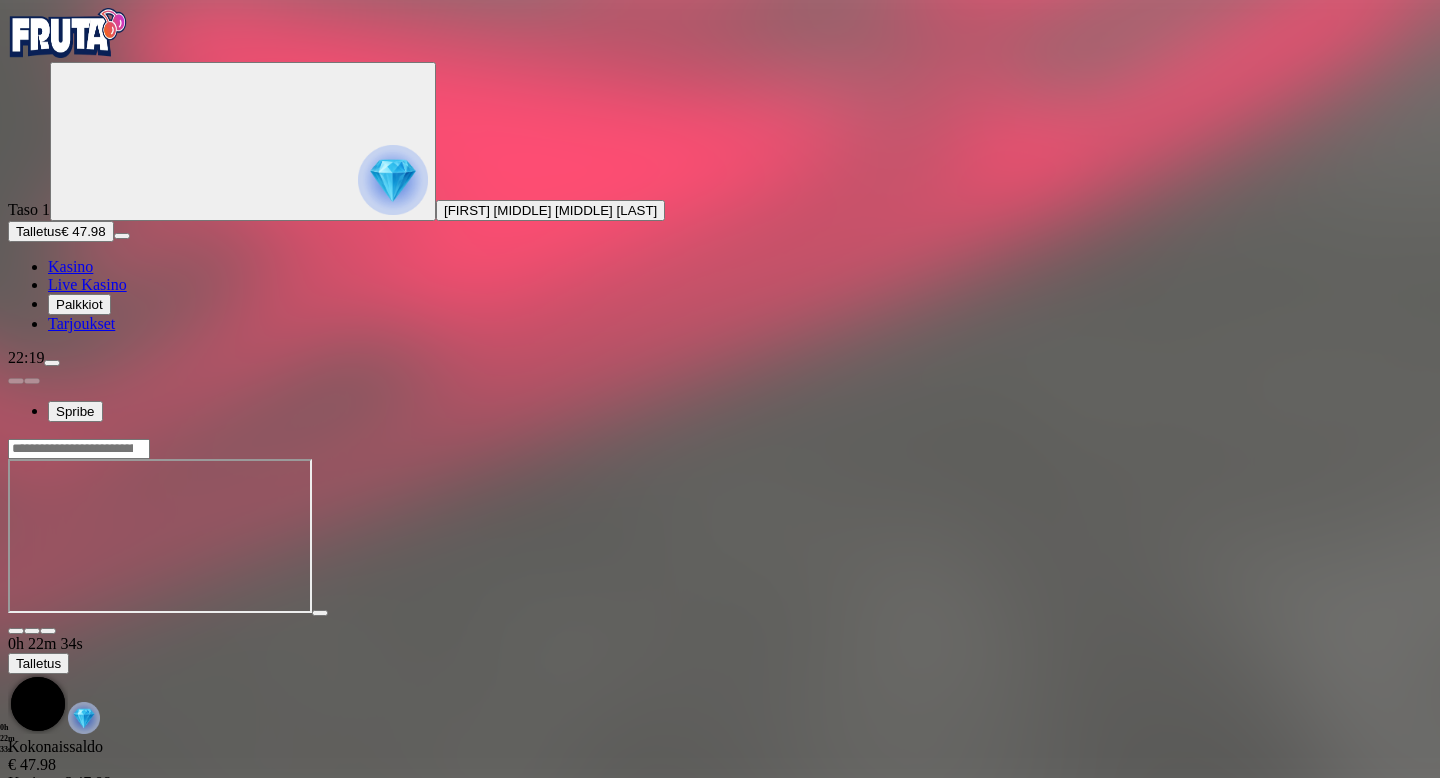 click on "Kasino" at bounding box center (70, 266) 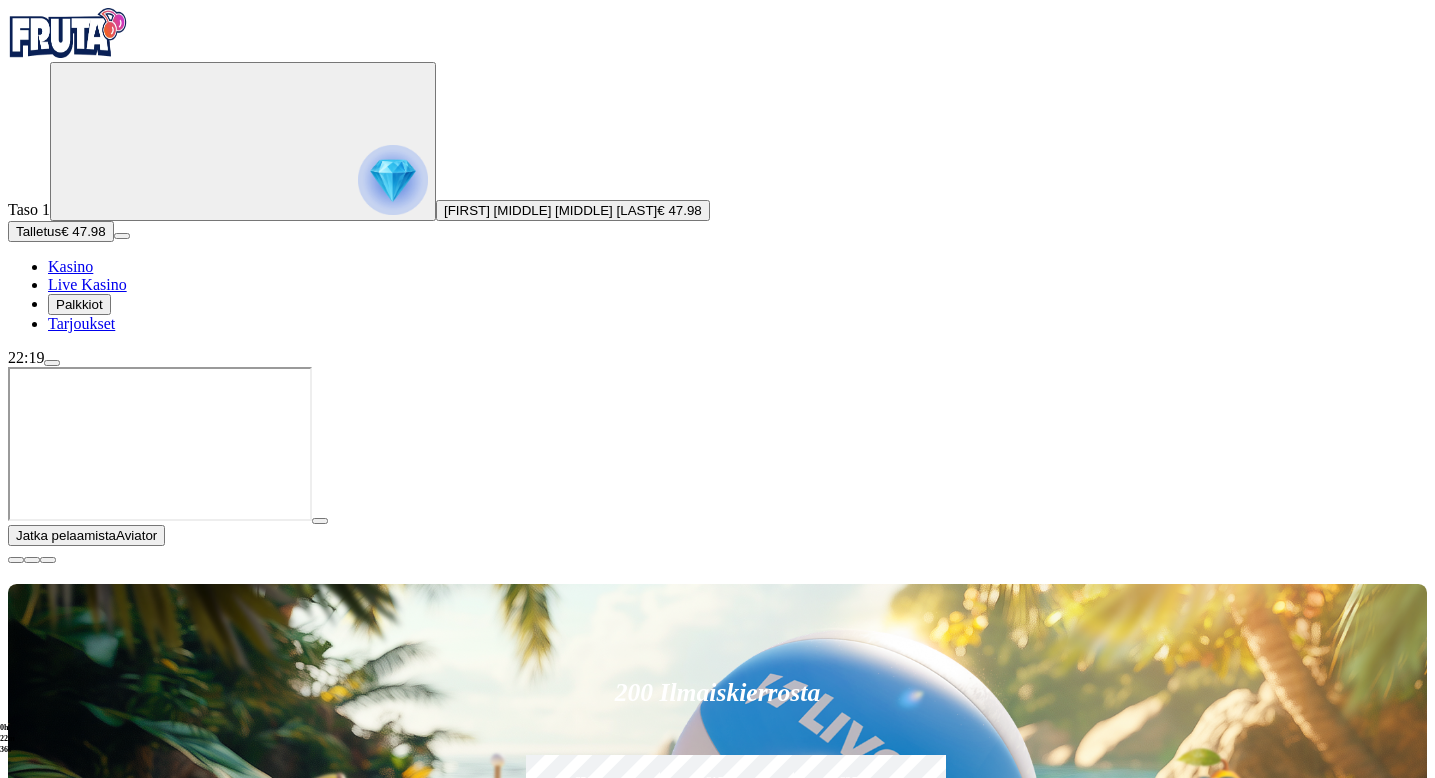 click at bounding box center [16, 560] 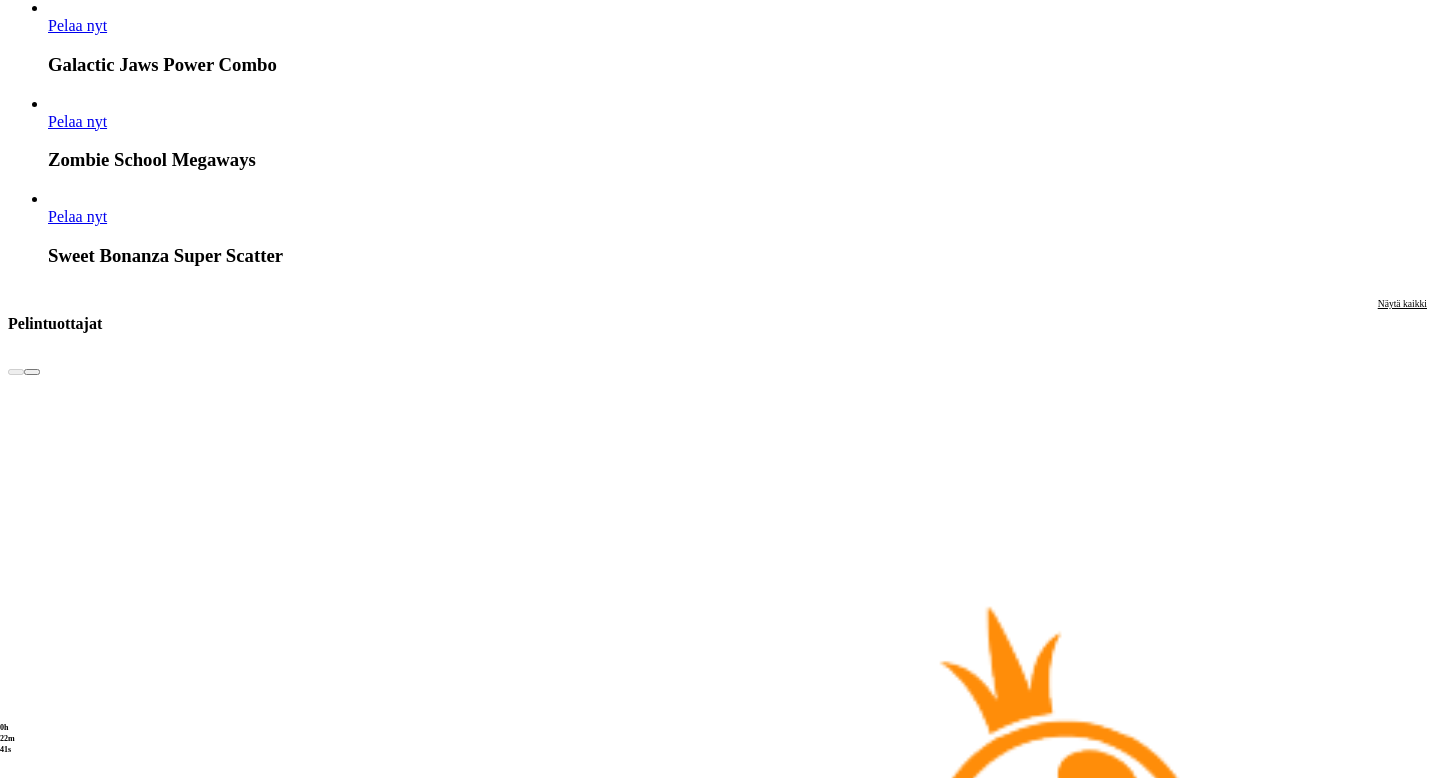 scroll, scrollTop: 4022, scrollLeft: 0, axis: vertical 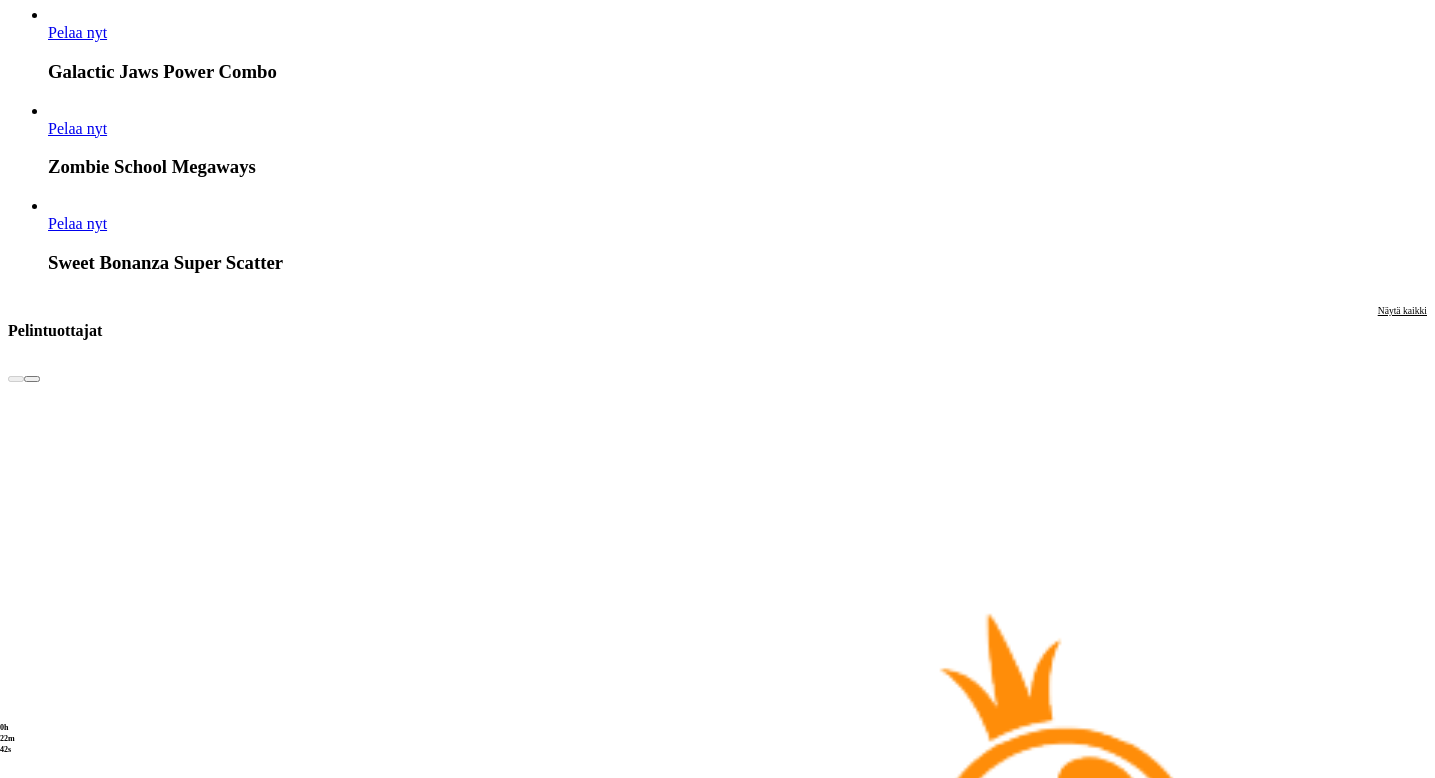click on "Pelaa nyt" at bounding box center [77, 25855] 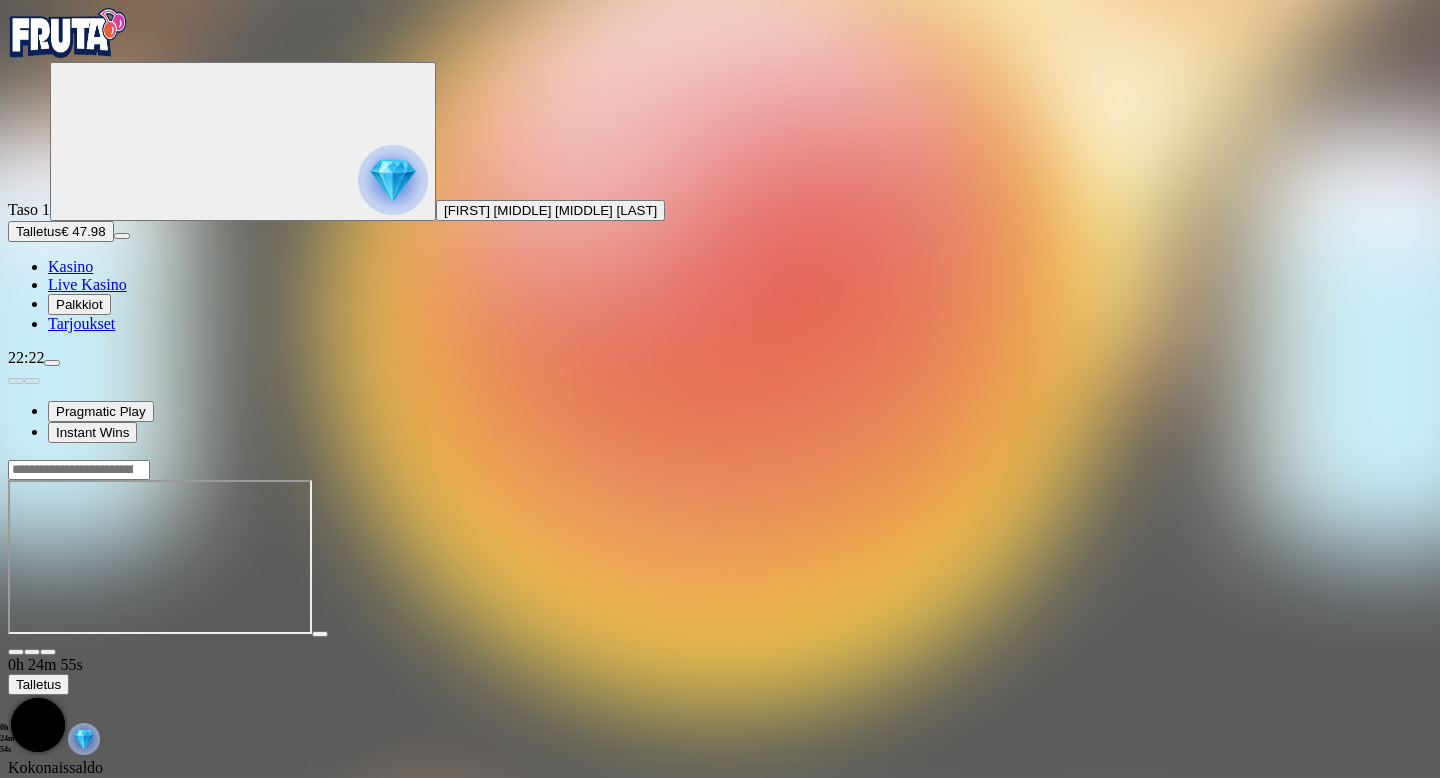 click on "Kasino" at bounding box center [70, 266] 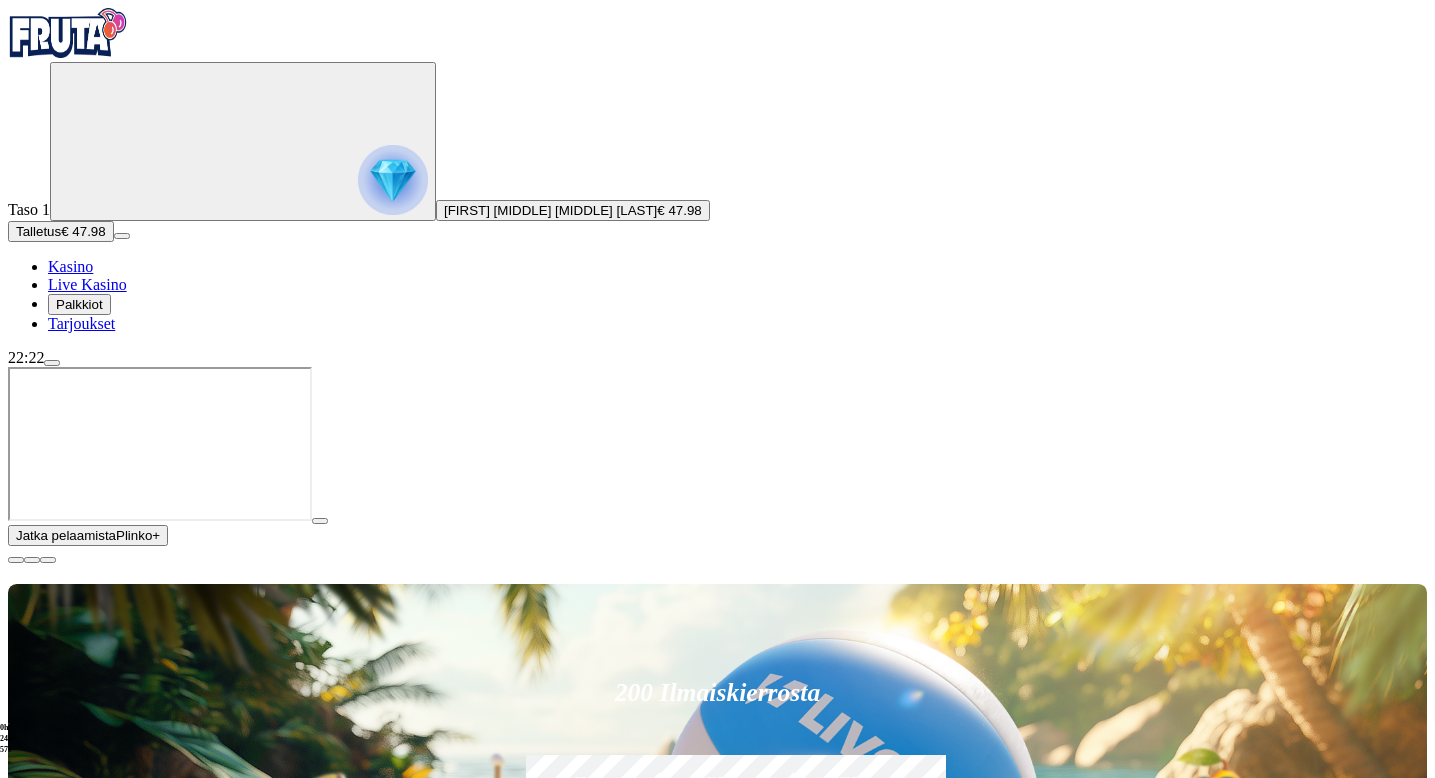 click at bounding box center [16, 560] 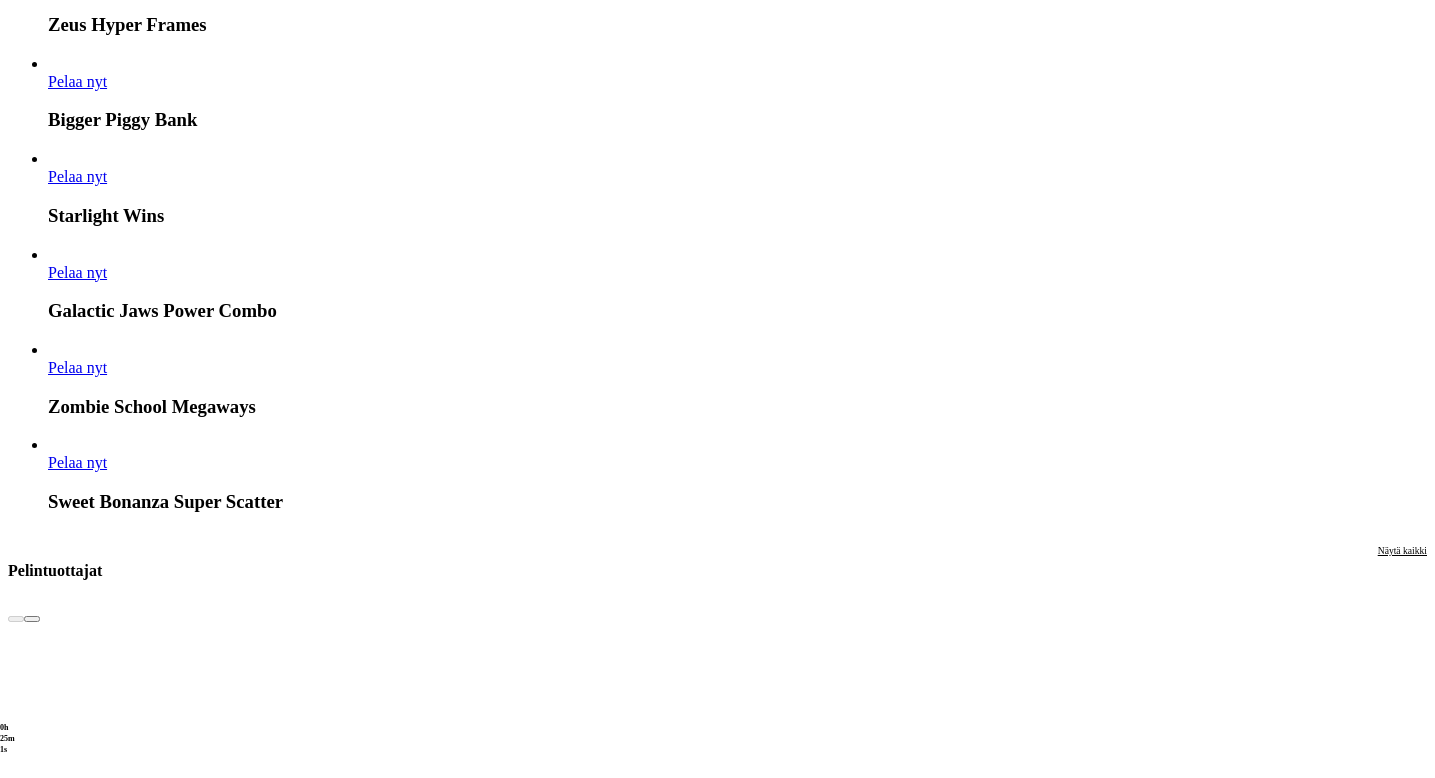 scroll, scrollTop: 3876, scrollLeft: 0, axis: vertical 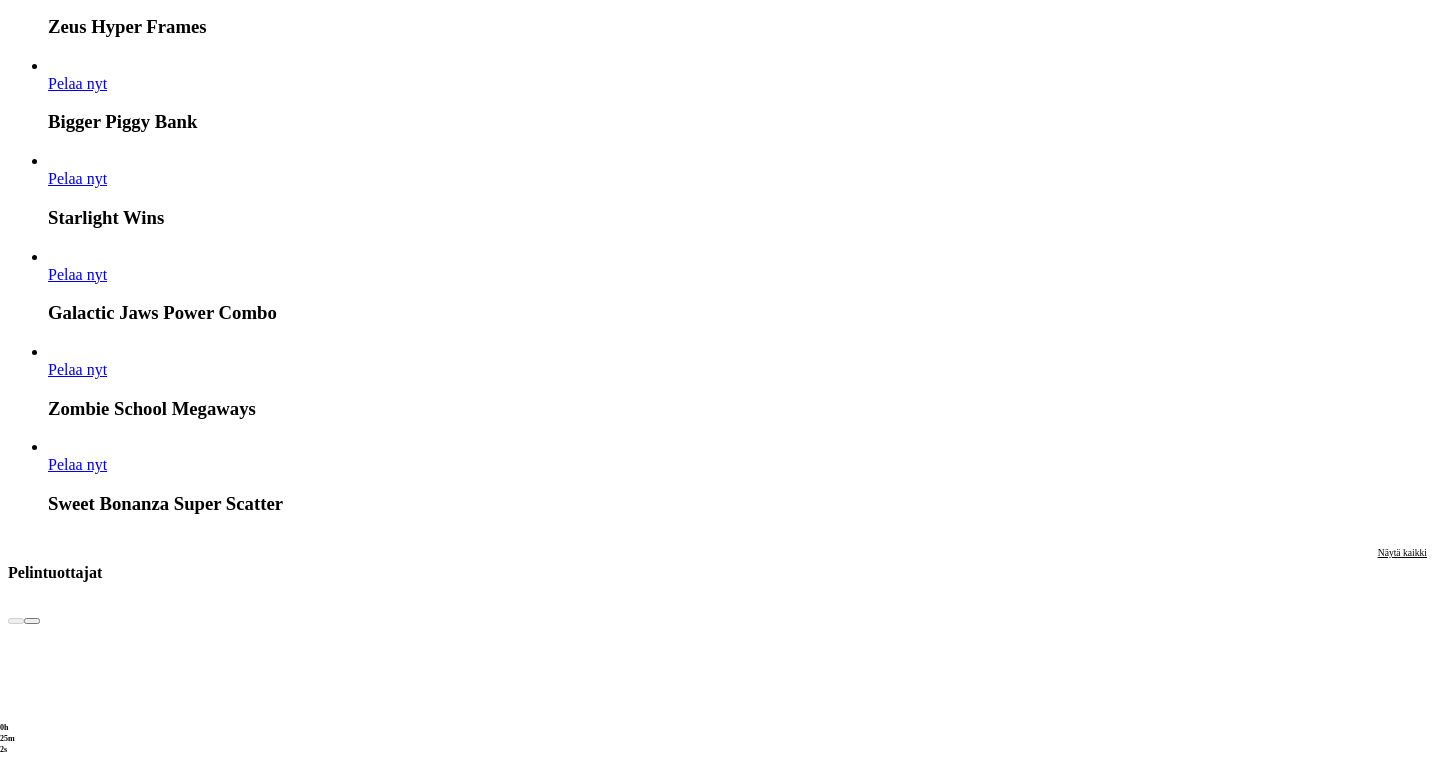click on "Pelaa nyt" at bounding box center (77, 26192) 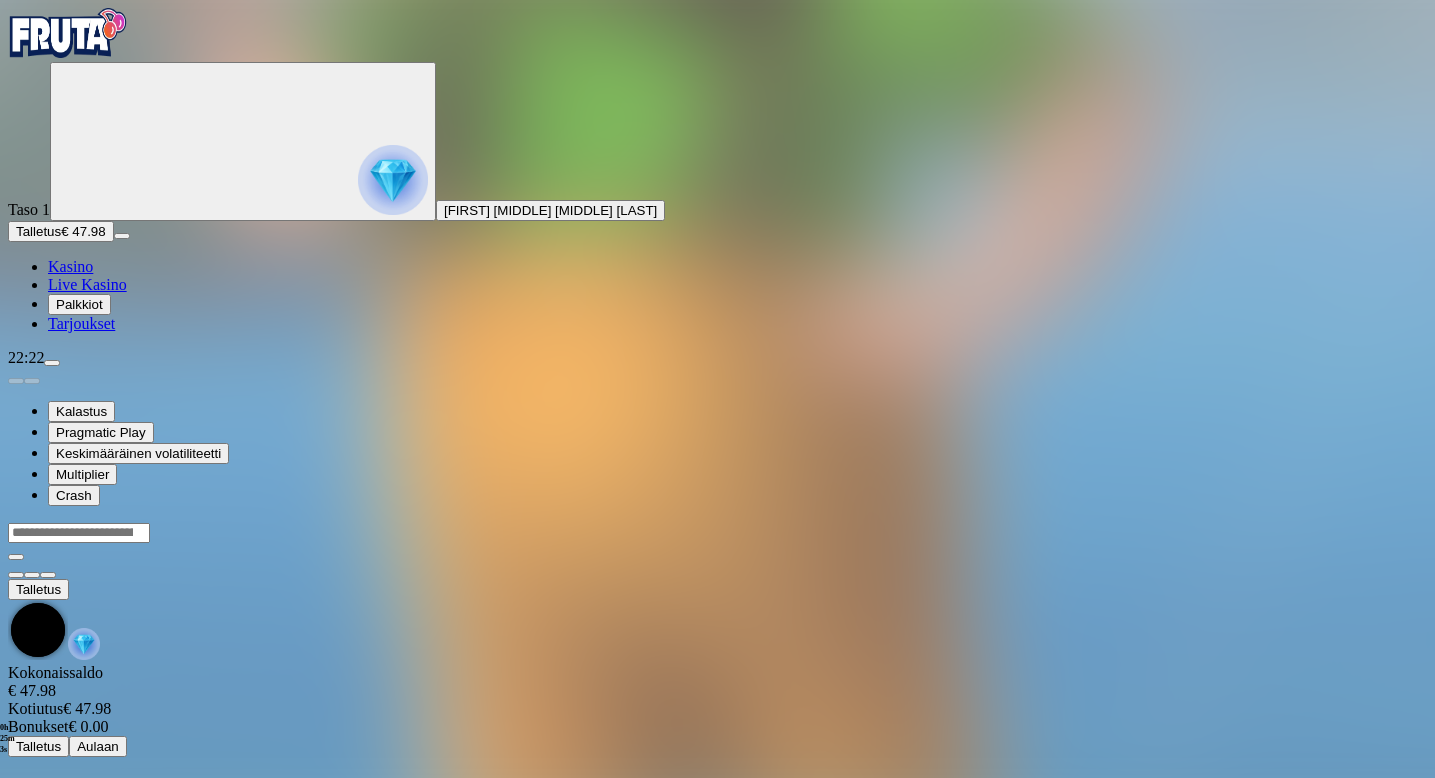 scroll, scrollTop: 0, scrollLeft: 0, axis: both 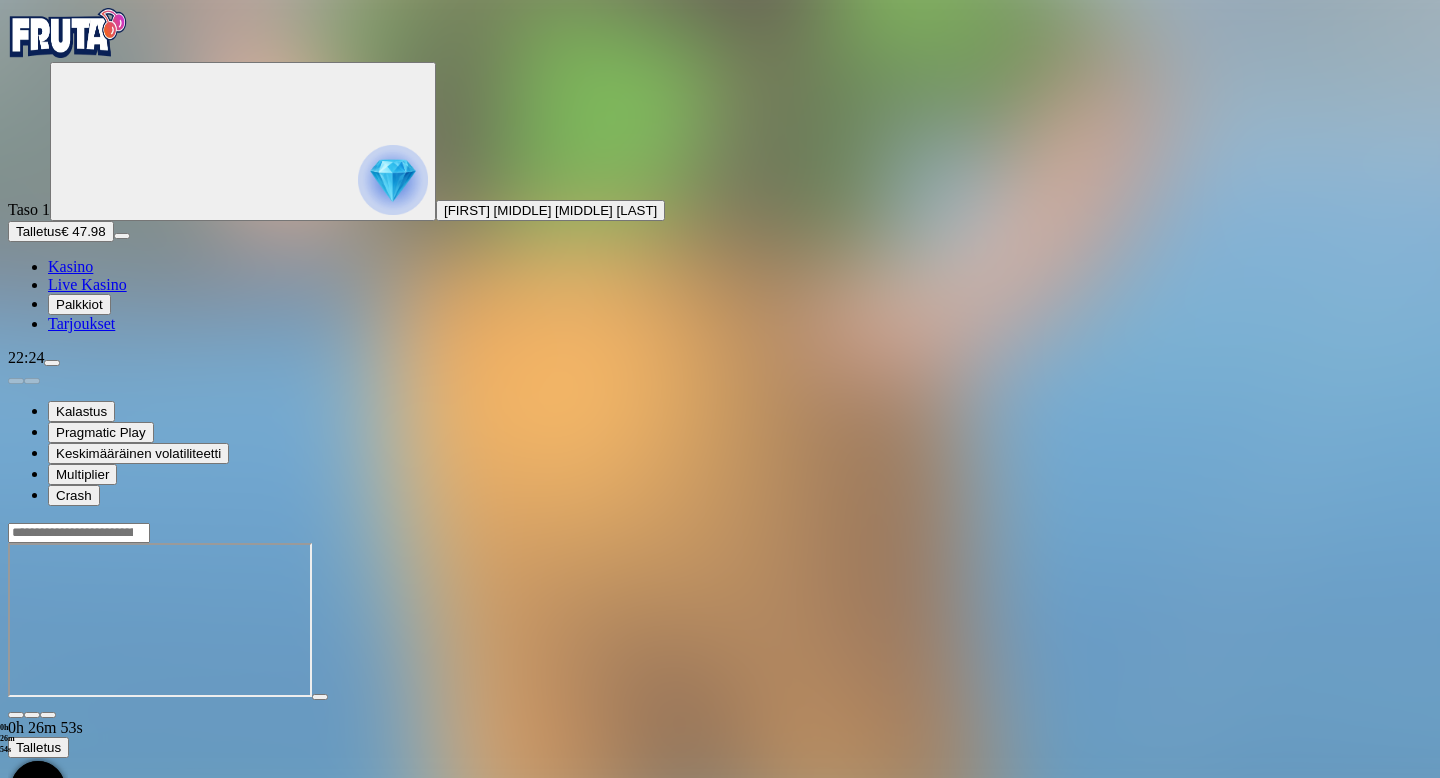 click on "Kasino" at bounding box center (70, 266) 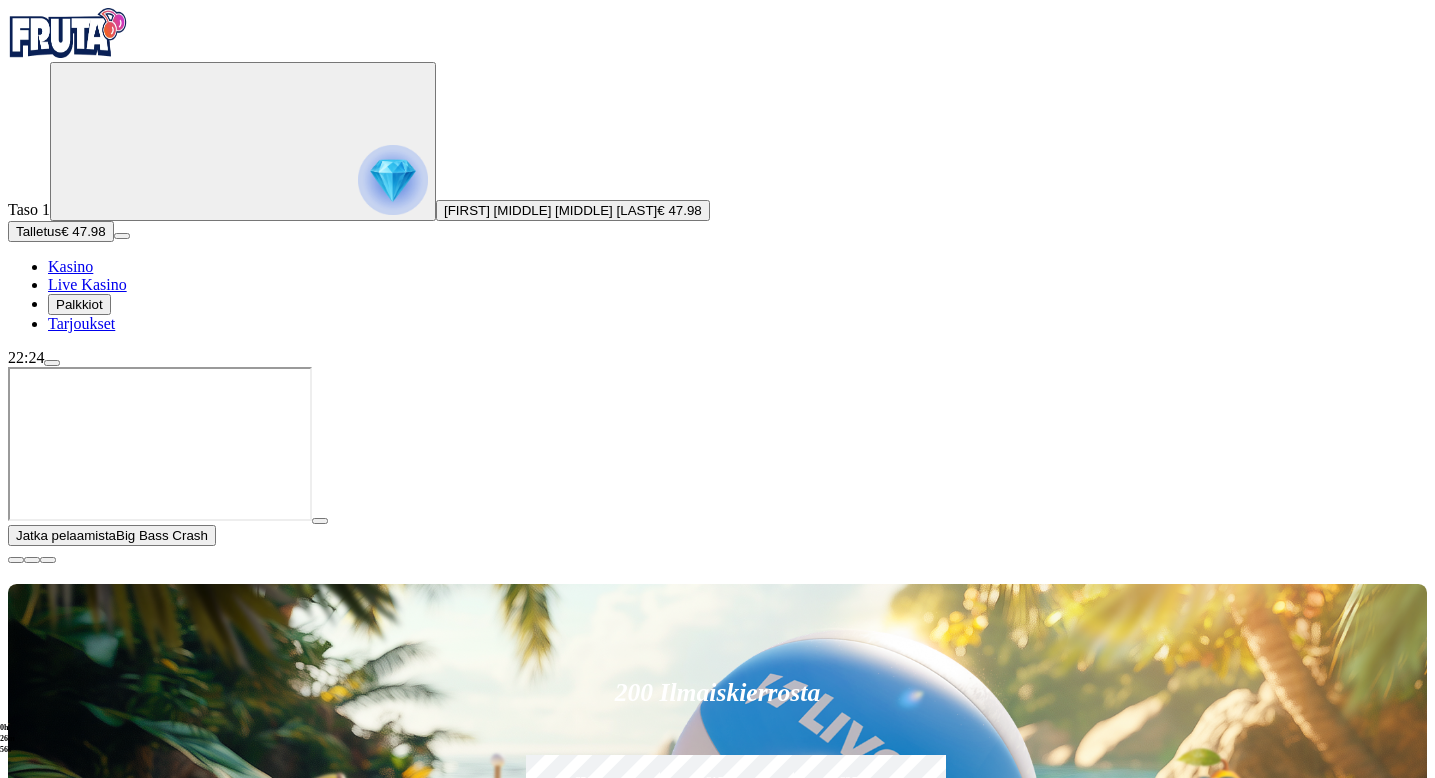 click at bounding box center (16, 560) 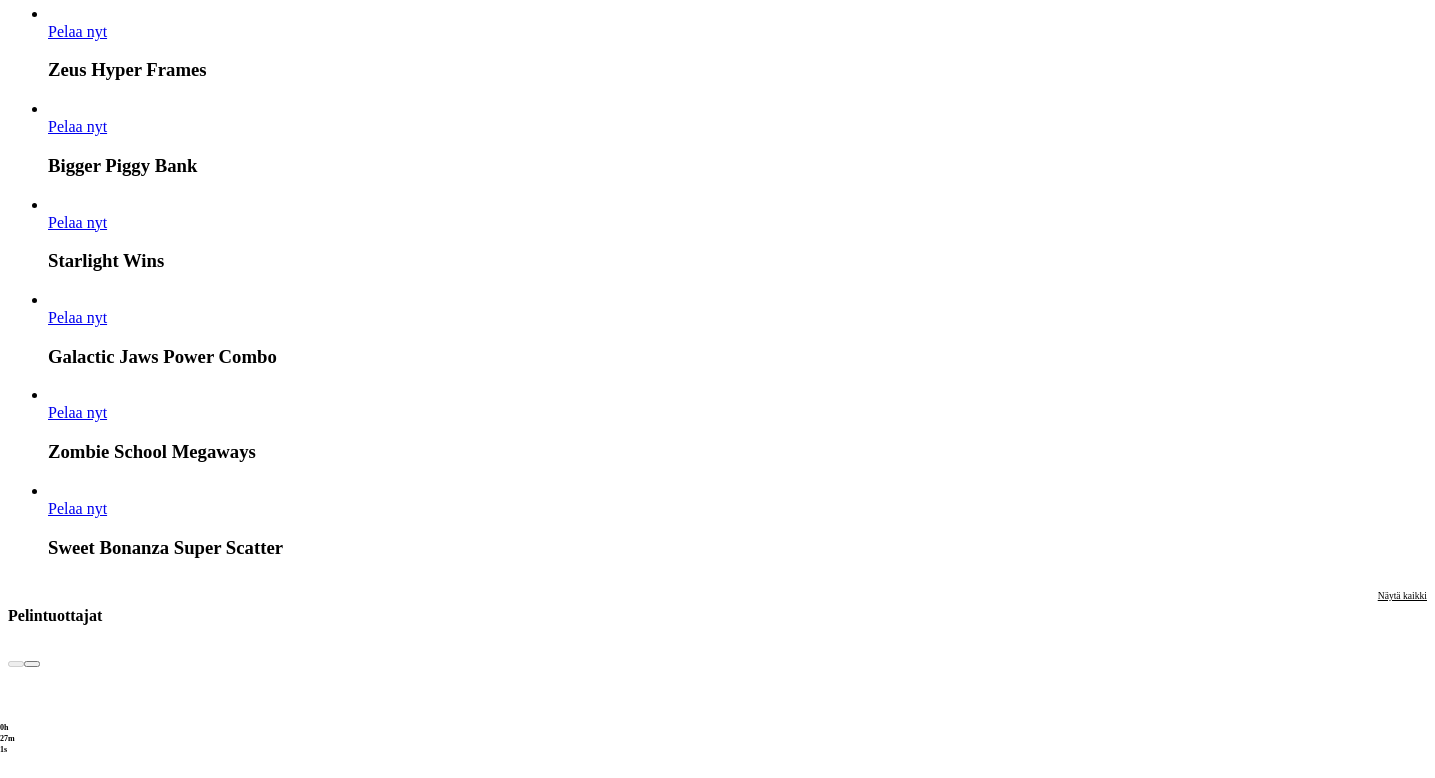 scroll, scrollTop: 3935, scrollLeft: 0, axis: vertical 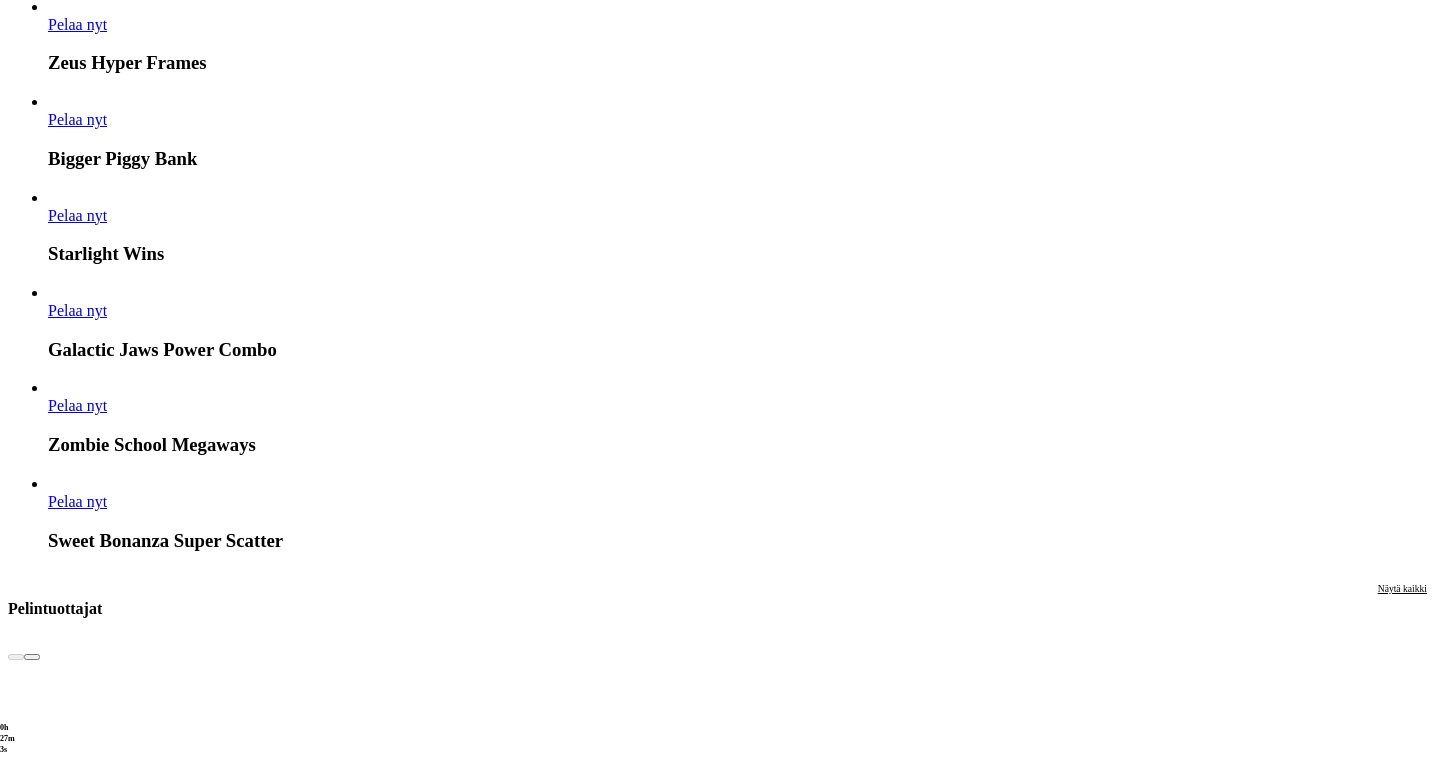 click on "Pelaa nyt" at bounding box center [77, 26419] 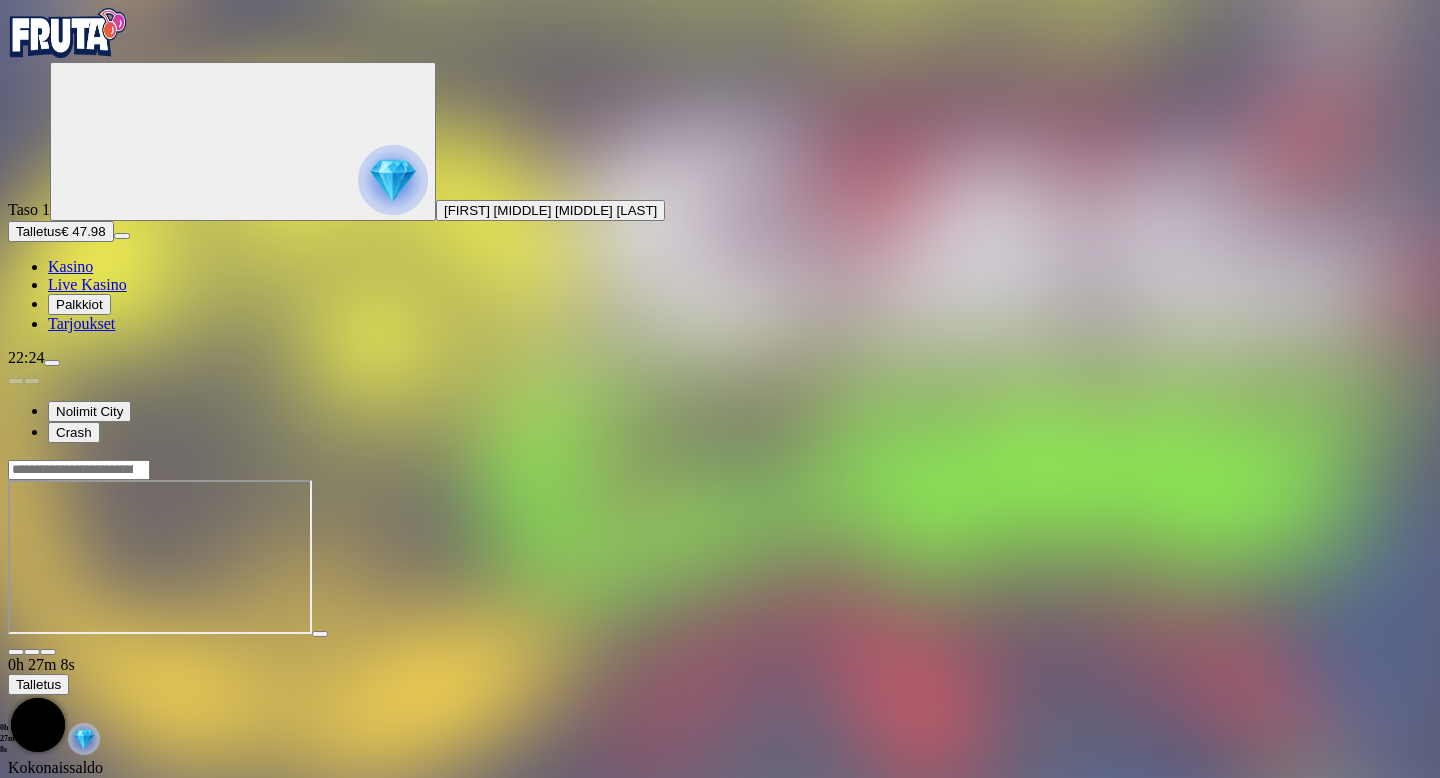 click at bounding box center [16, 652] 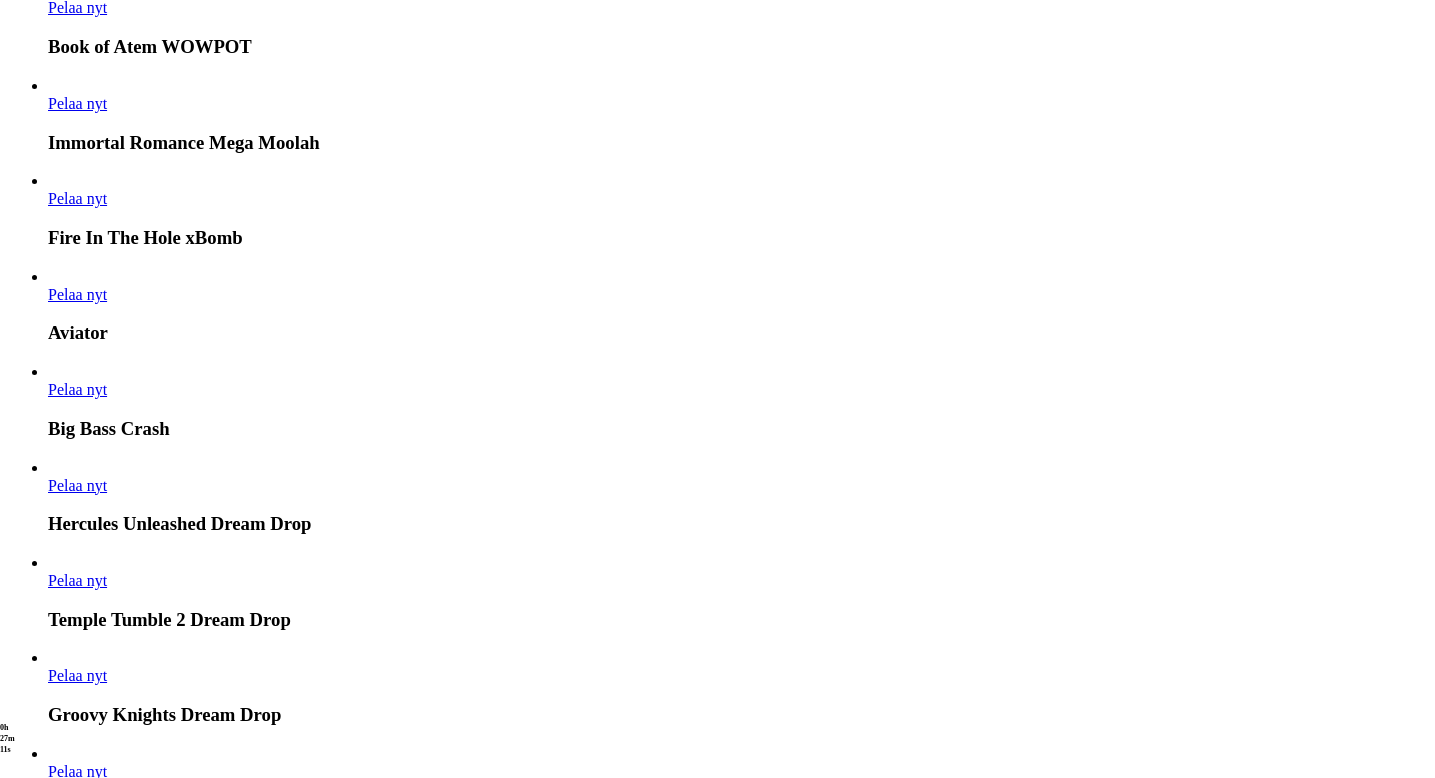 scroll, scrollTop: 1302, scrollLeft: 0, axis: vertical 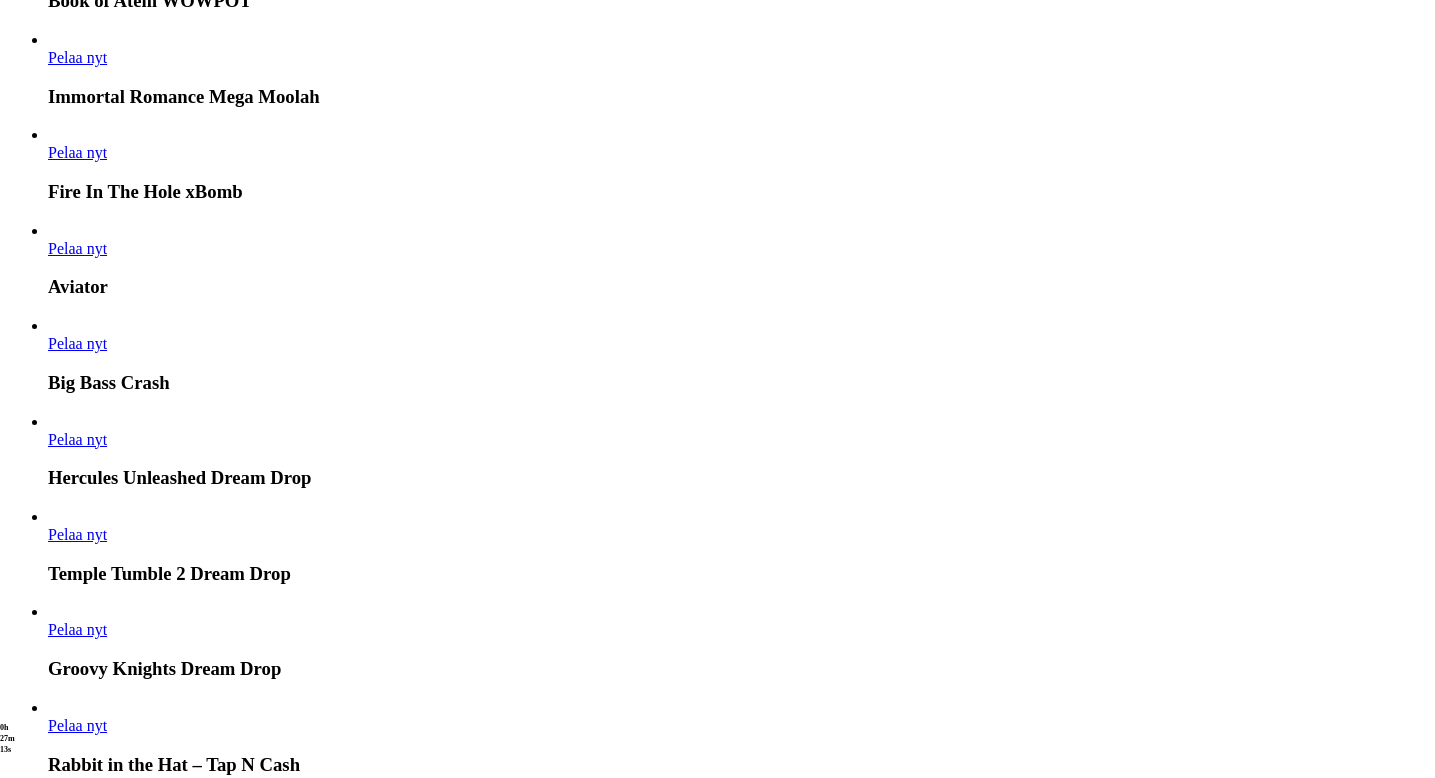 click on "Pelaa nyt" at bounding box center [77, 15990] 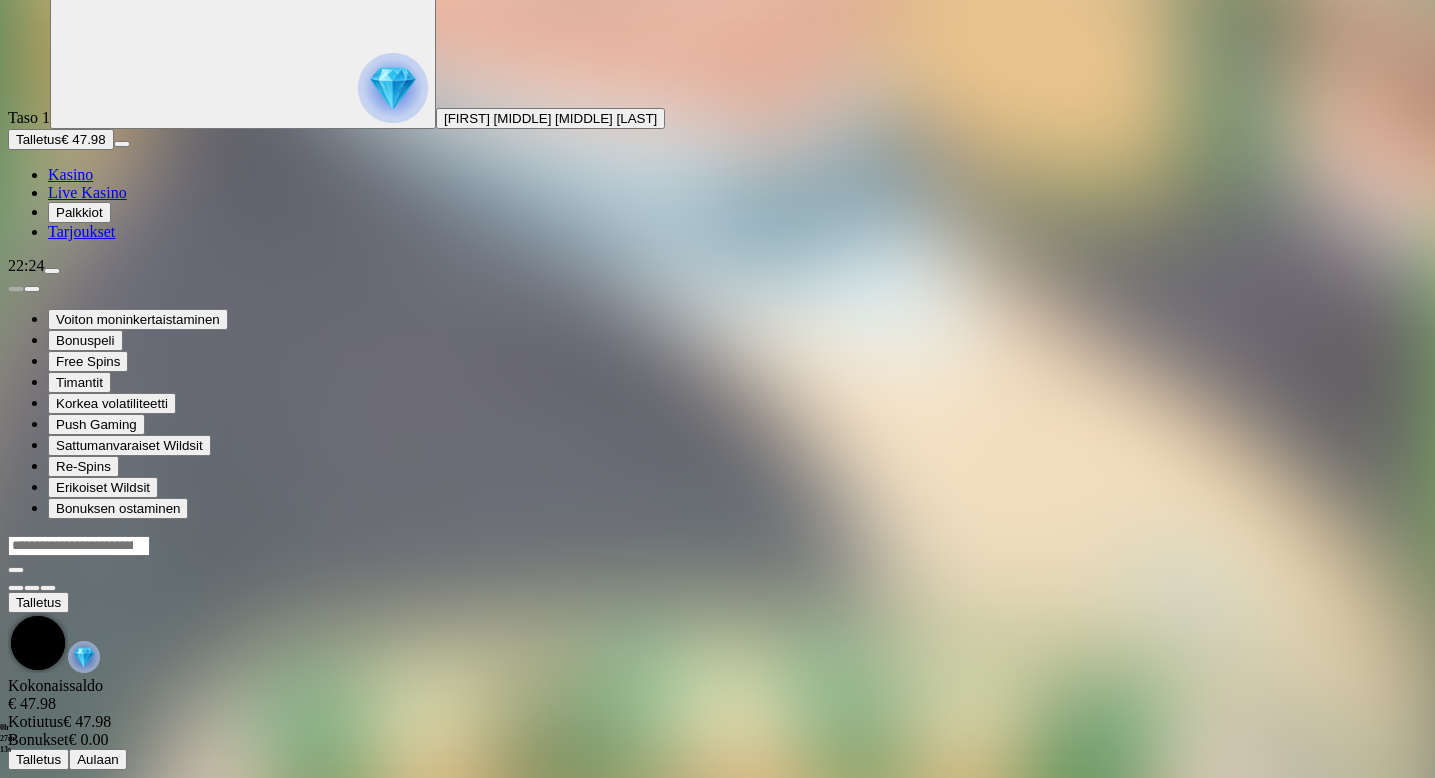 scroll, scrollTop: 0, scrollLeft: 0, axis: both 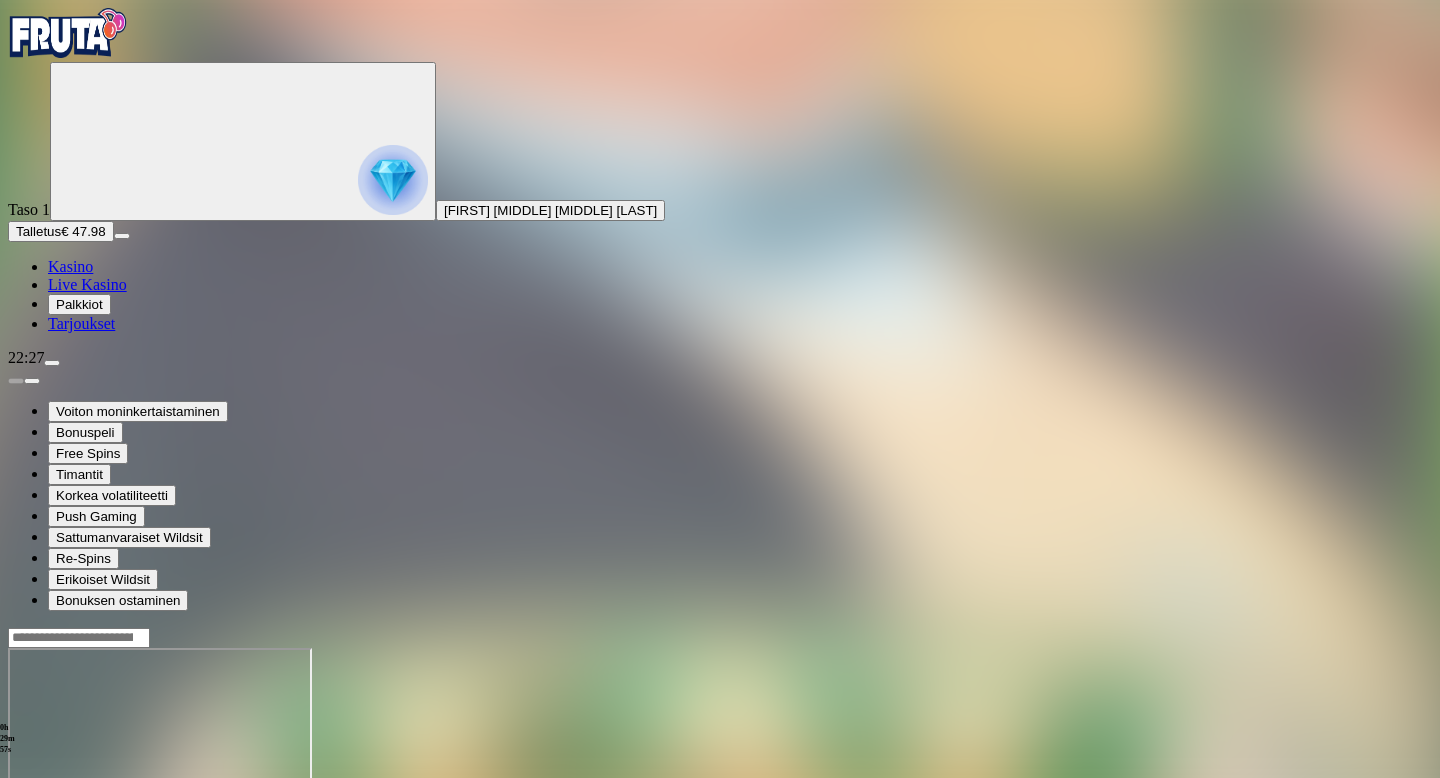 click on "Kasino" at bounding box center [70, 266] 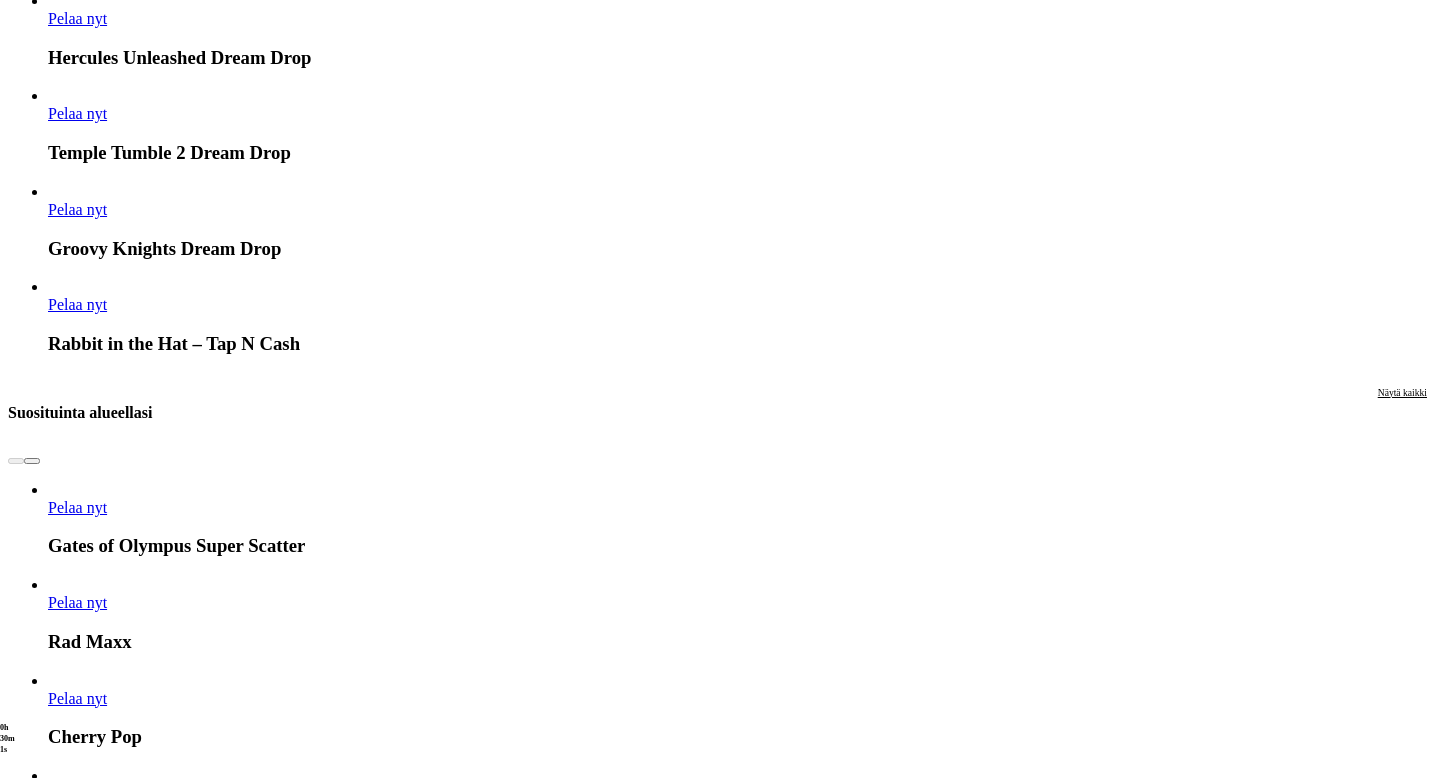 scroll, scrollTop: 2019, scrollLeft: 0, axis: vertical 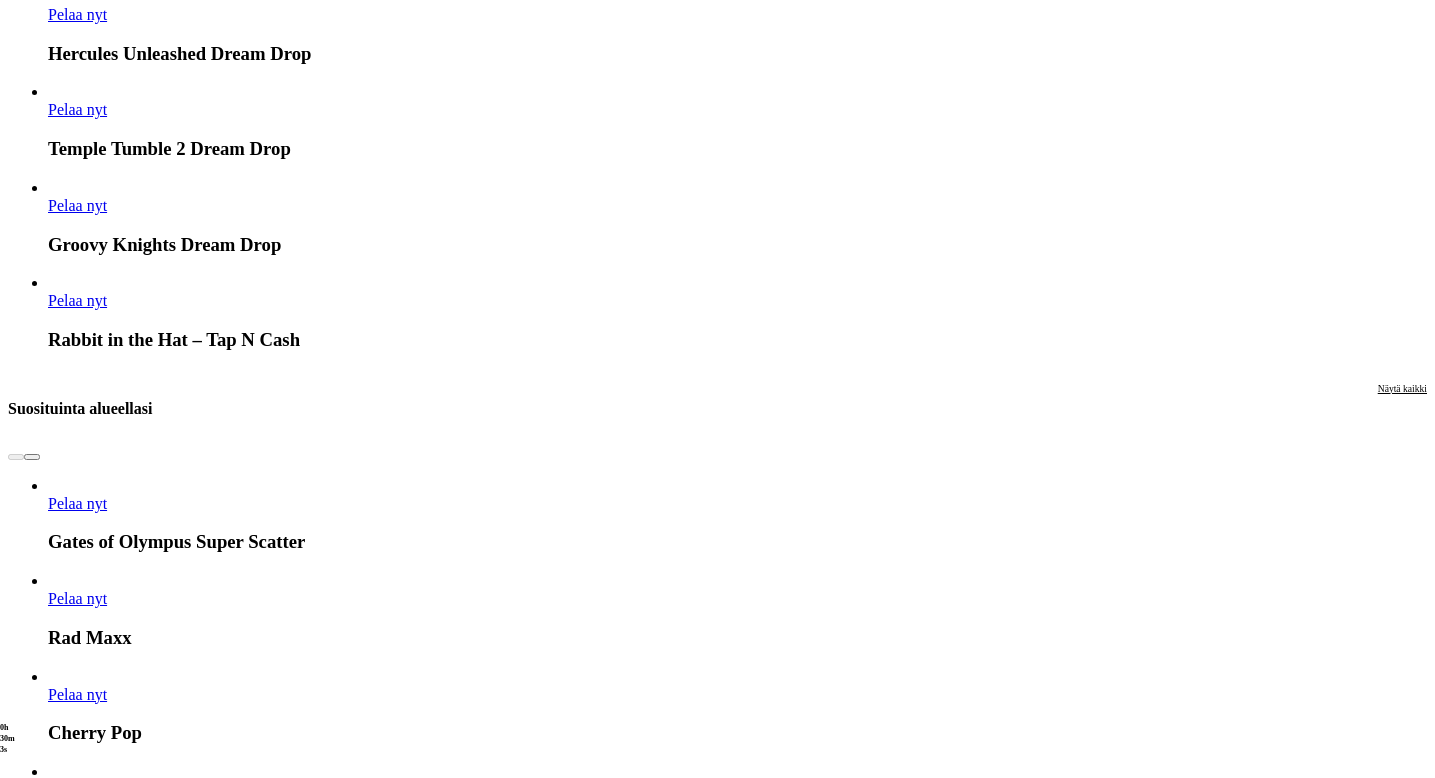click on "Pelaa nyt" at bounding box center [77, 16740] 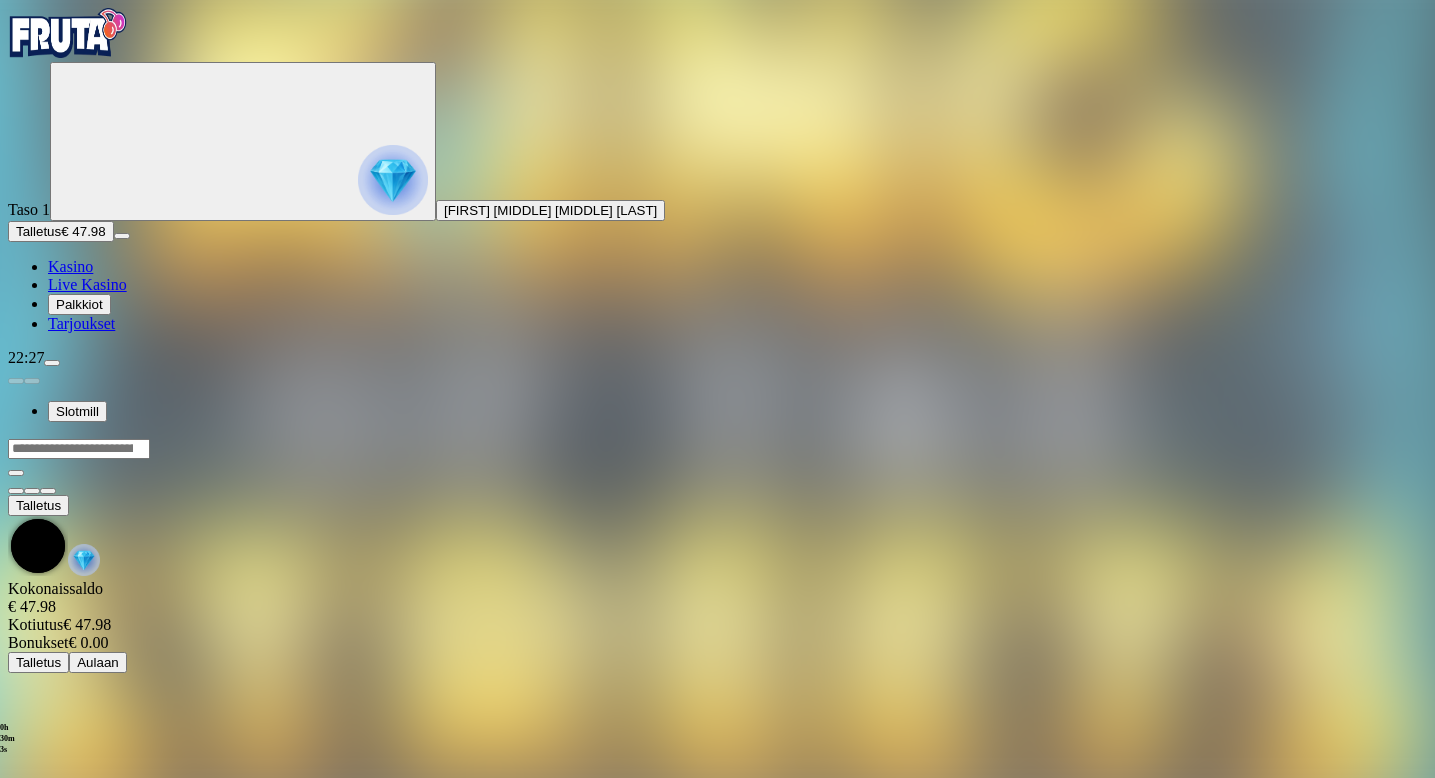 scroll, scrollTop: 0, scrollLeft: 0, axis: both 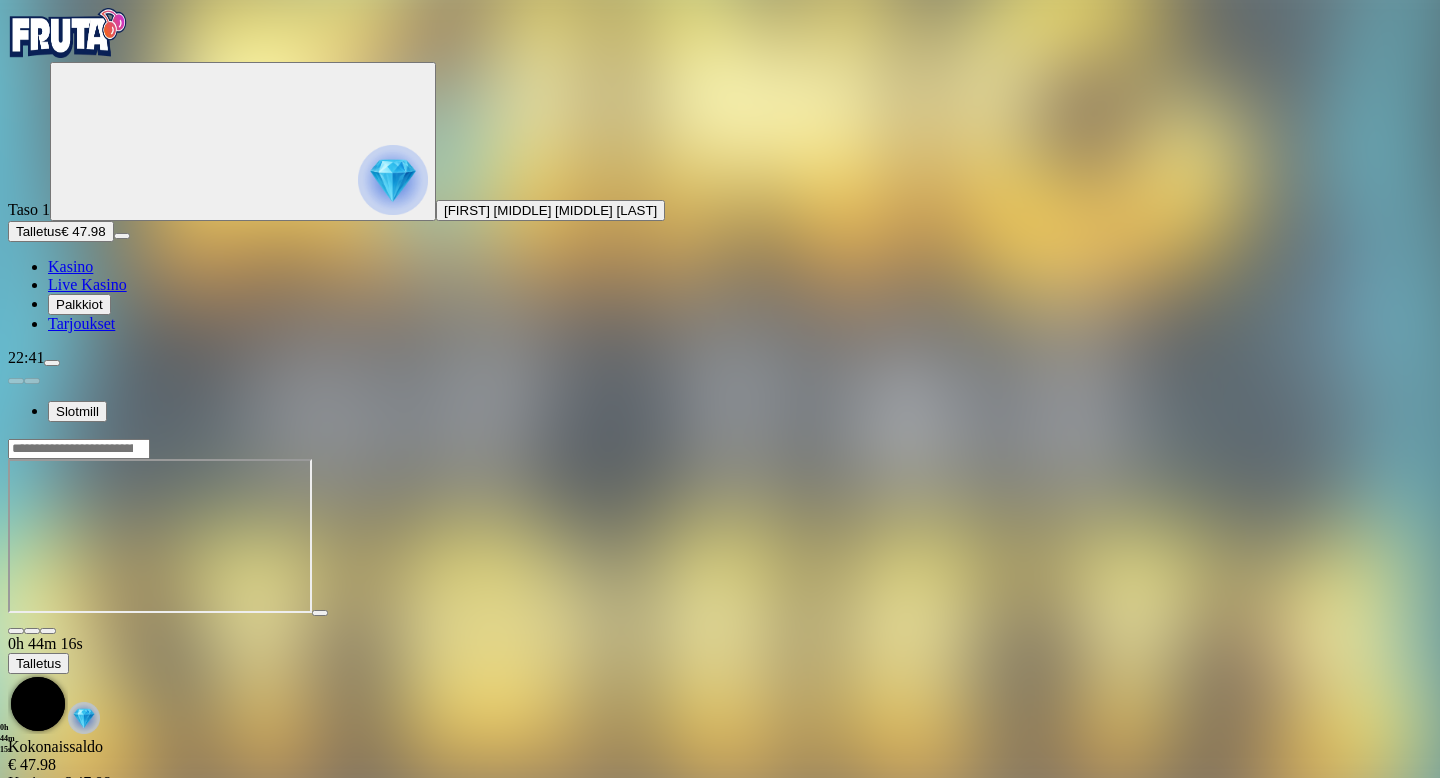 click on "Kasino" at bounding box center (70, 266) 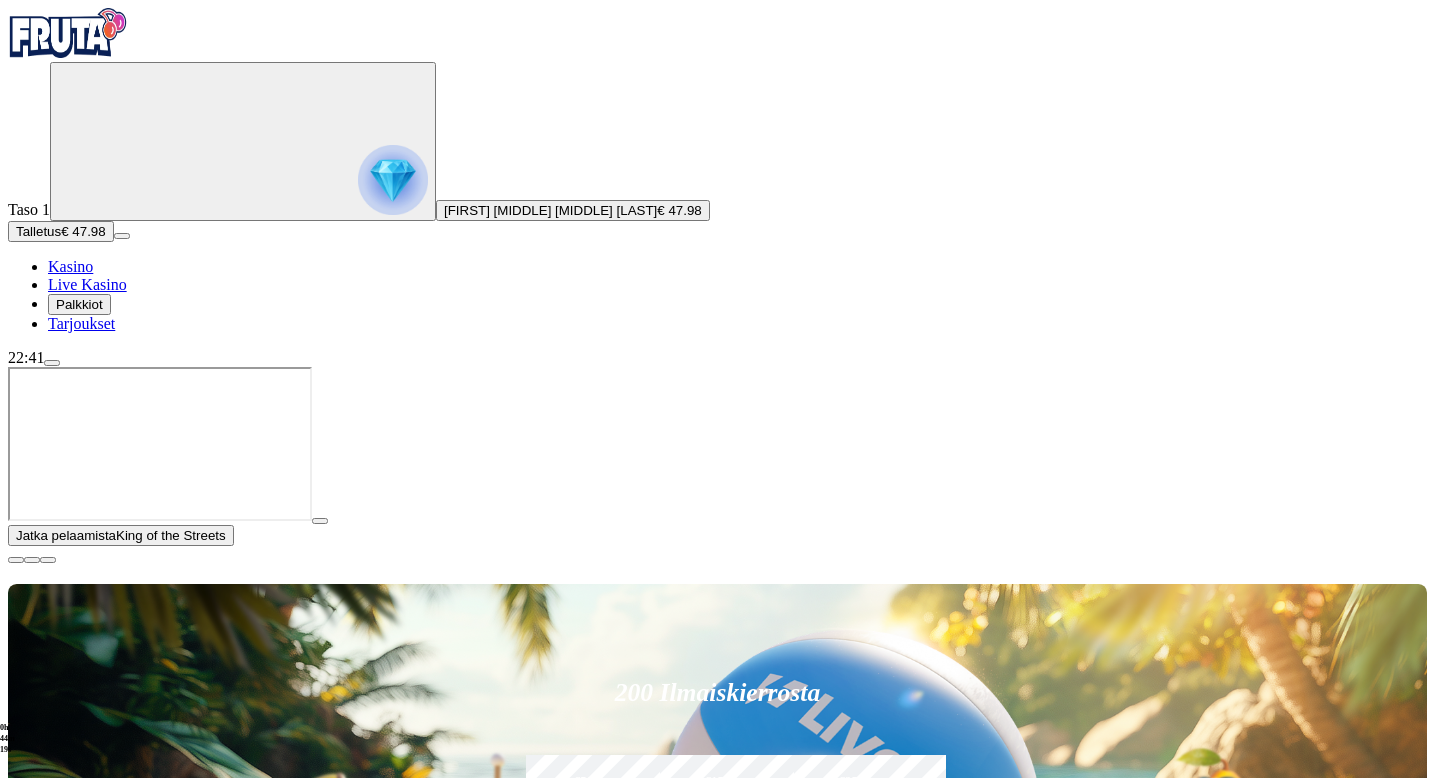 click at bounding box center (16, 560) 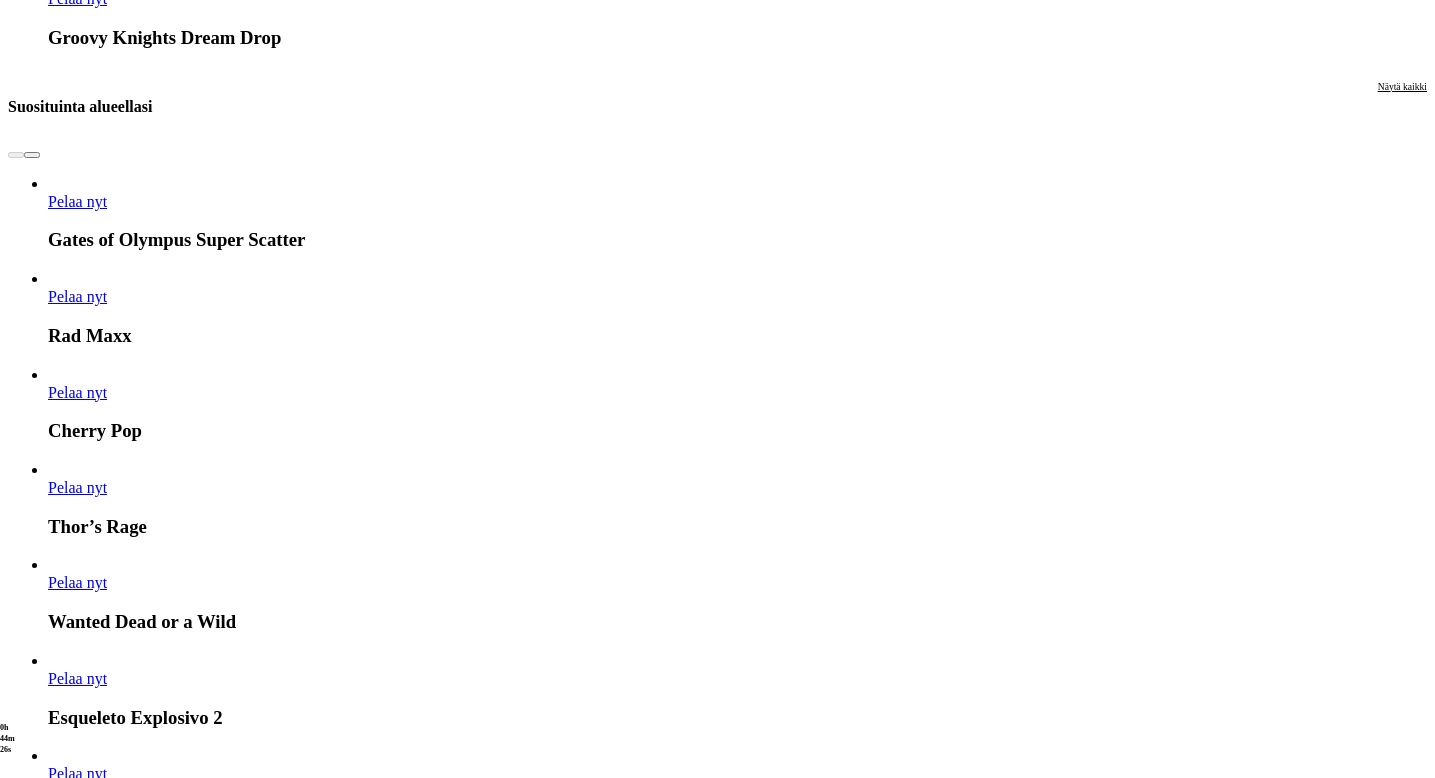 scroll, scrollTop: 2135, scrollLeft: 0, axis: vertical 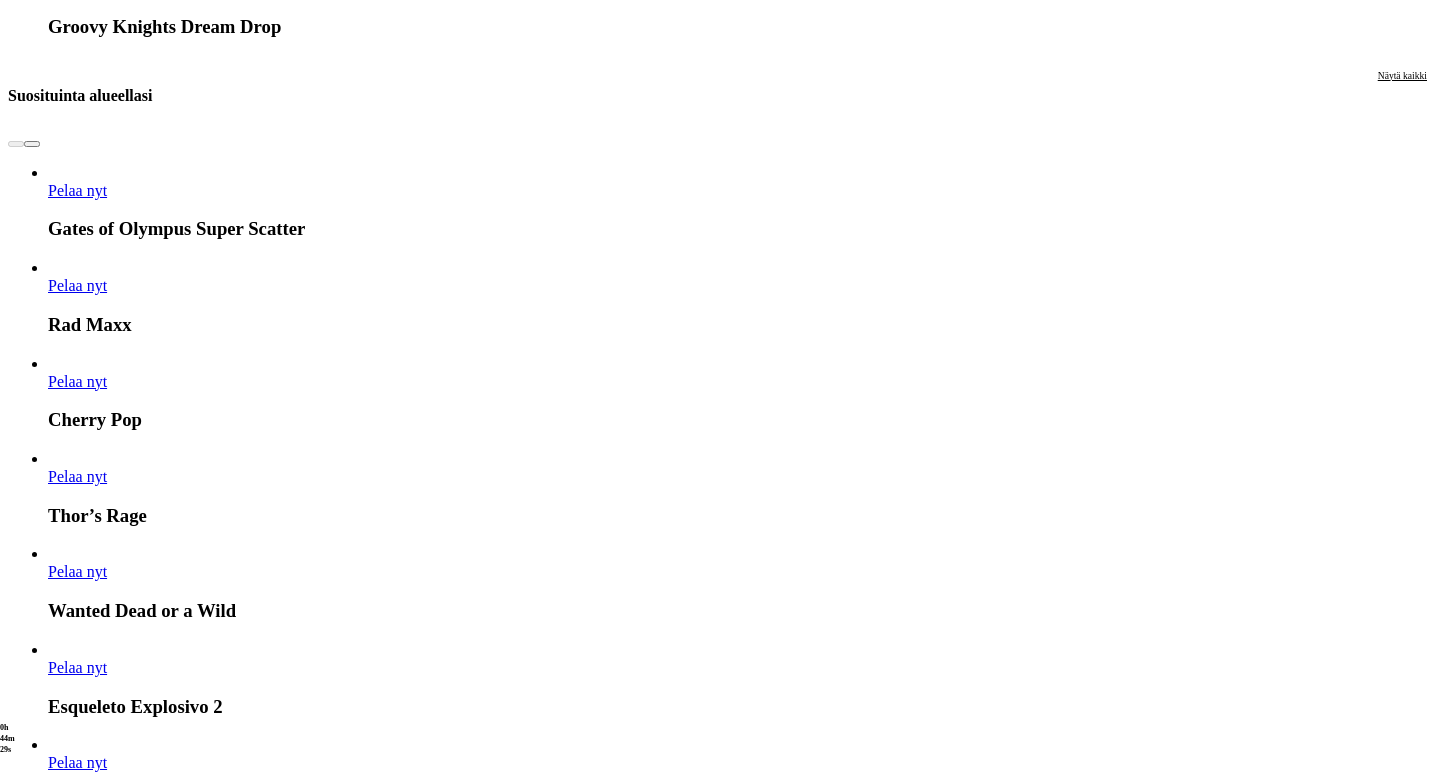 click at bounding box center (32, 16381) 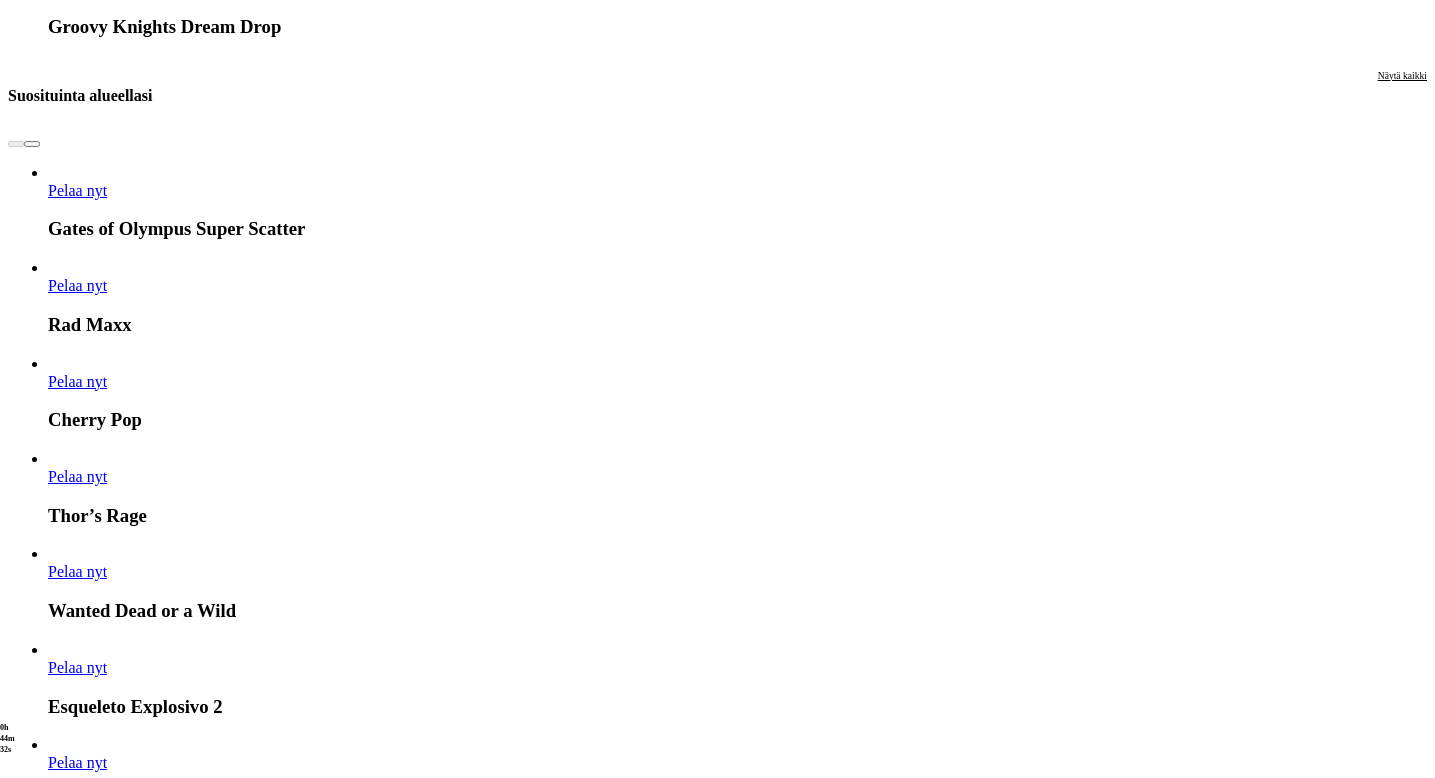 click on "Pelaa nyt" at bounding box center (-819, 17286) 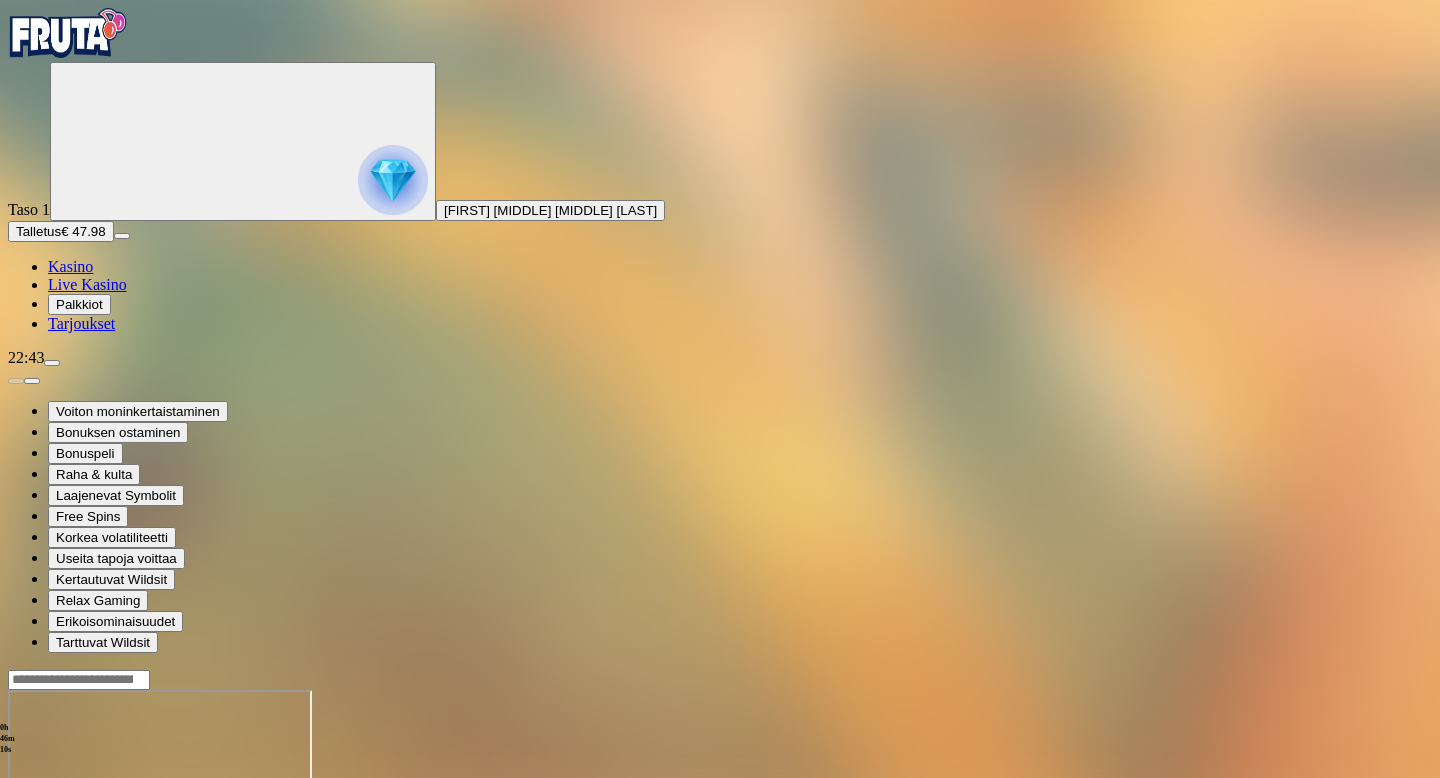 click on "Kasino" at bounding box center (70, 266) 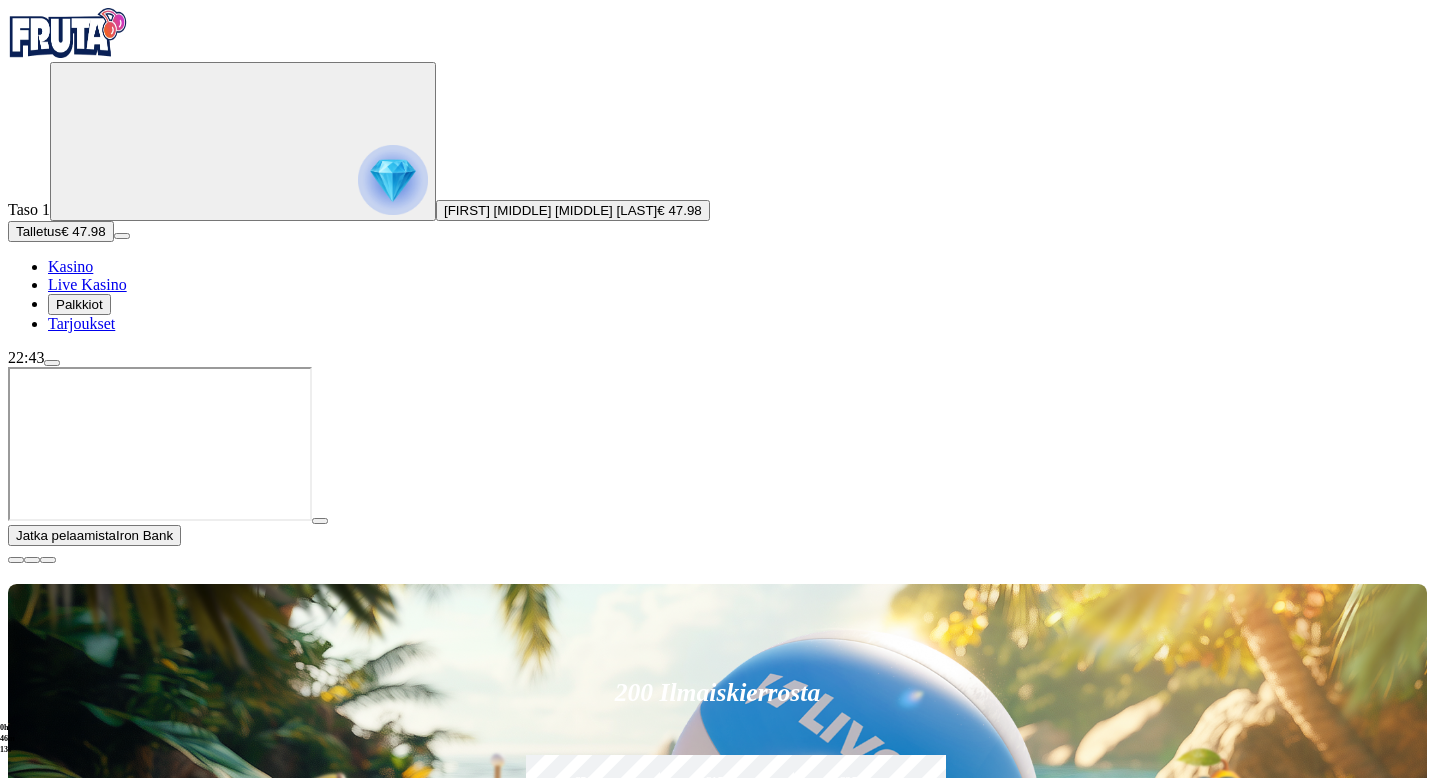 click at bounding box center [16, 560] 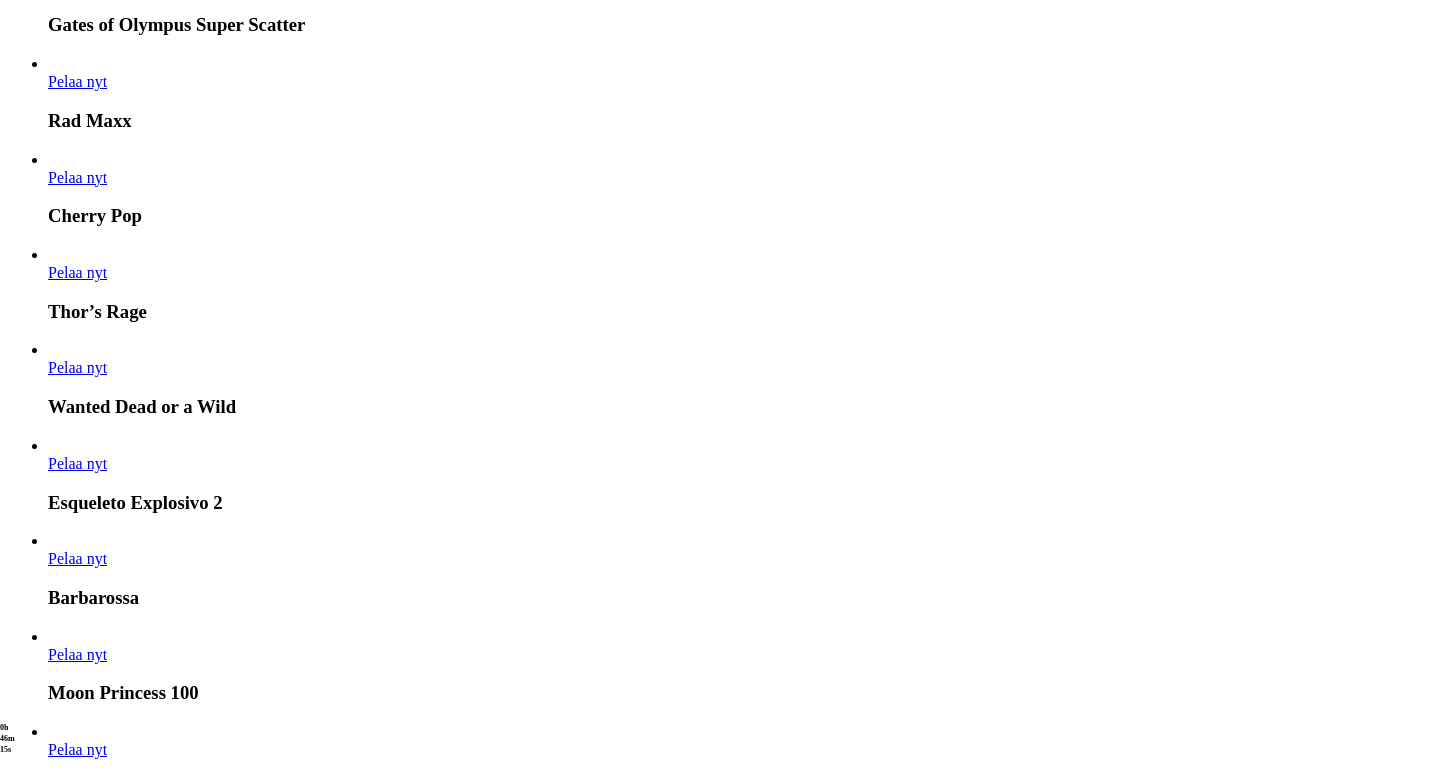 scroll, scrollTop: 2354, scrollLeft: 0, axis: vertical 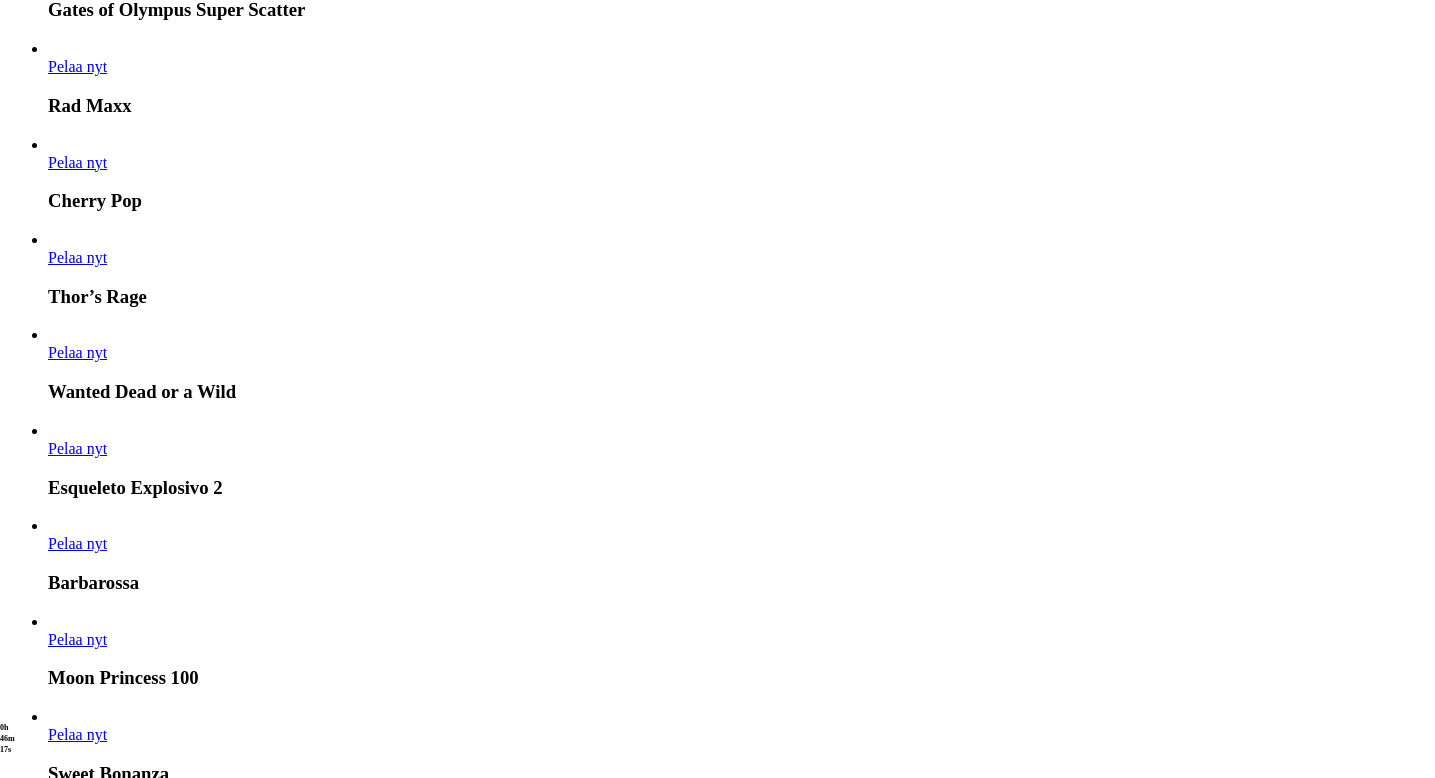 click at bounding box center (32, 17319) 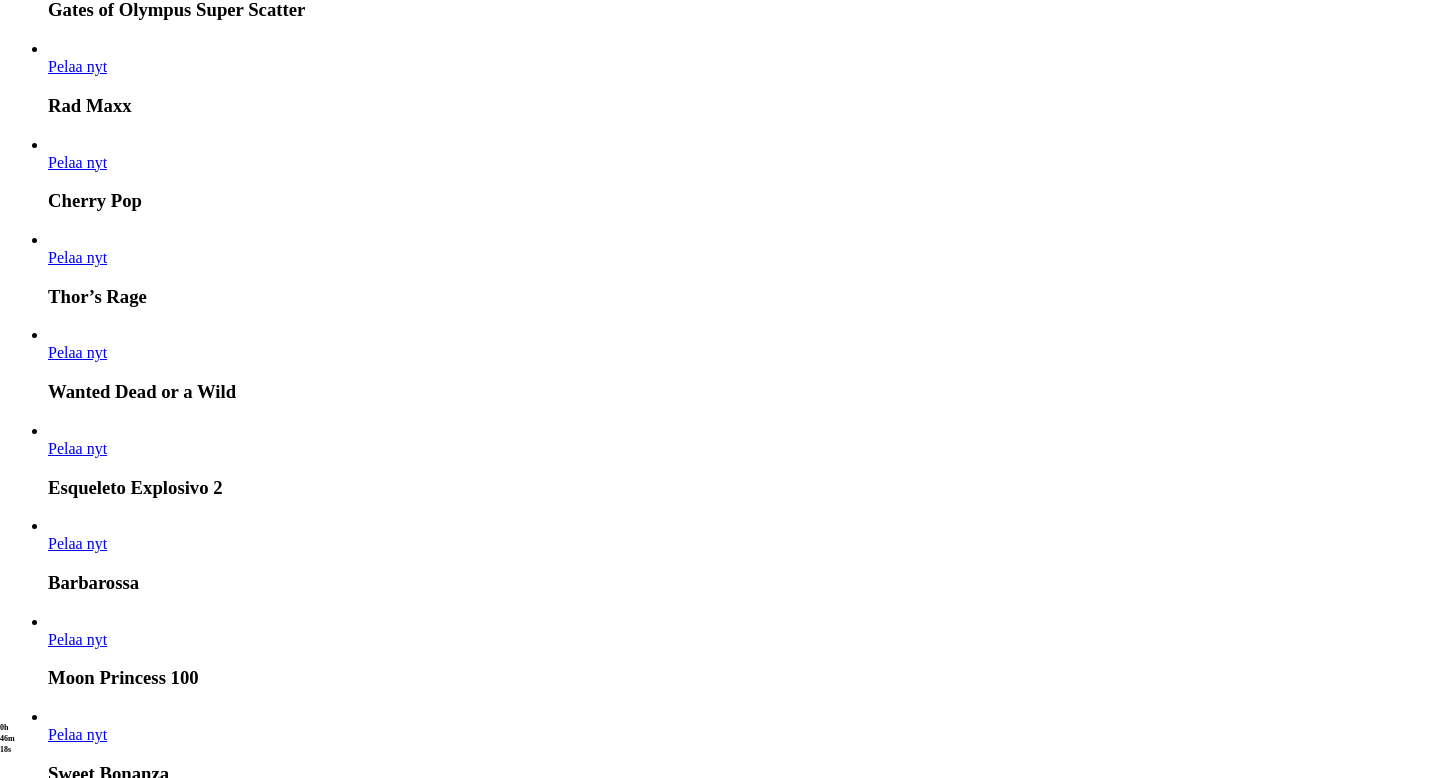 click at bounding box center (32, 17319) 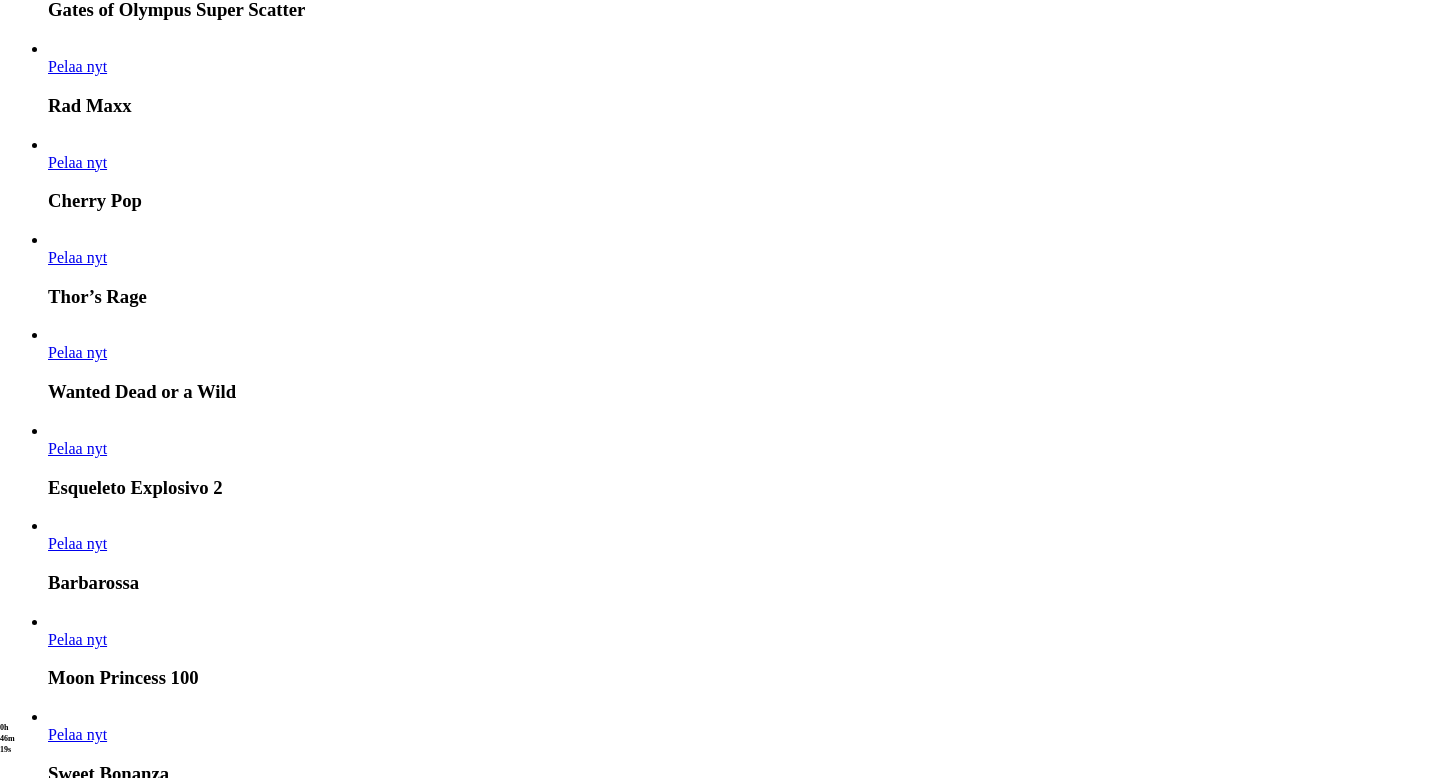 click on "Pelaa nyt" at bounding box center (-568, 18010) 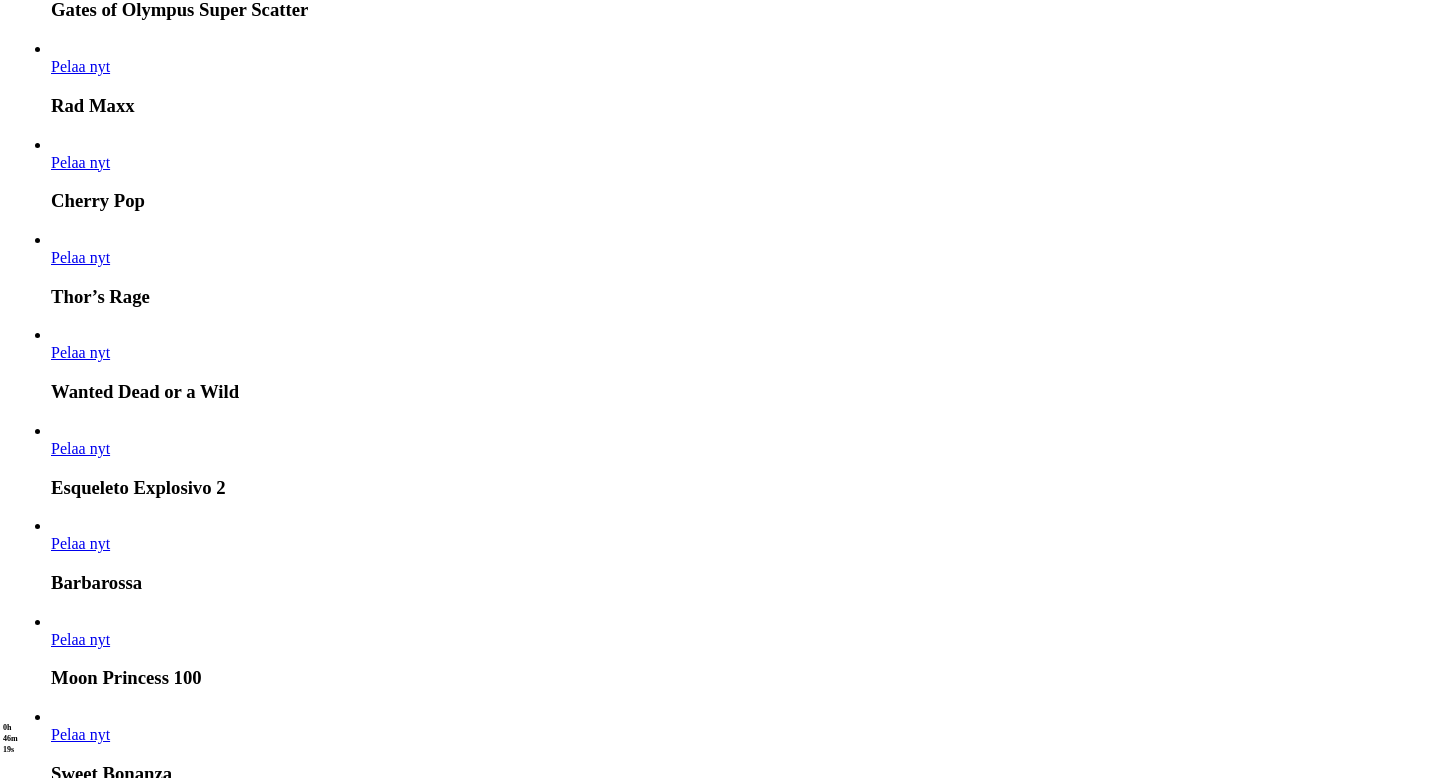 scroll, scrollTop: 0, scrollLeft: 0, axis: both 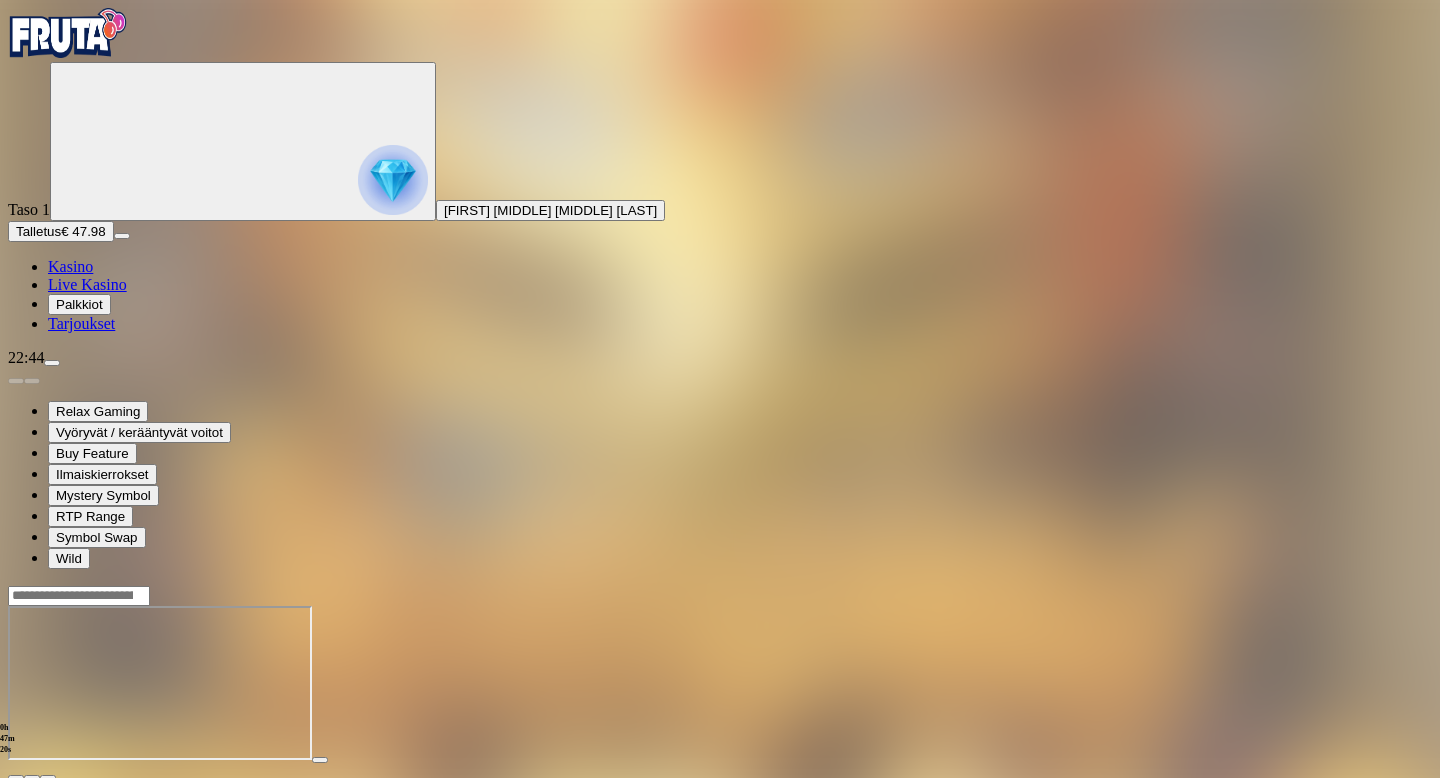 click on "Kasino" at bounding box center (70, 266) 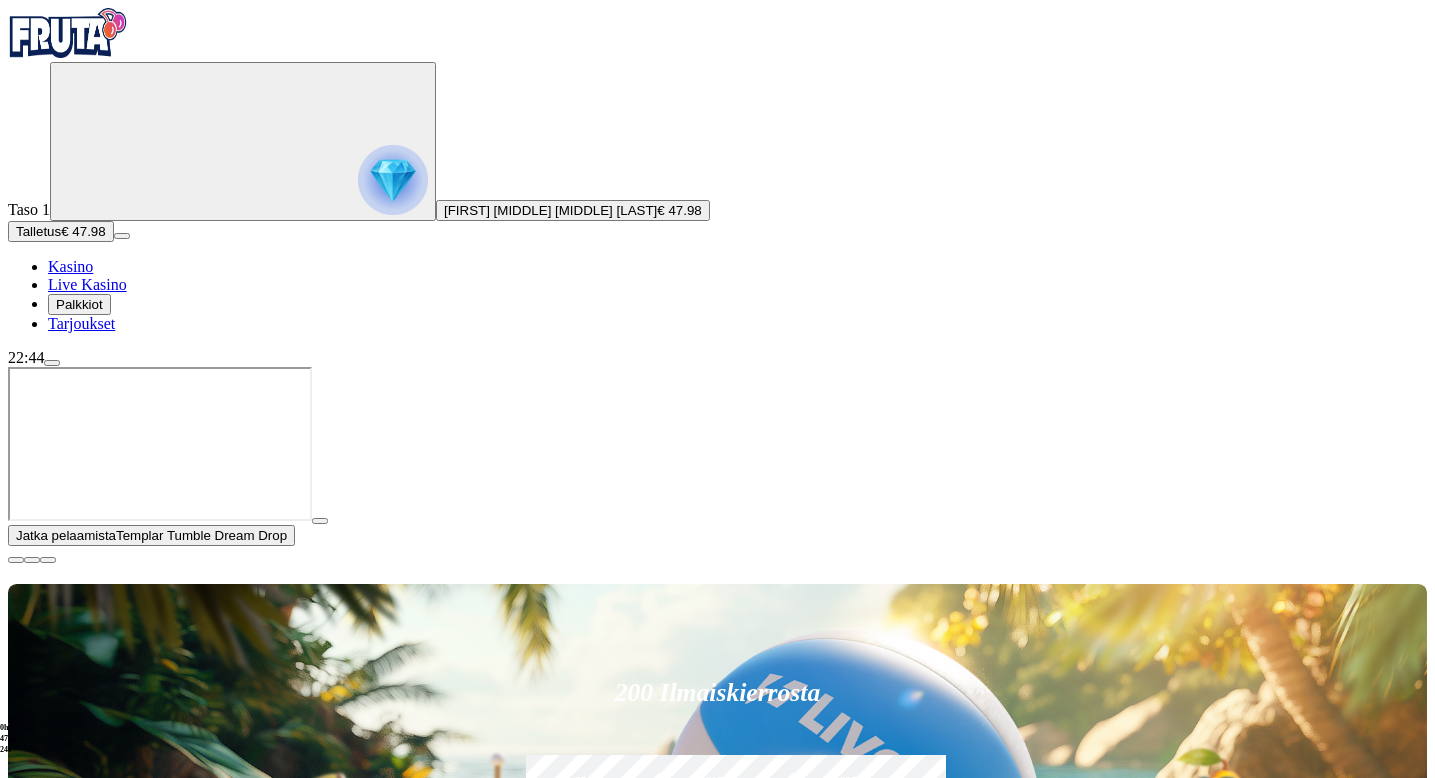click at bounding box center [52, 363] 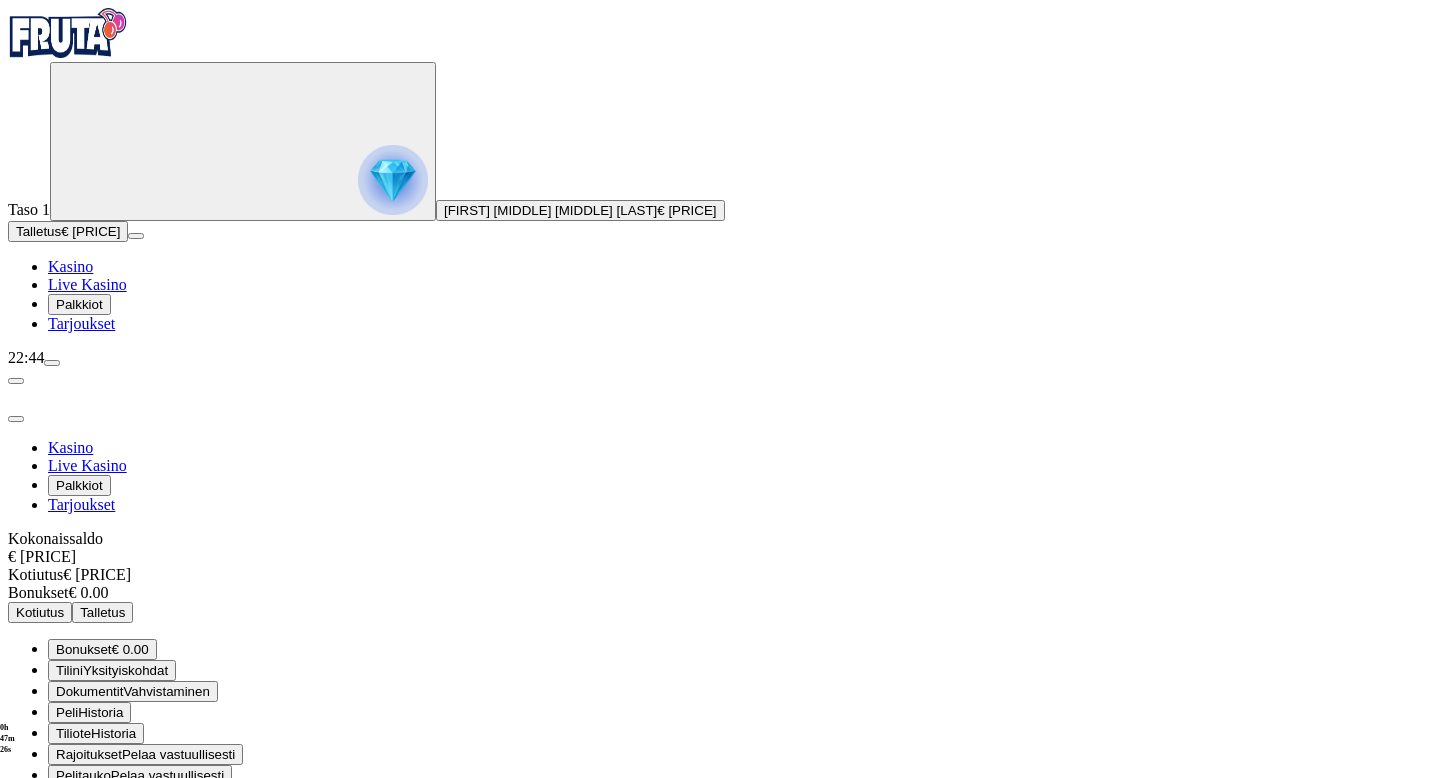 click on "Kotiutus" at bounding box center [40, 612] 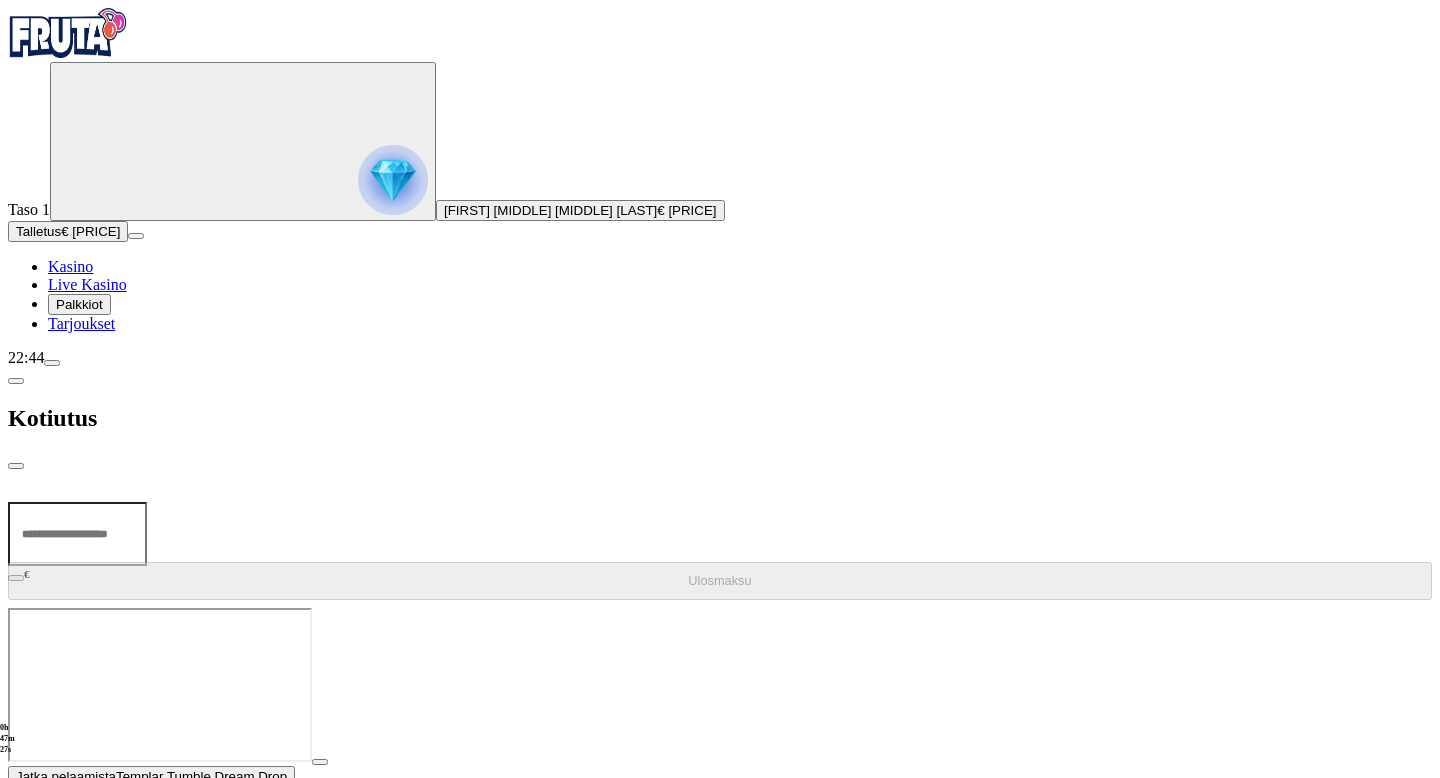 click at bounding box center [77, 534] 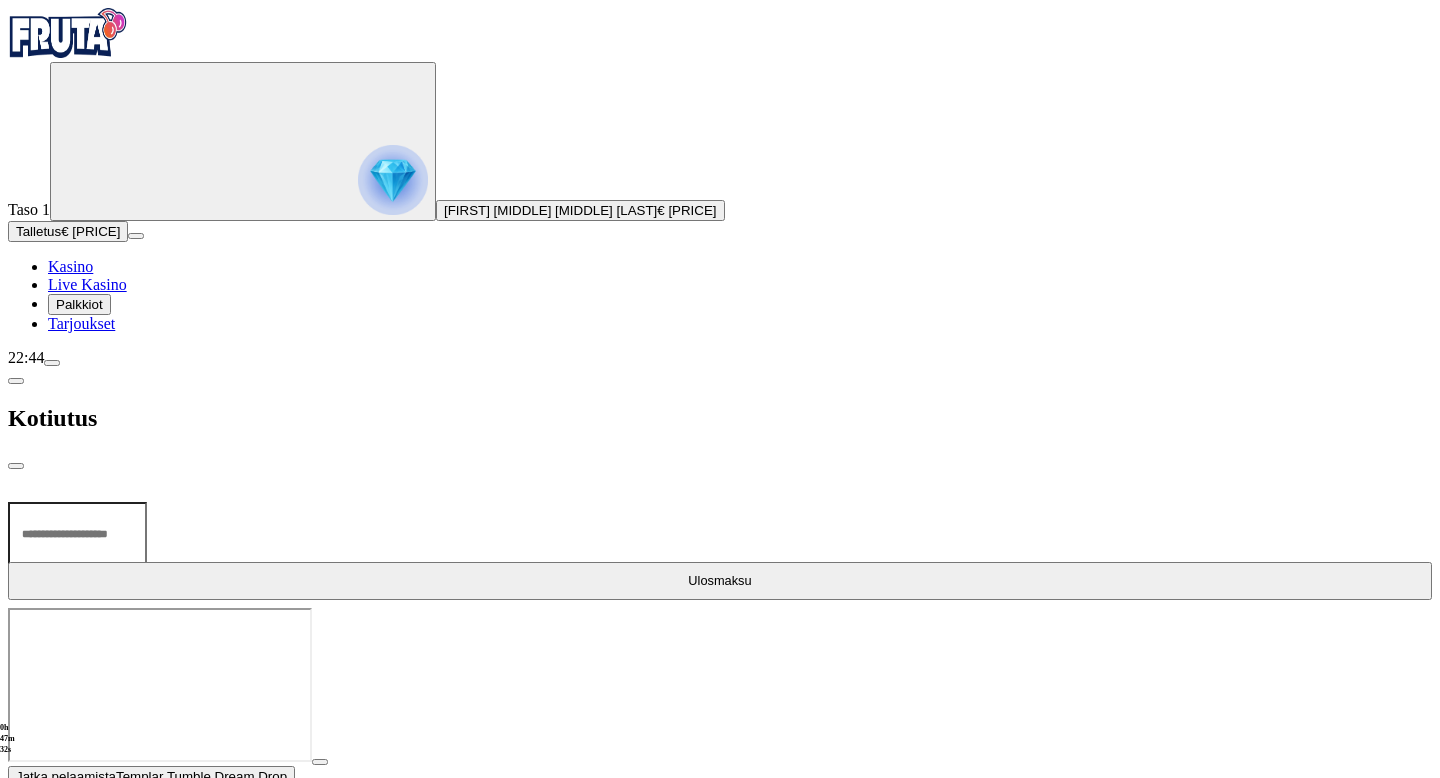 type on "*****" 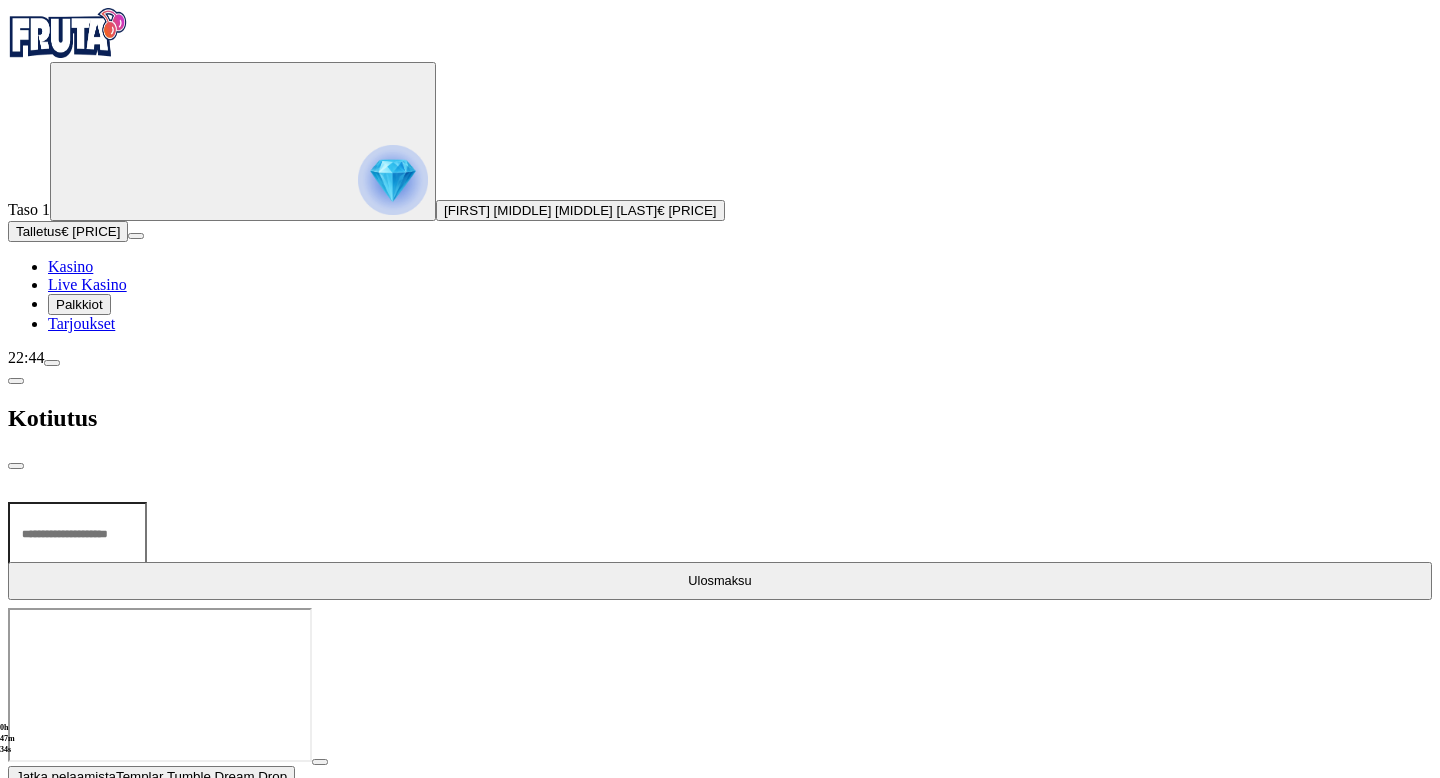 type 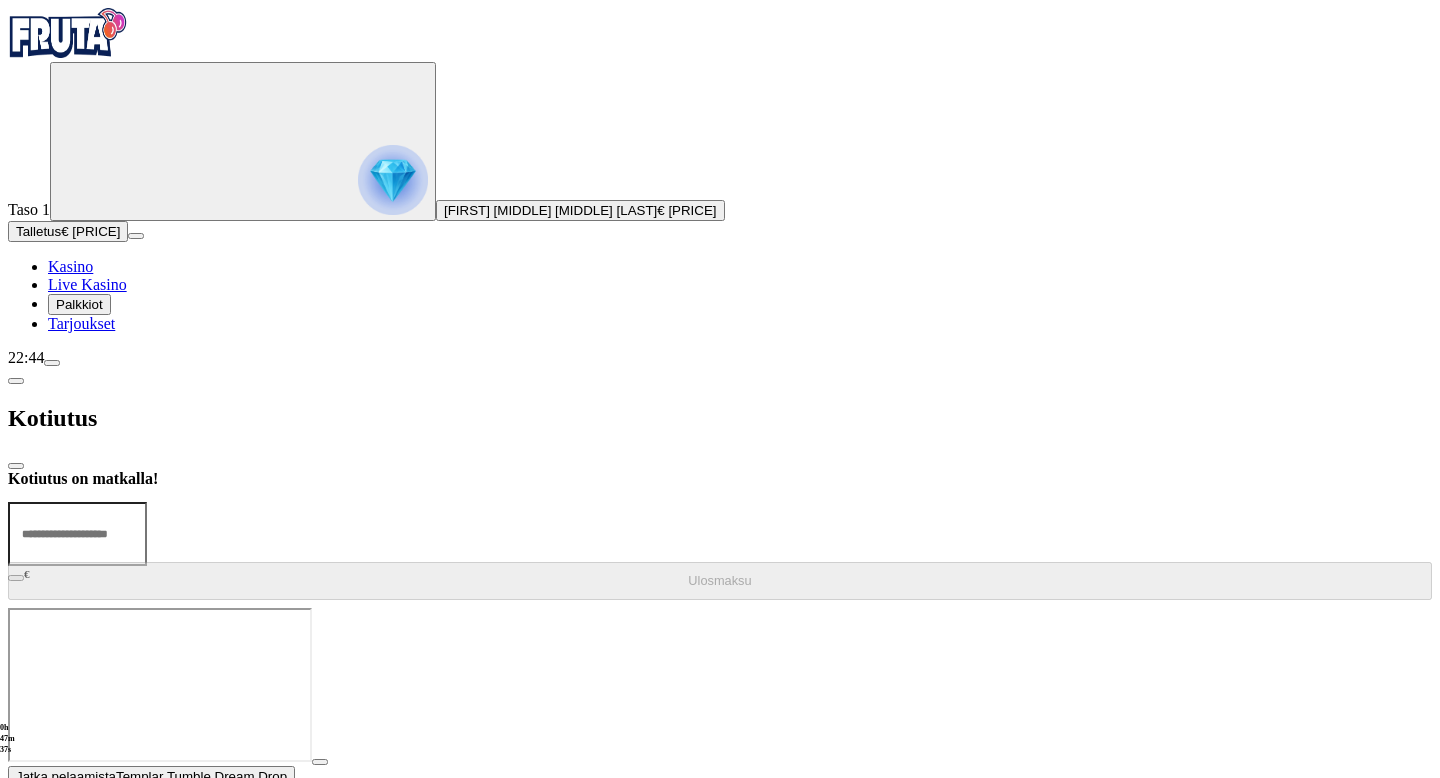 click at bounding box center [16, 466] 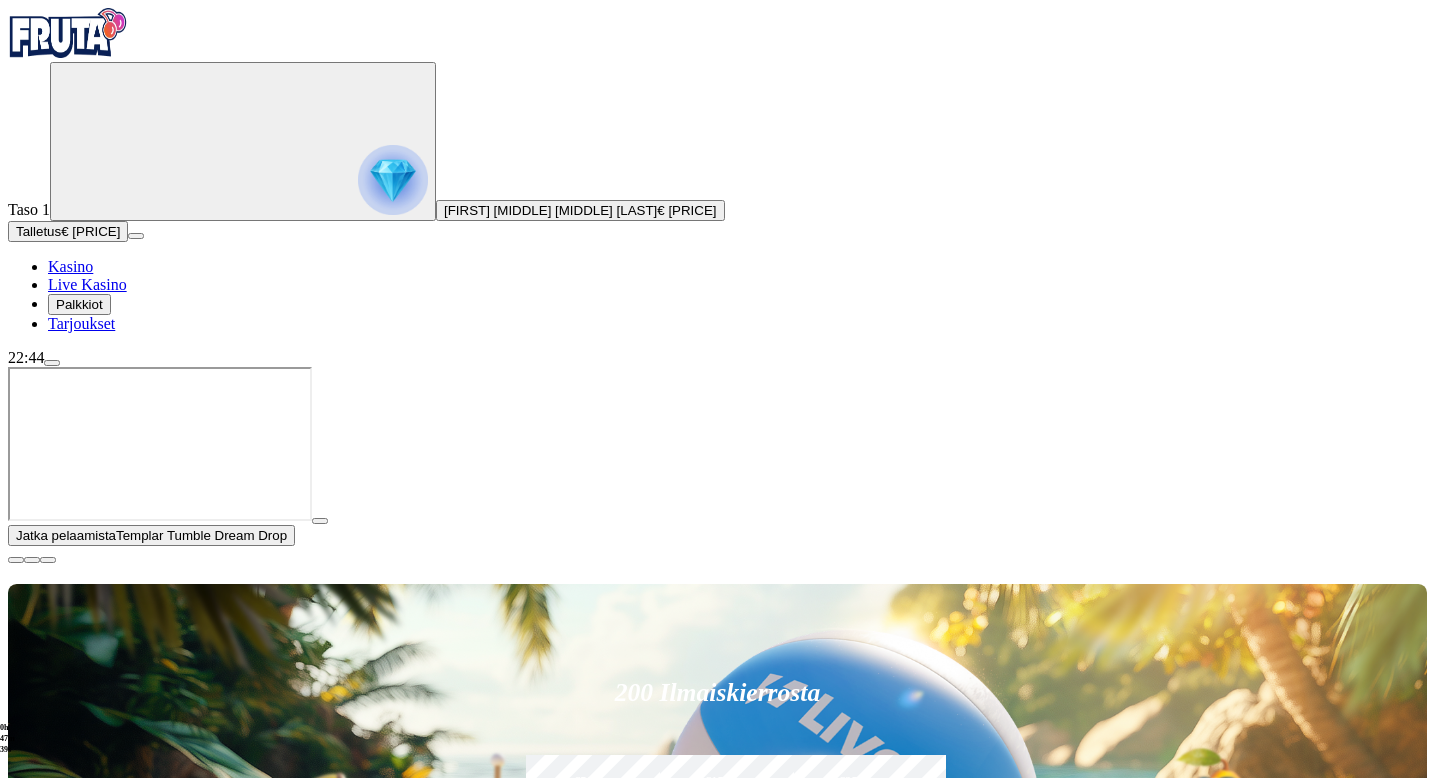 click on "Palkkiot" at bounding box center [79, 304] 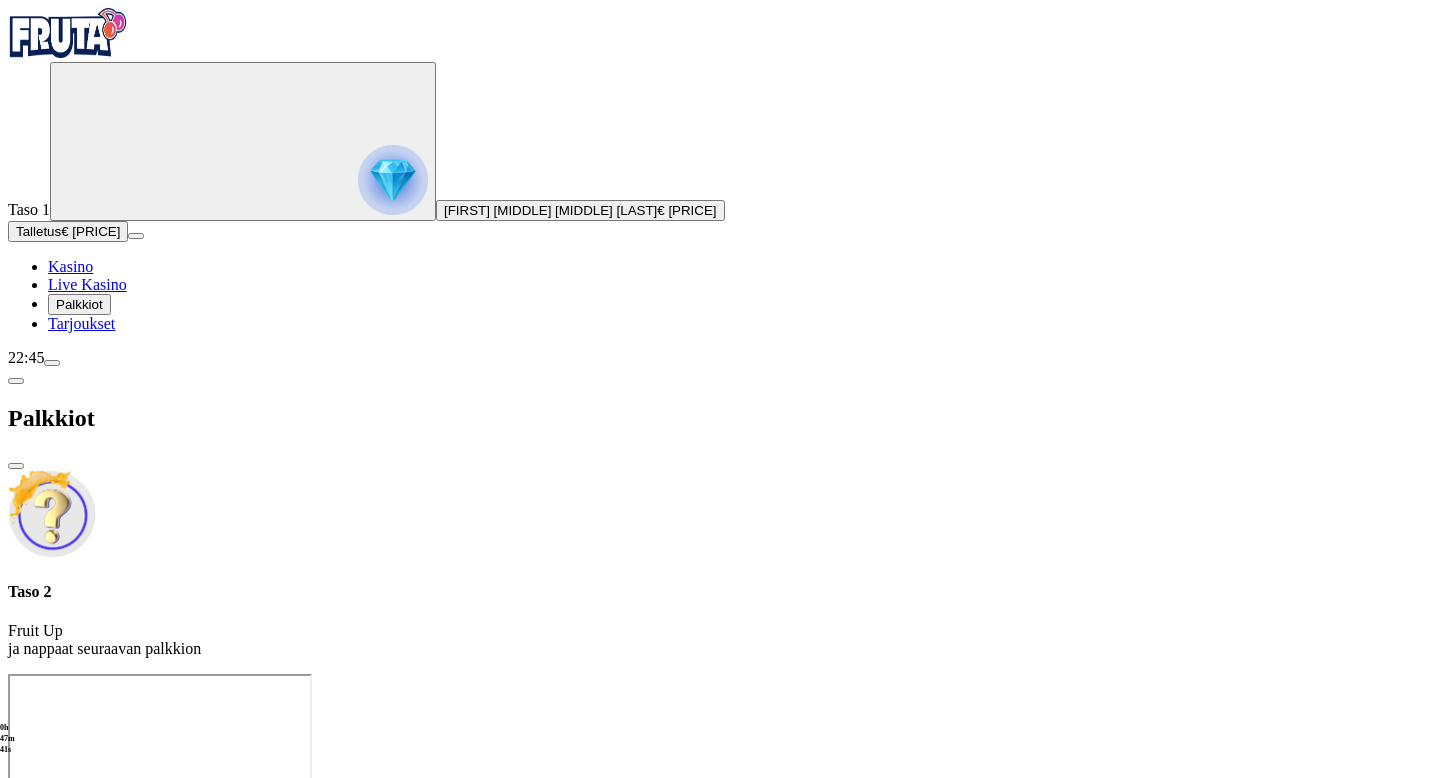 click on "Taso 2" at bounding box center (720, 592) 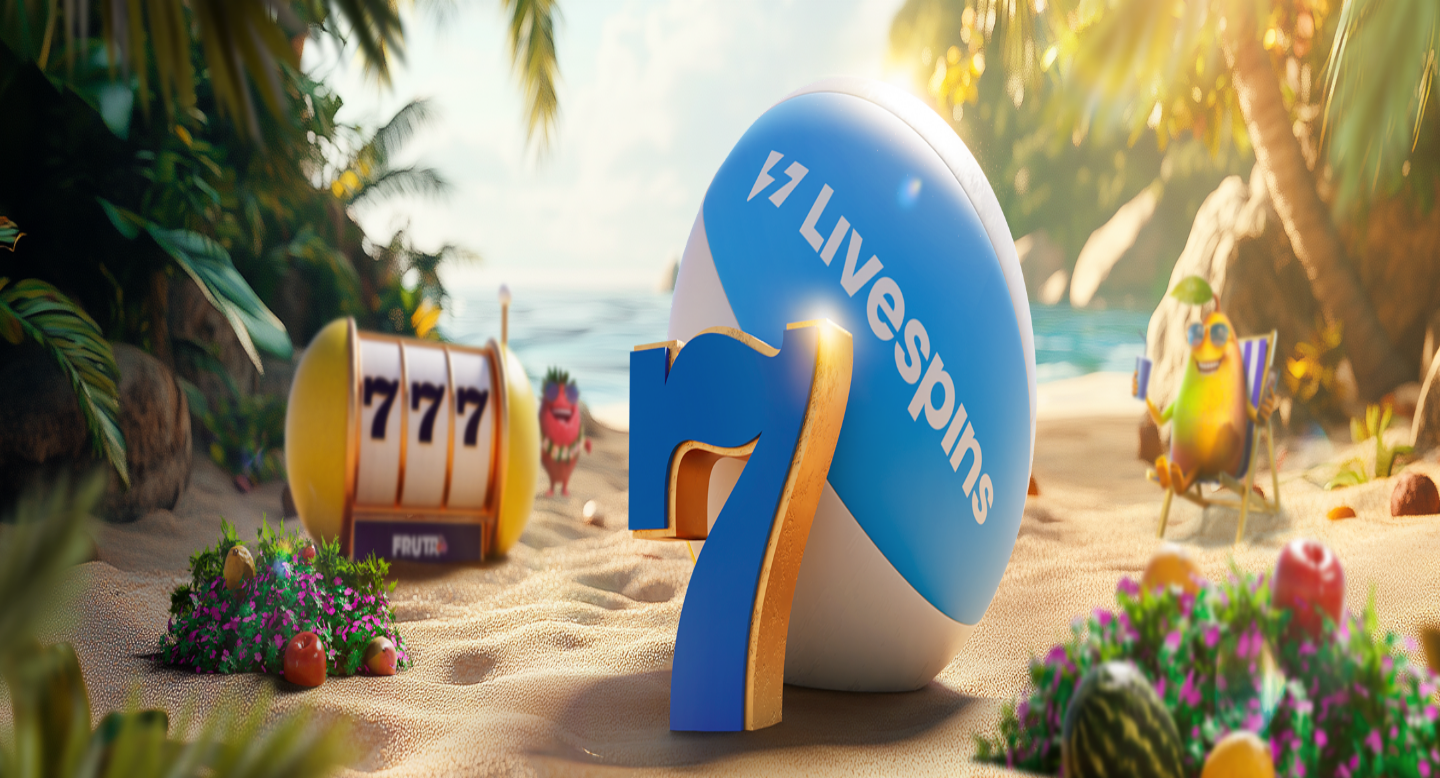 scroll, scrollTop: 0, scrollLeft: 0, axis: both 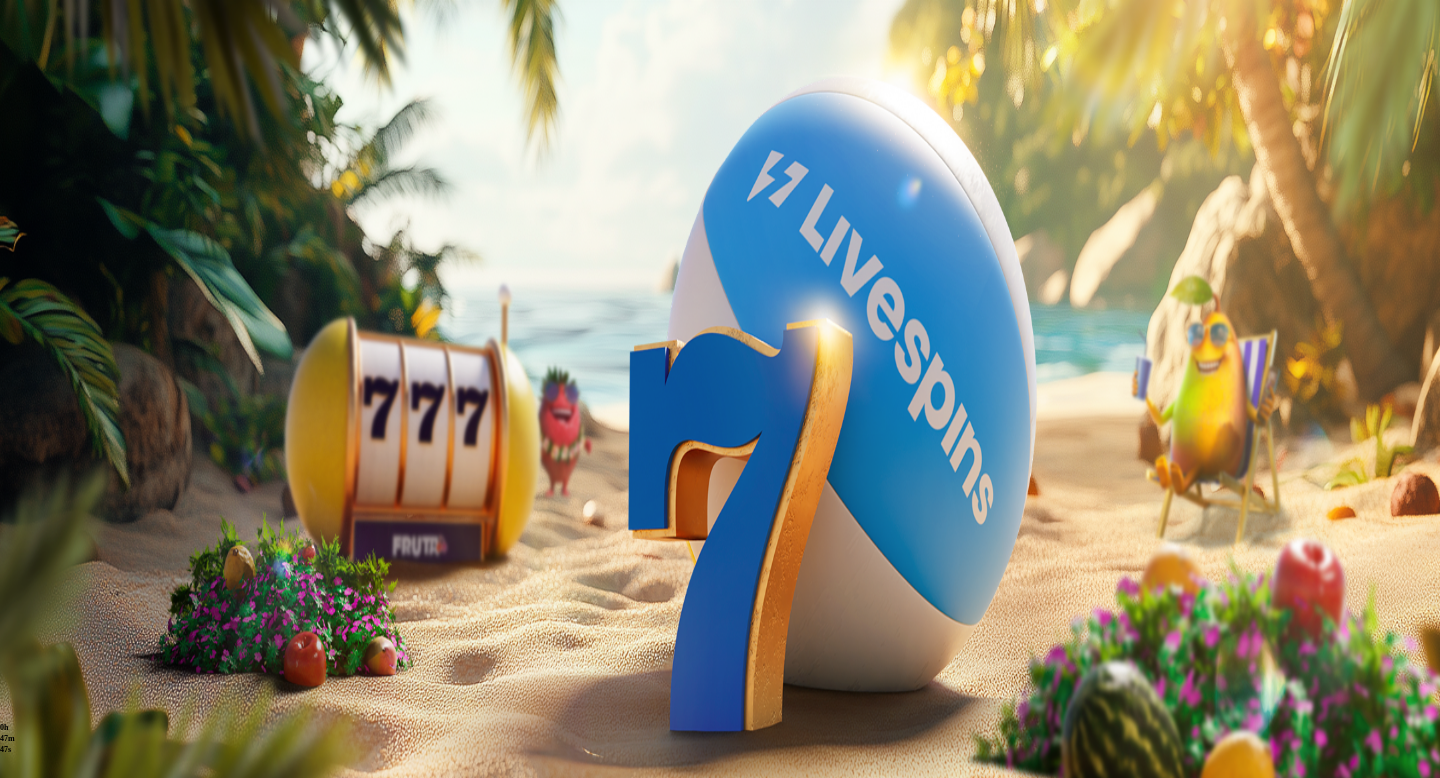 click on "Tarjoukset" at bounding box center [81, 323] 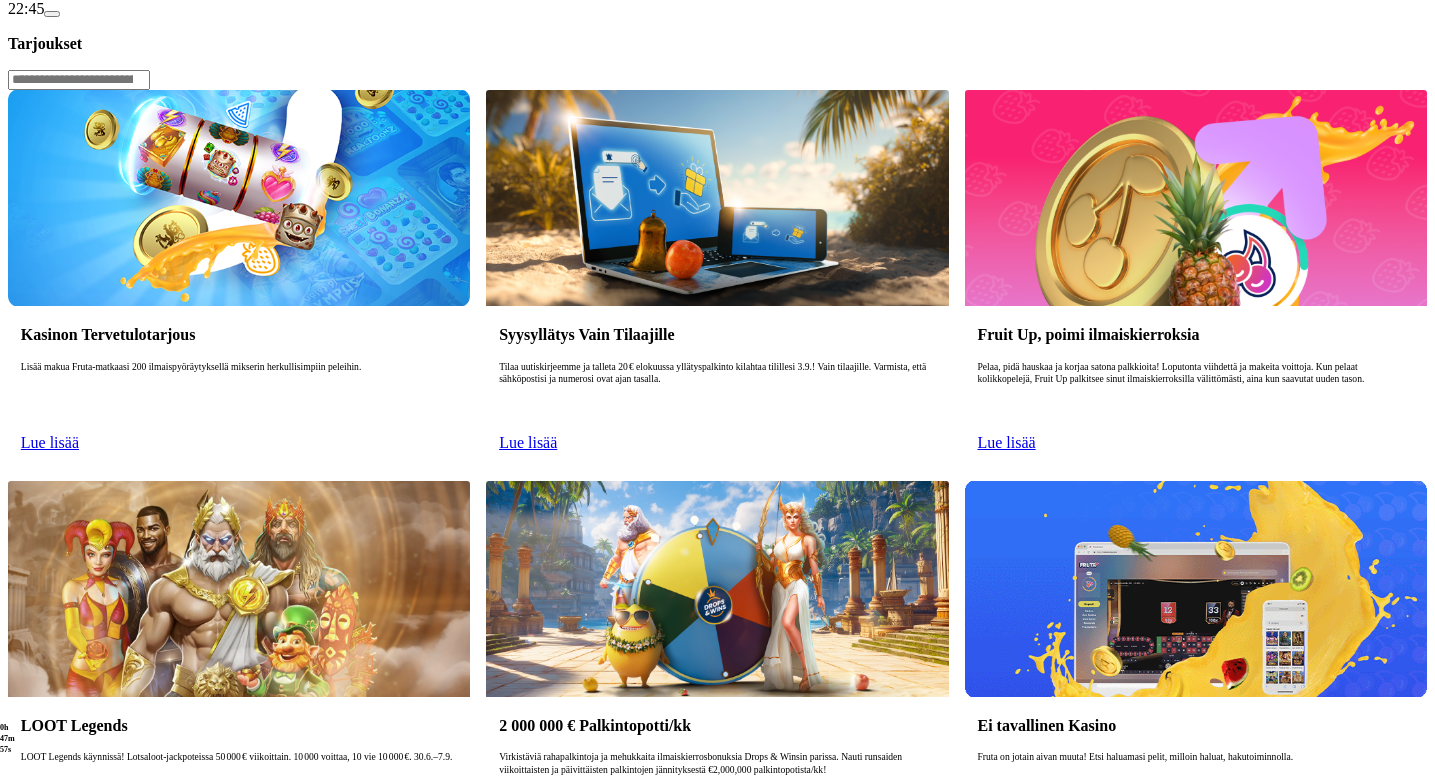 scroll, scrollTop: 363, scrollLeft: 0, axis: vertical 